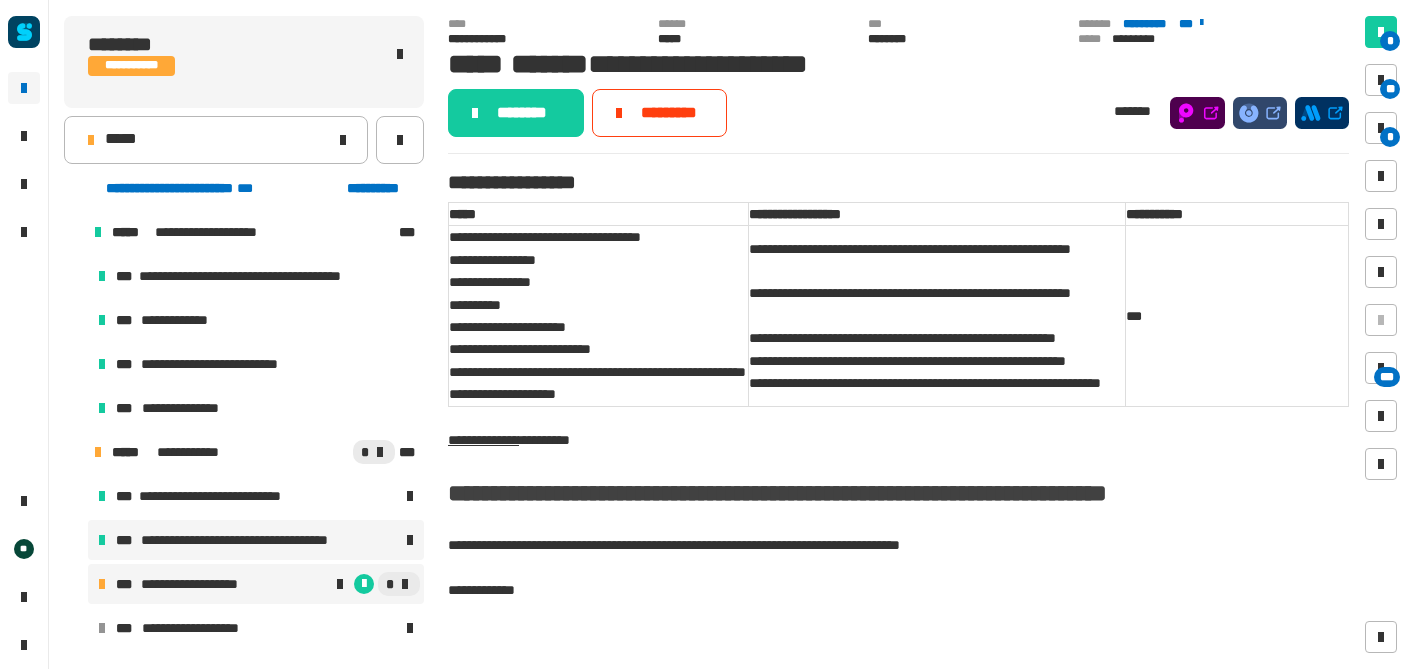 scroll, scrollTop: 0, scrollLeft: 0, axis: both 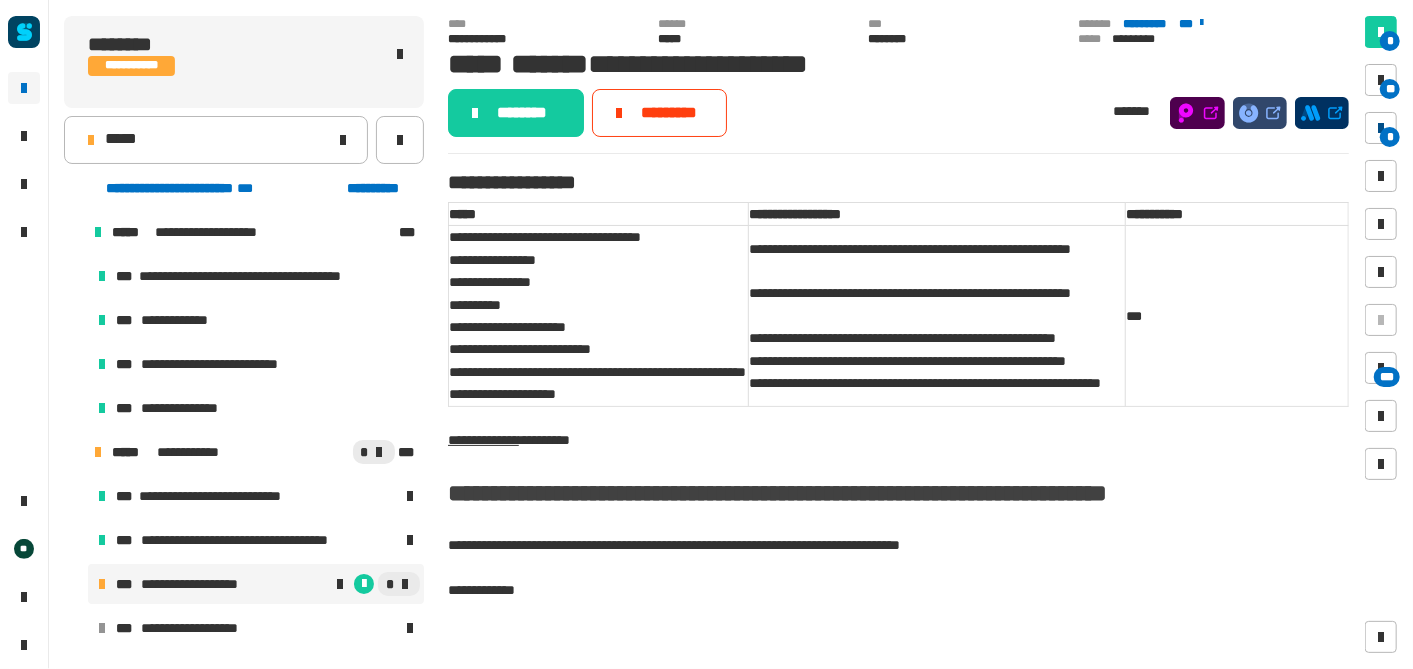 click on "*" at bounding box center (1390, 137) 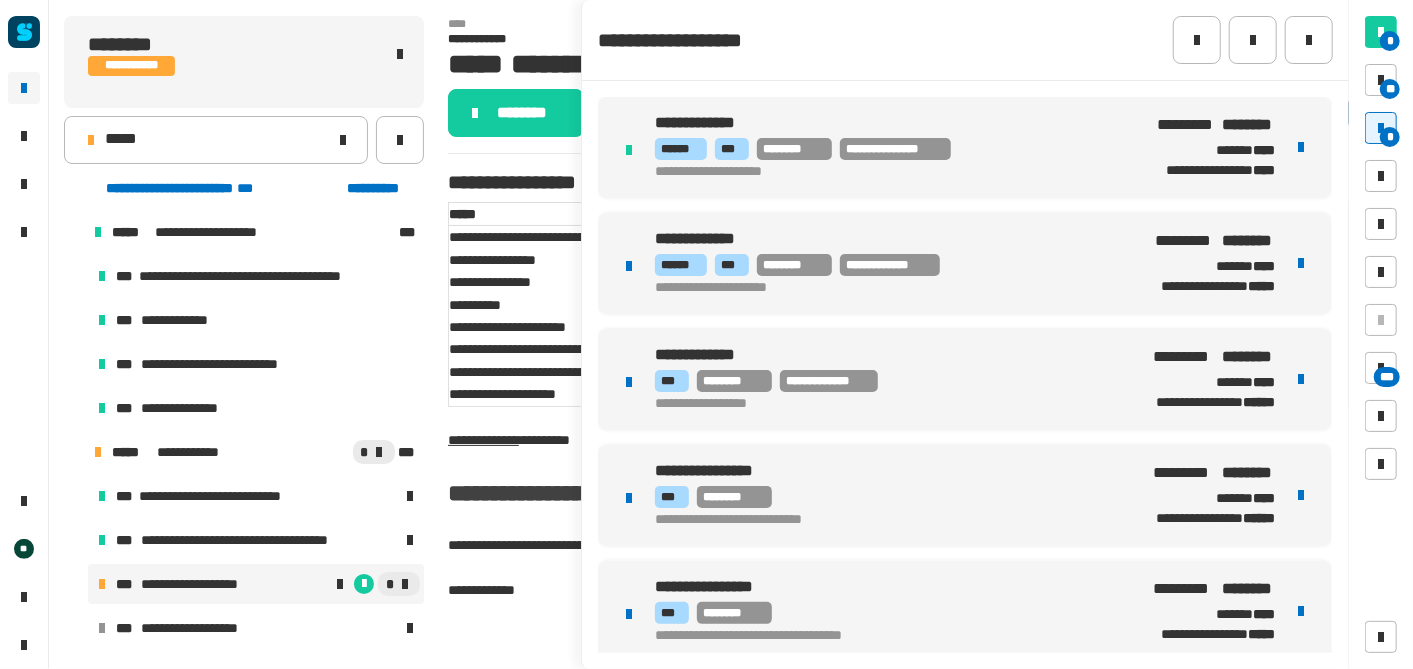 click on "**********" at bounding box center [885, 265] 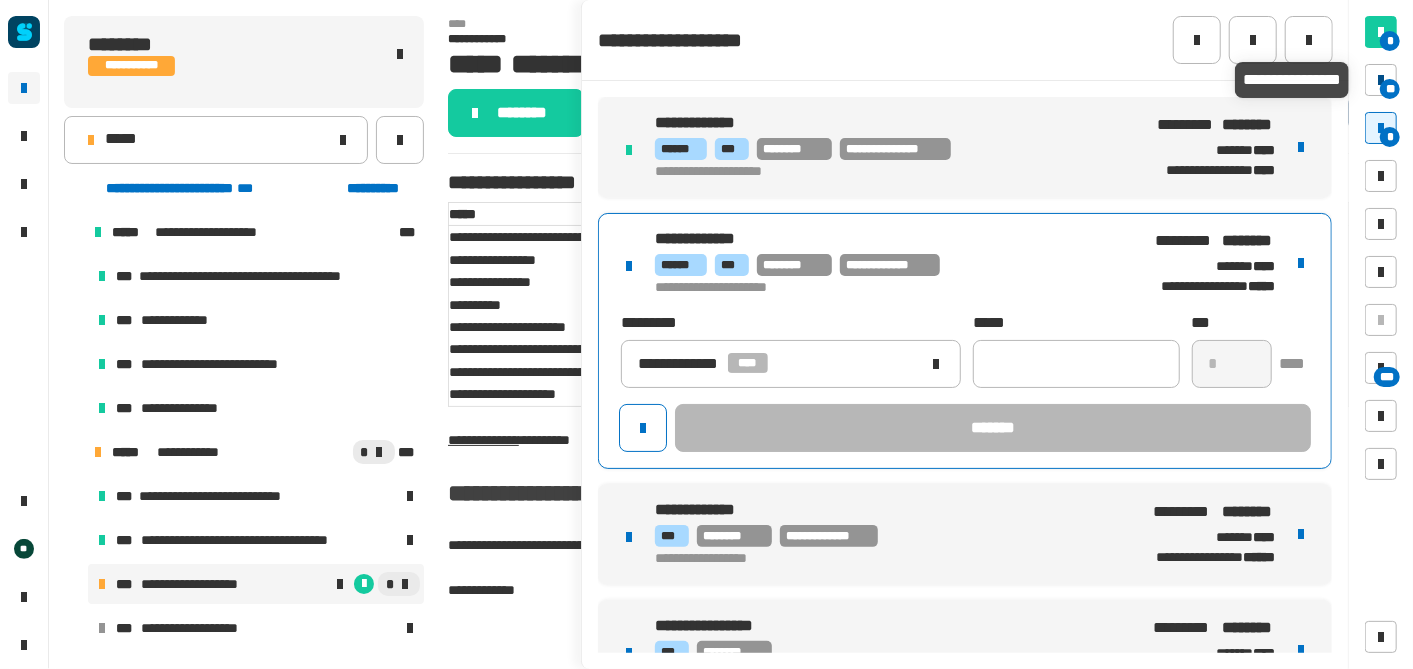 click on "**" at bounding box center (1390, 89) 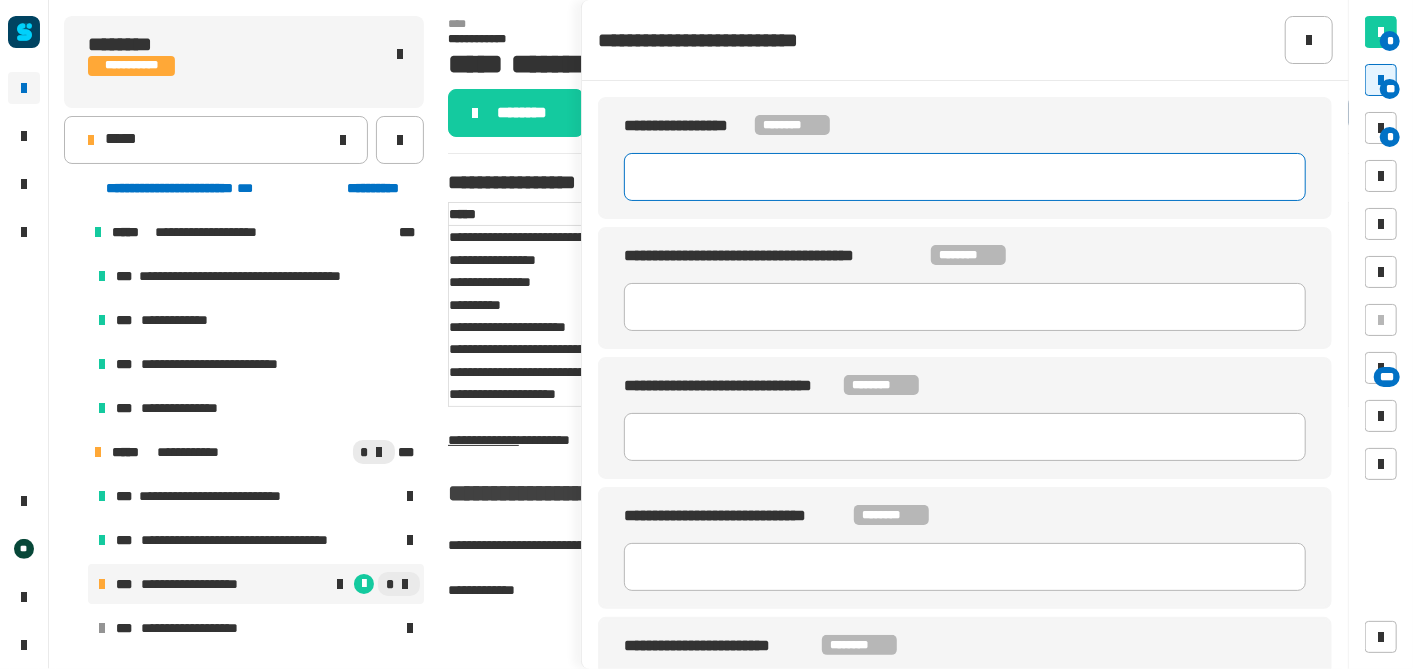click 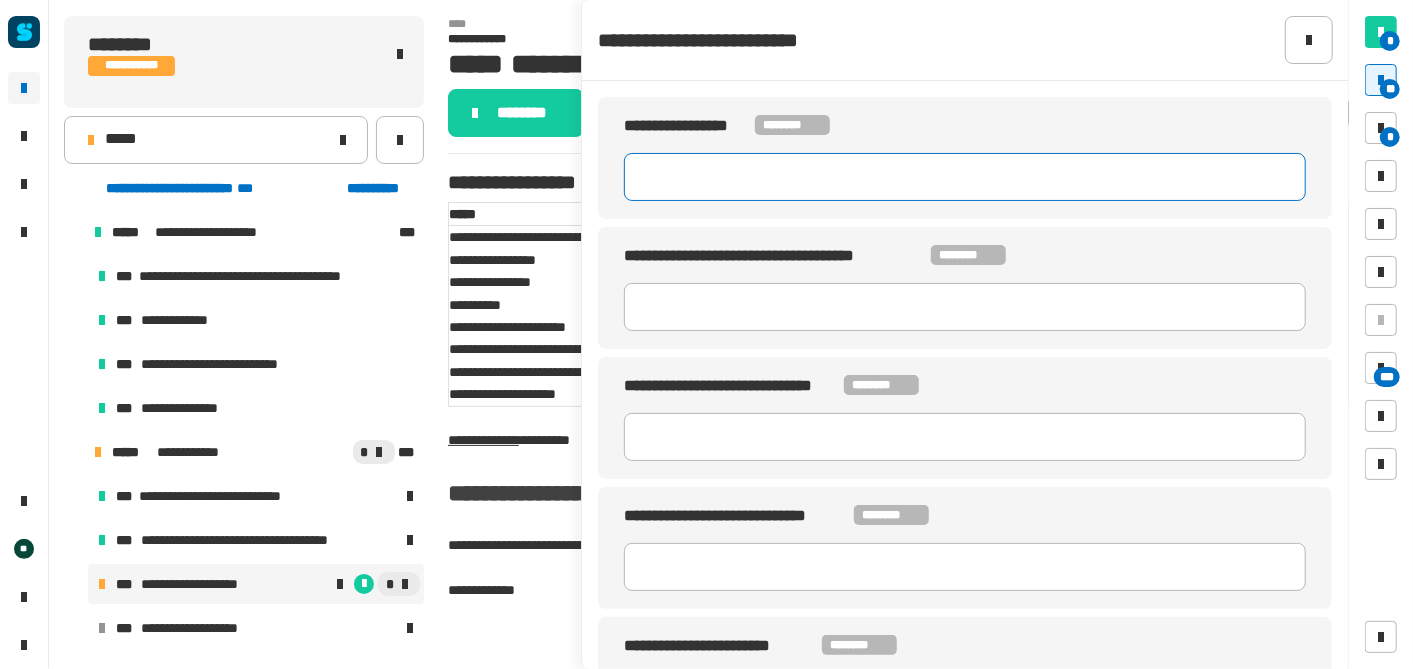 paste on "********" 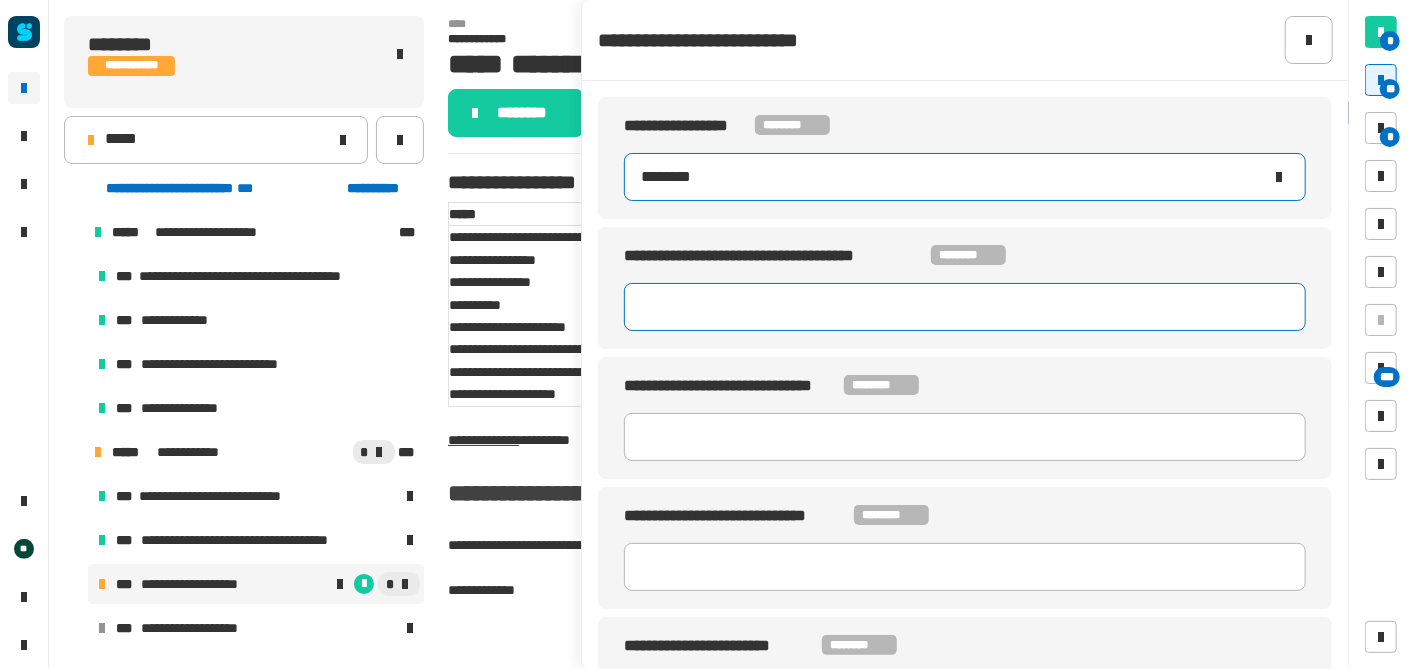 type on "********" 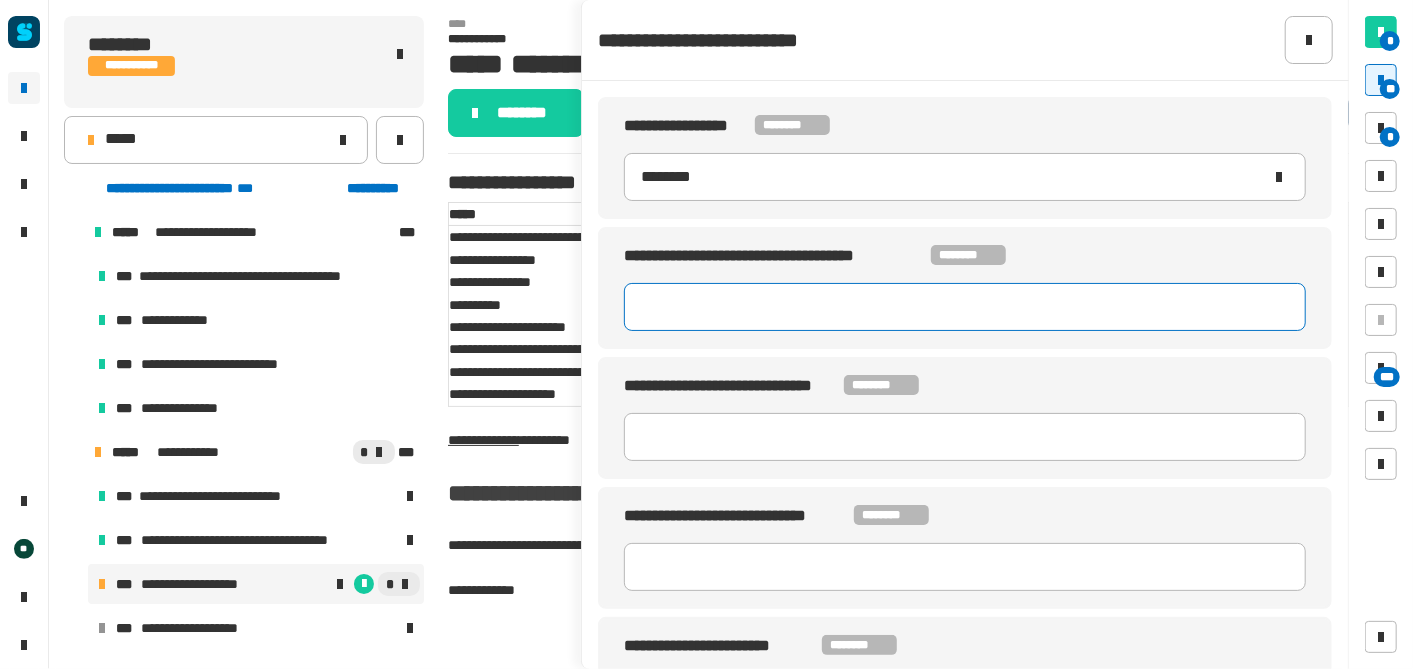 click on "**********" 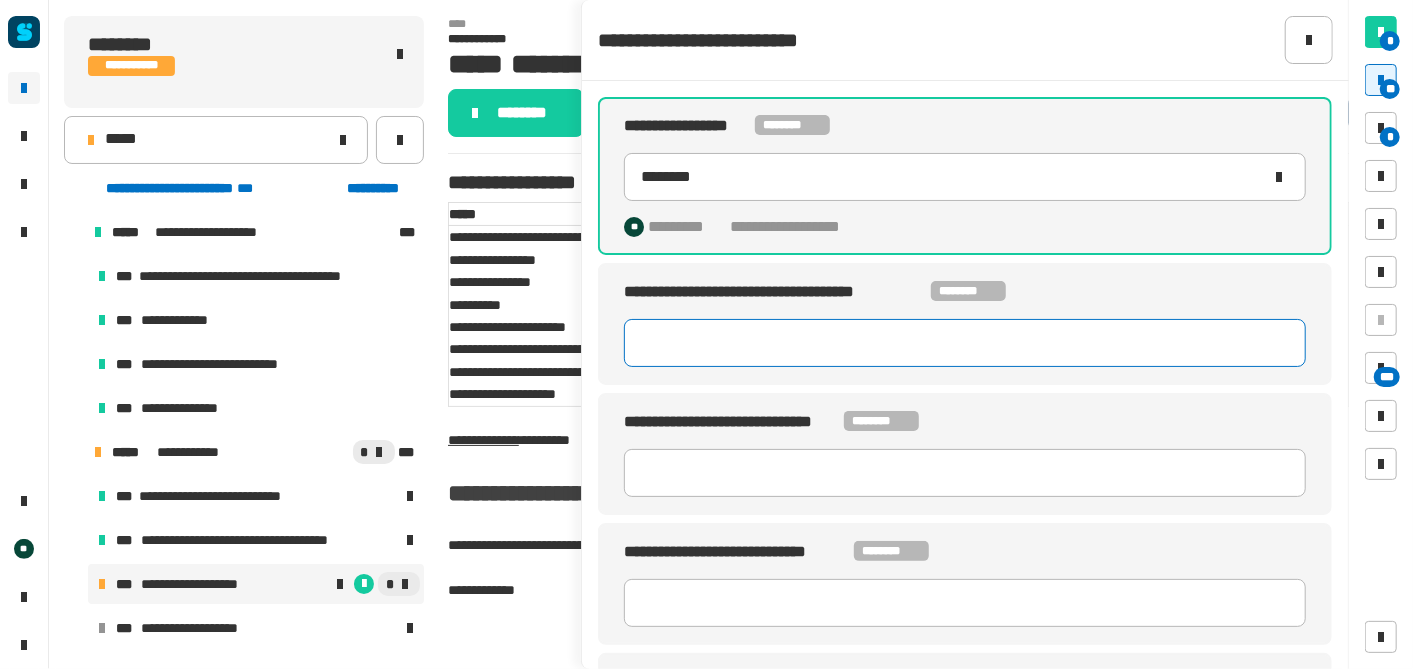 click 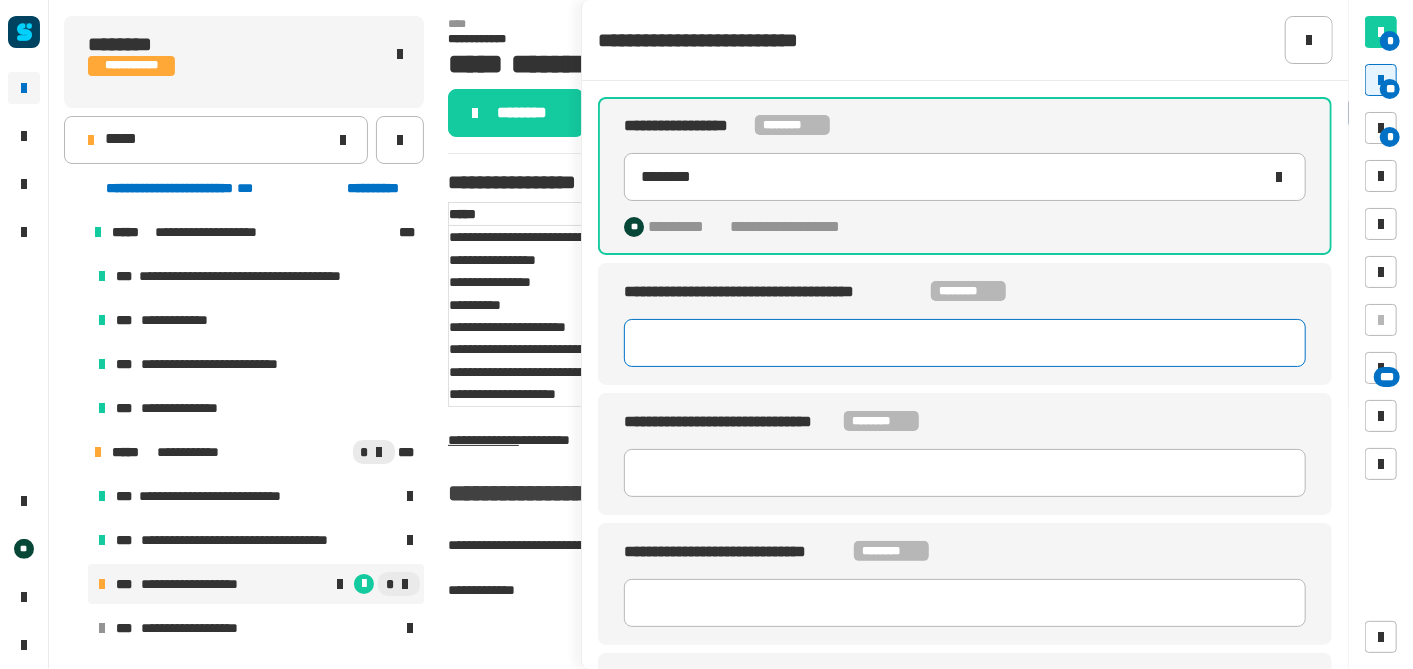 paste on "********" 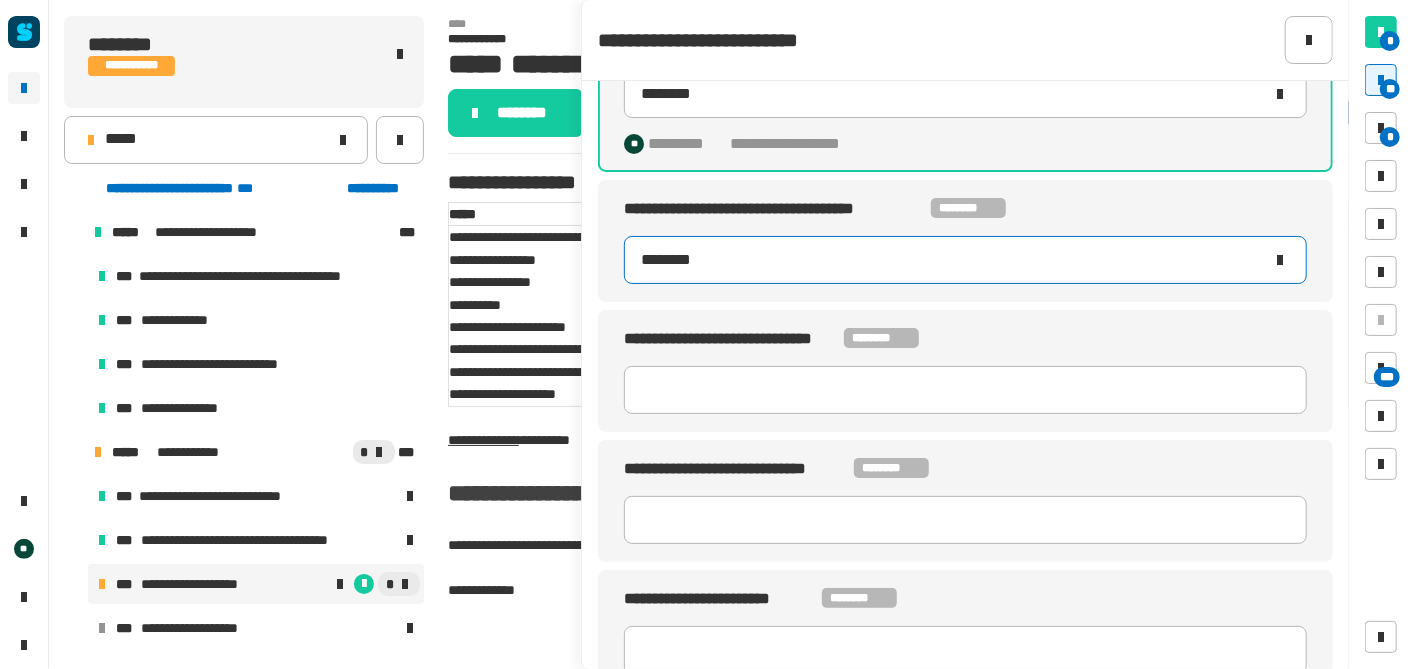 scroll, scrollTop: 84, scrollLeft: 0, axis: vertical 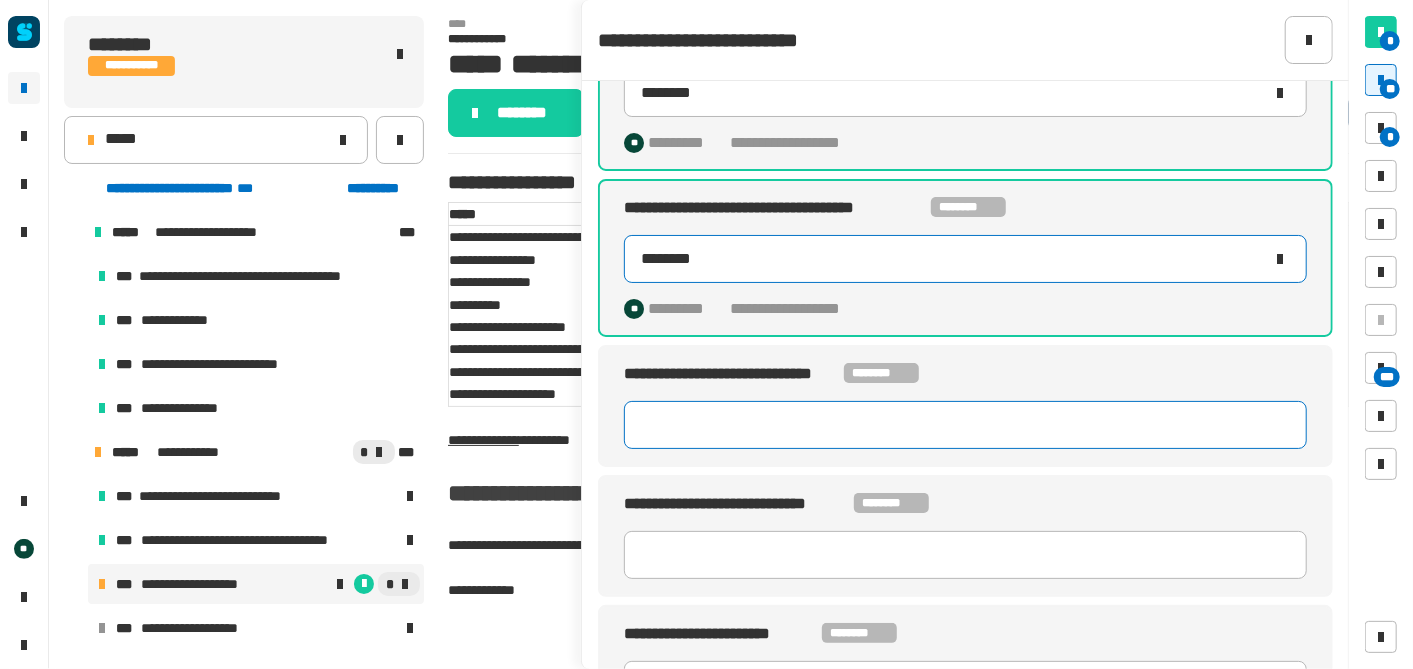 type on "********" 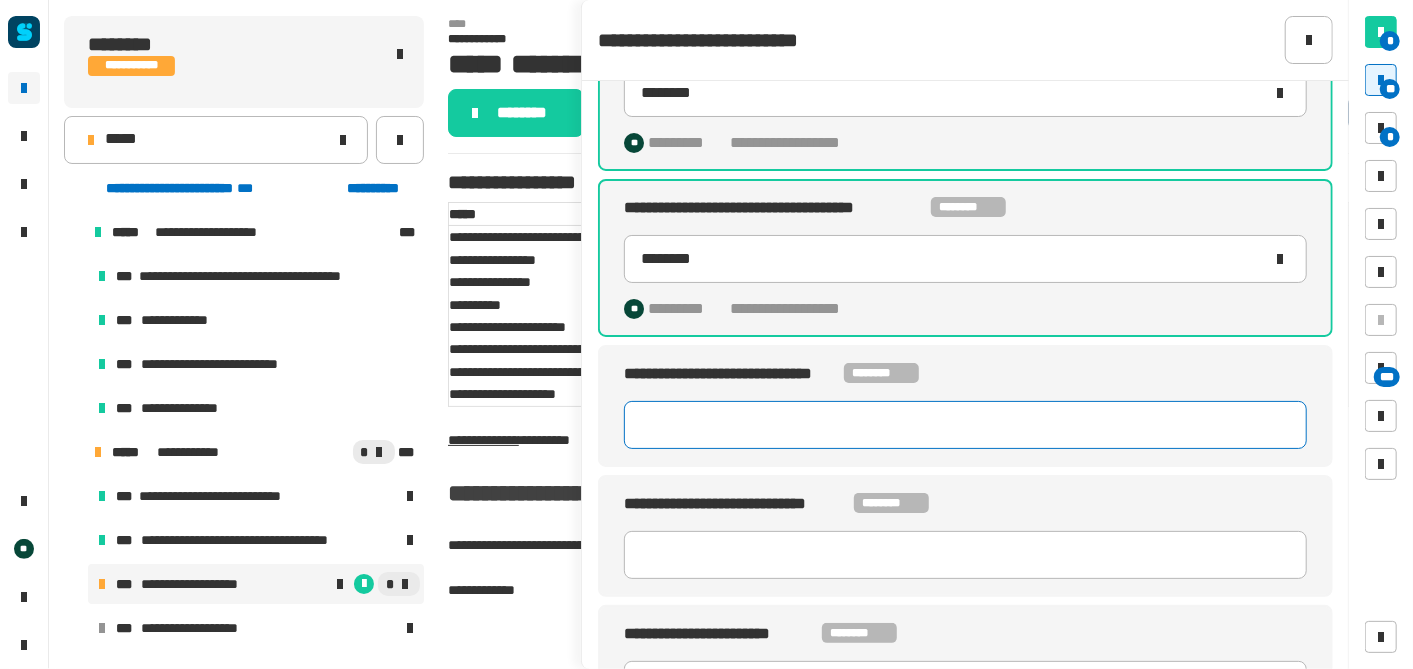 click 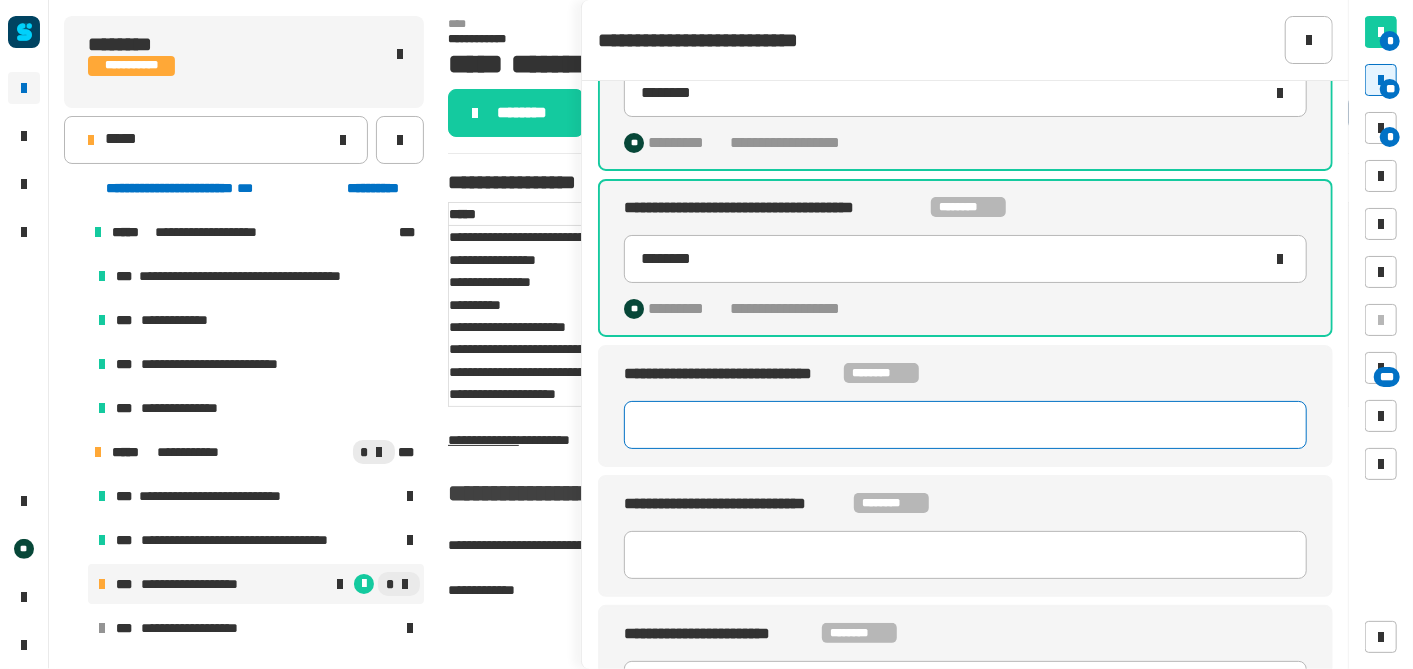 paste on "********" 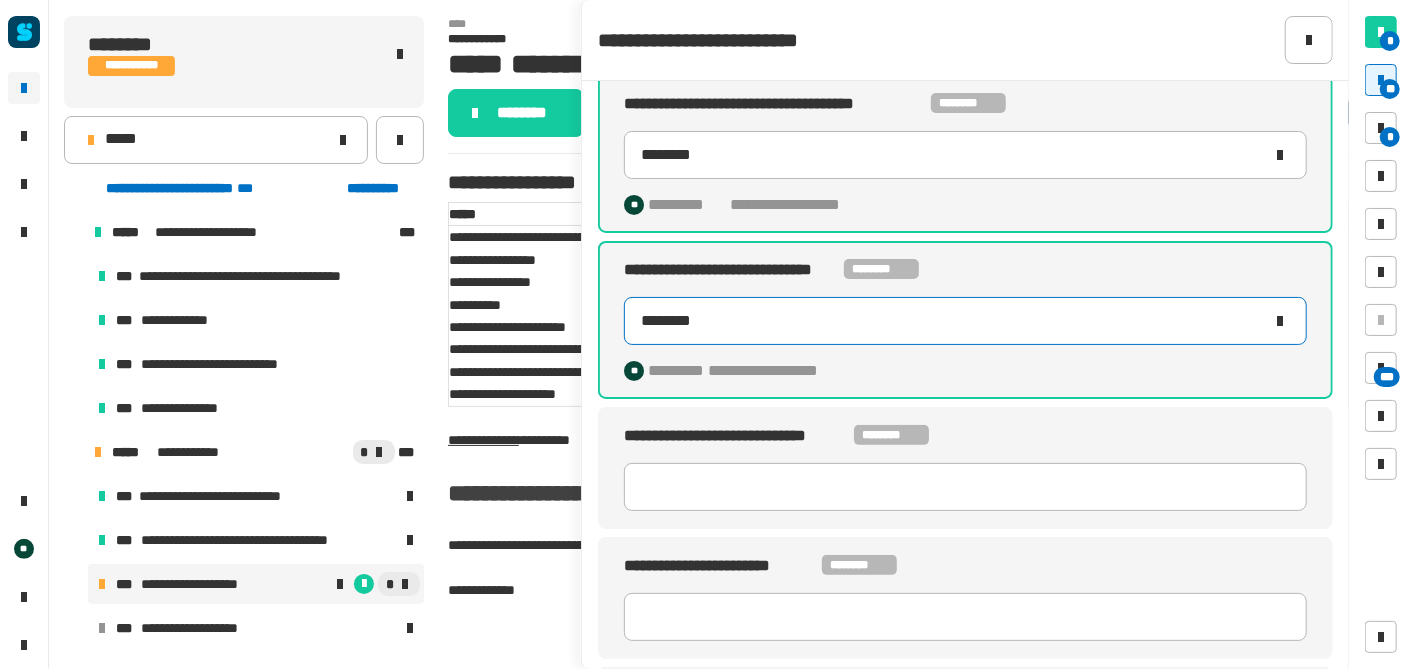scroll, scrollTop: 191, scrollLeft: 0, axis: vertical 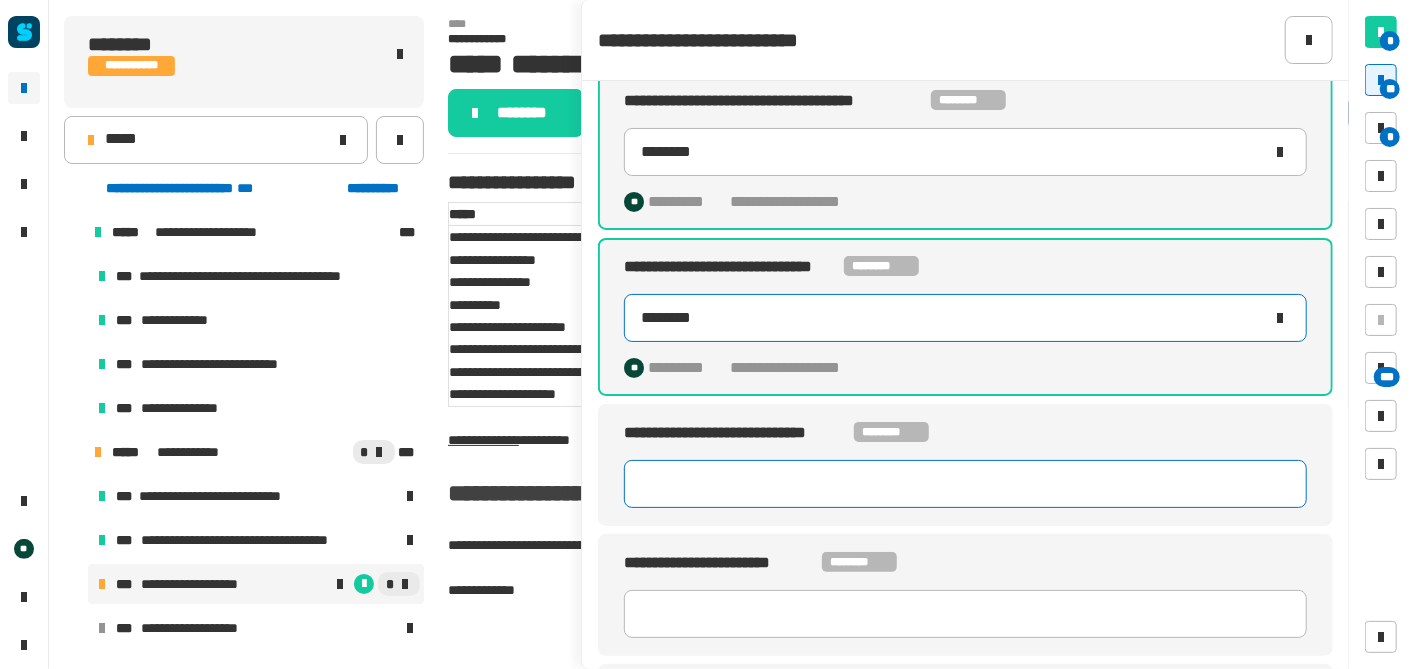type on "********" 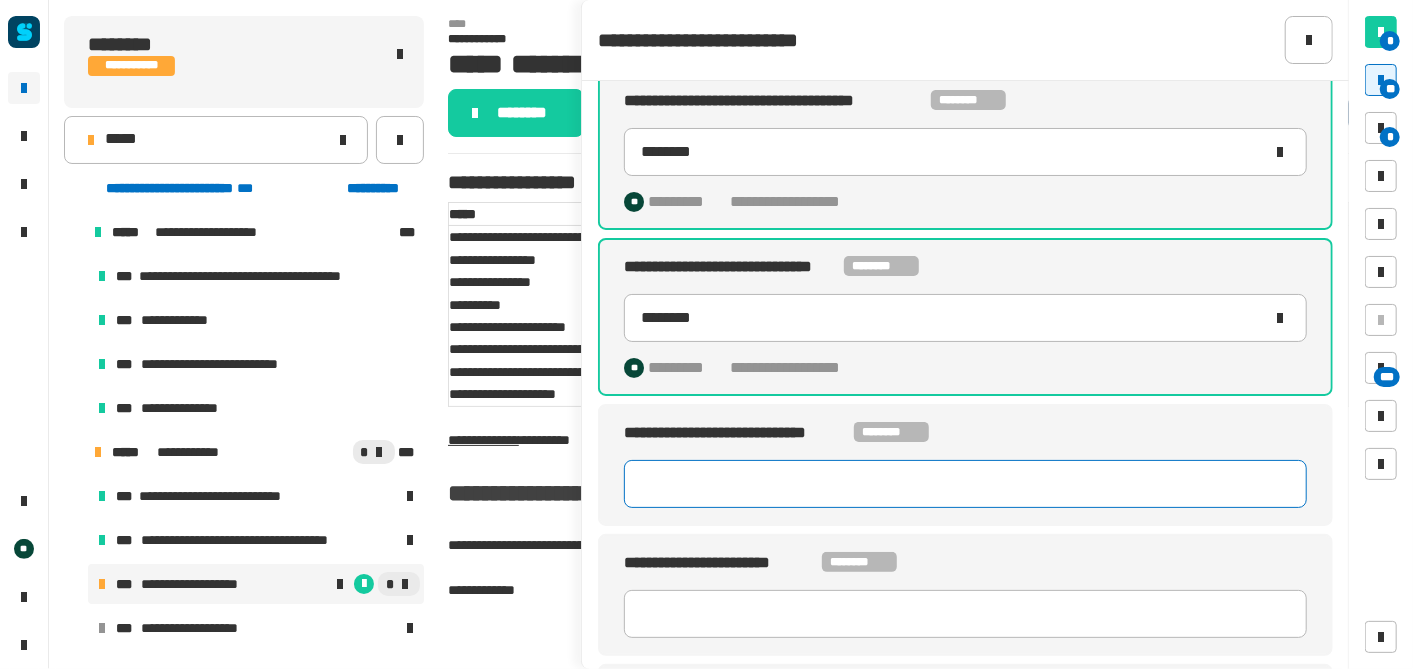 click 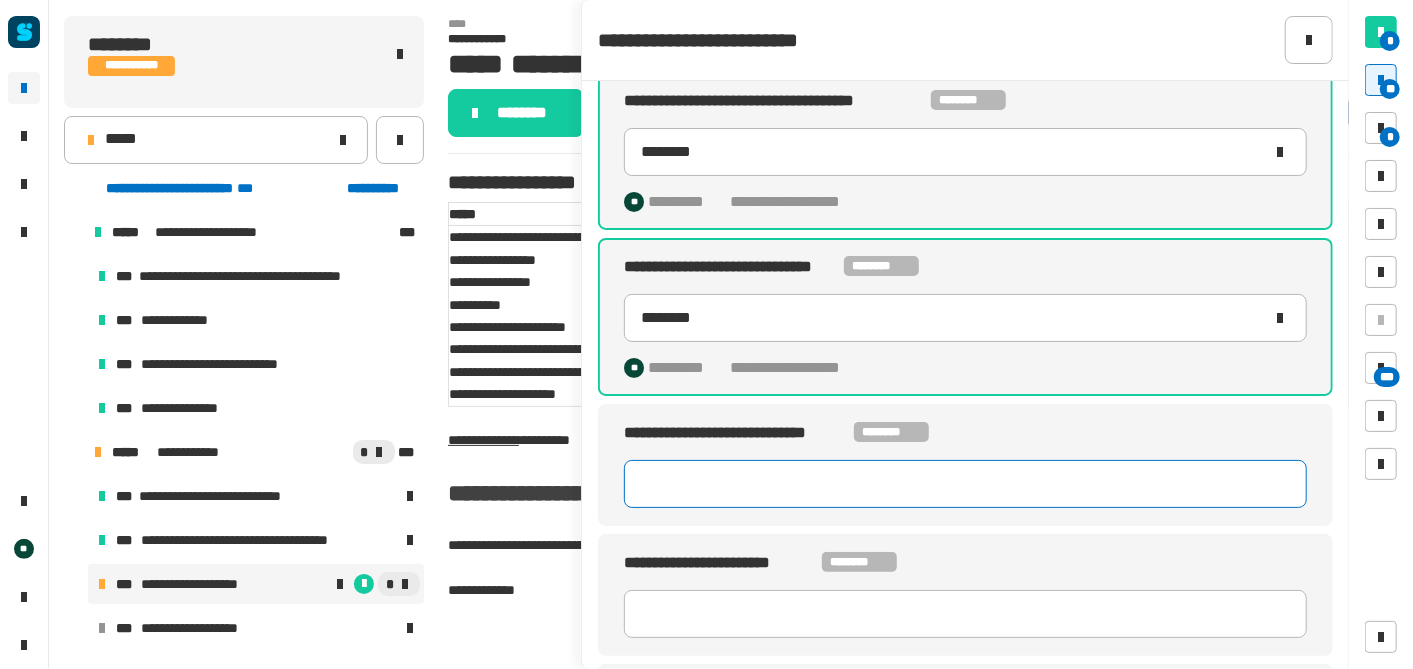paste on "********" 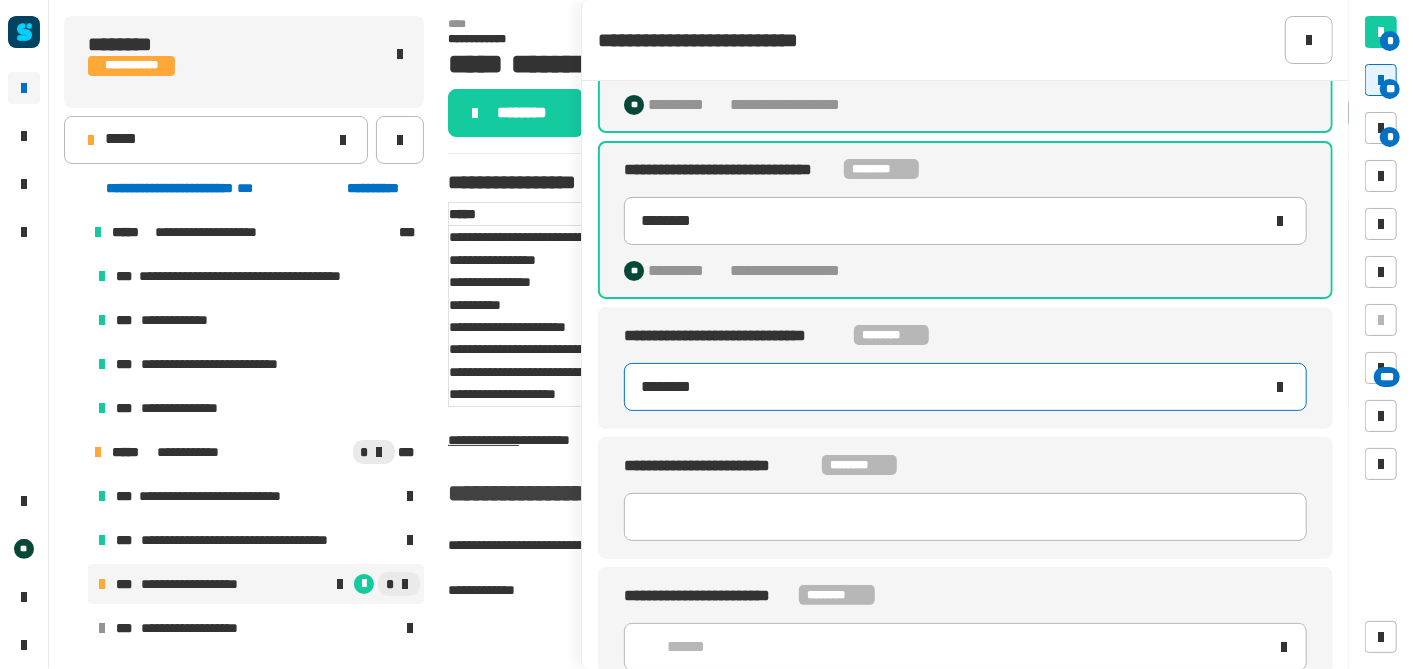 scroll, scrollTop: 314, scrollLeft: 0, axis: vertical 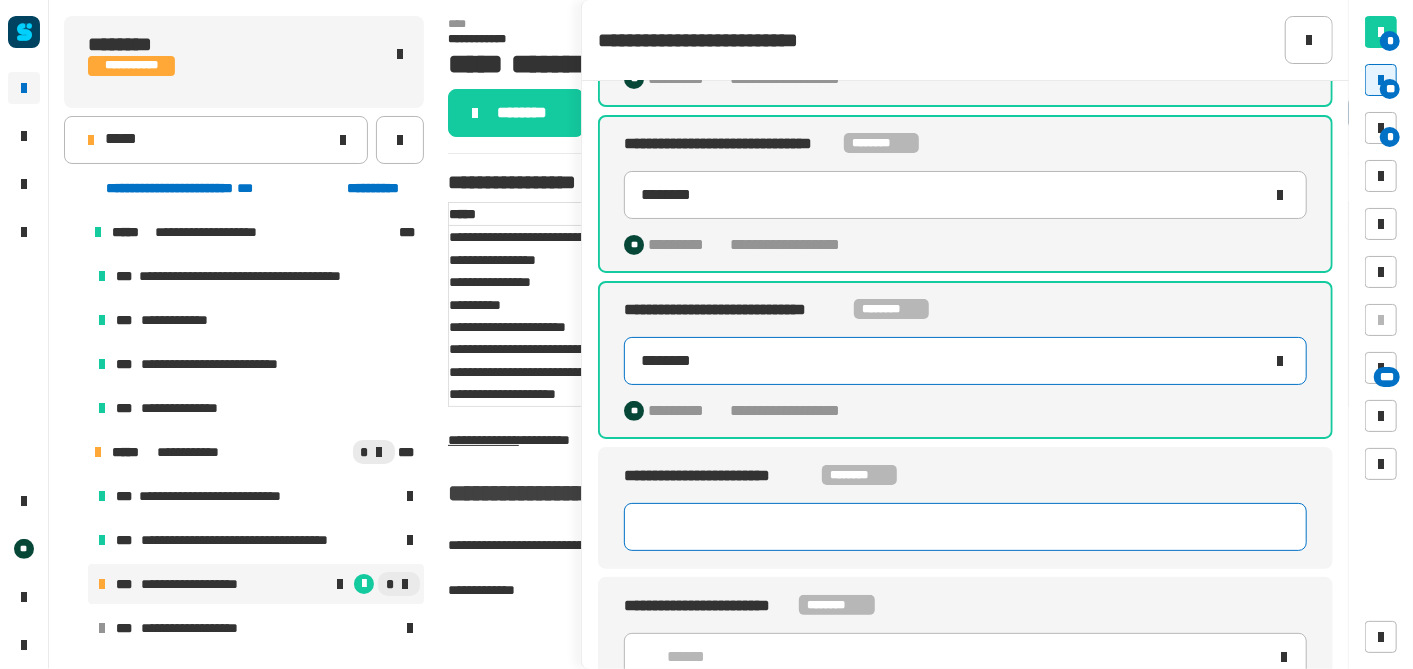 type on "********" 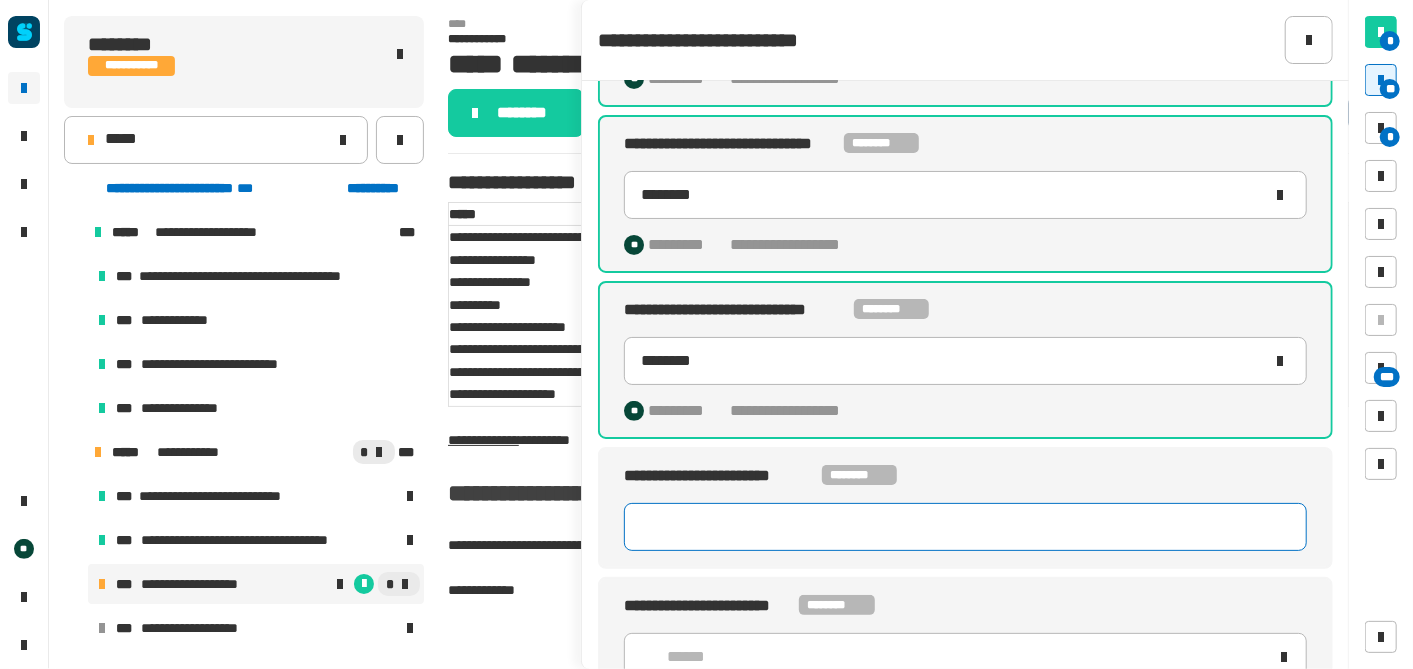 click 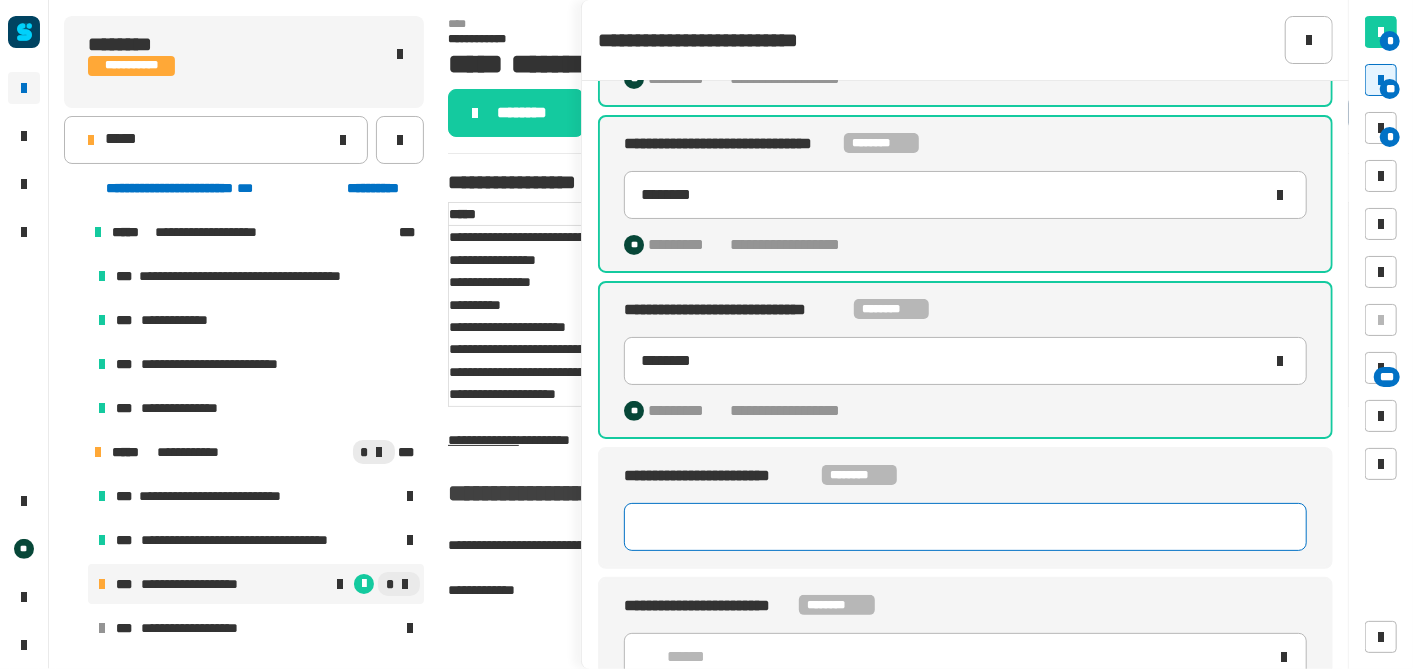 paste on "********" 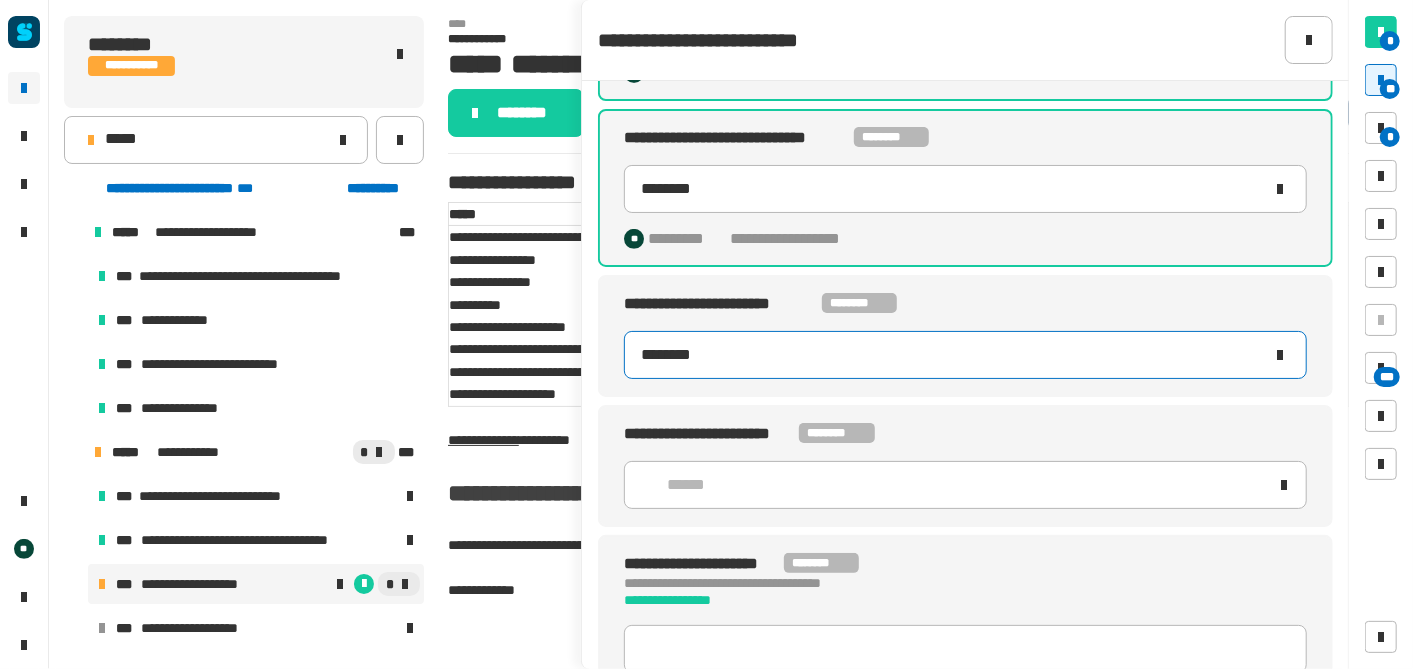 scroll, scrollTop: 497, scrollLeft: 0, axis: vertical 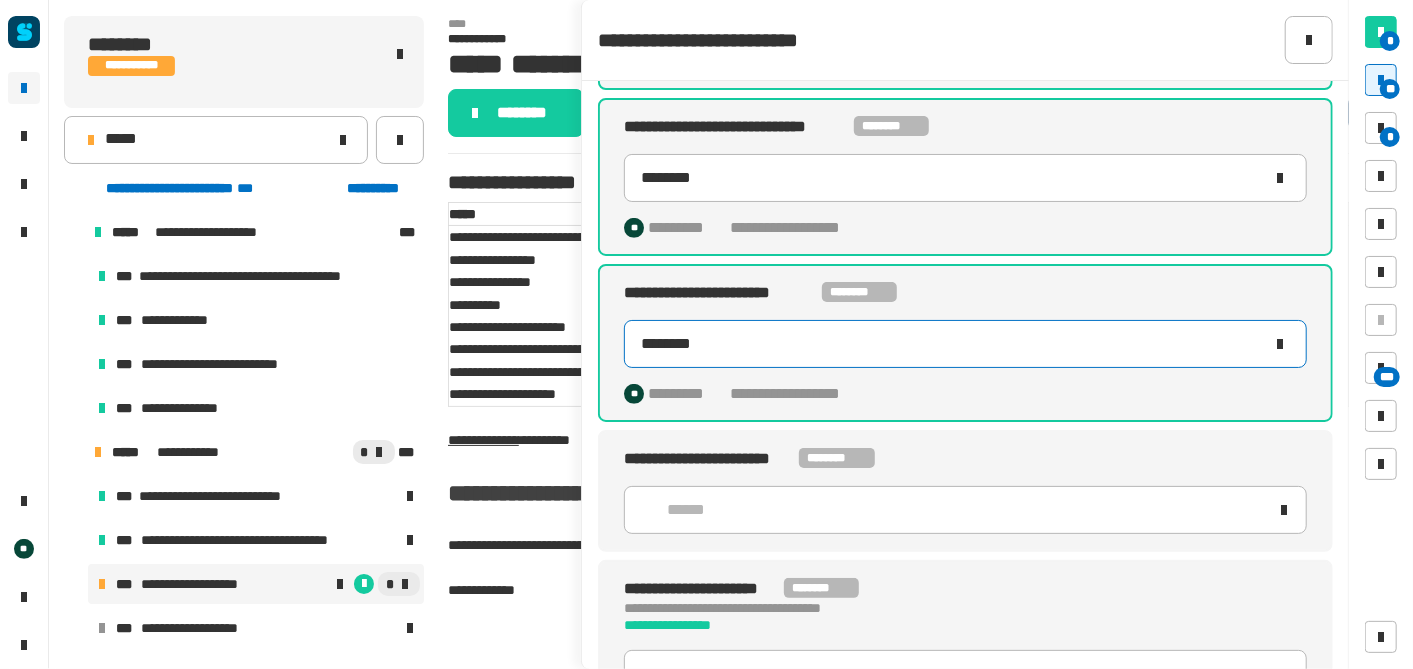 type on "********" 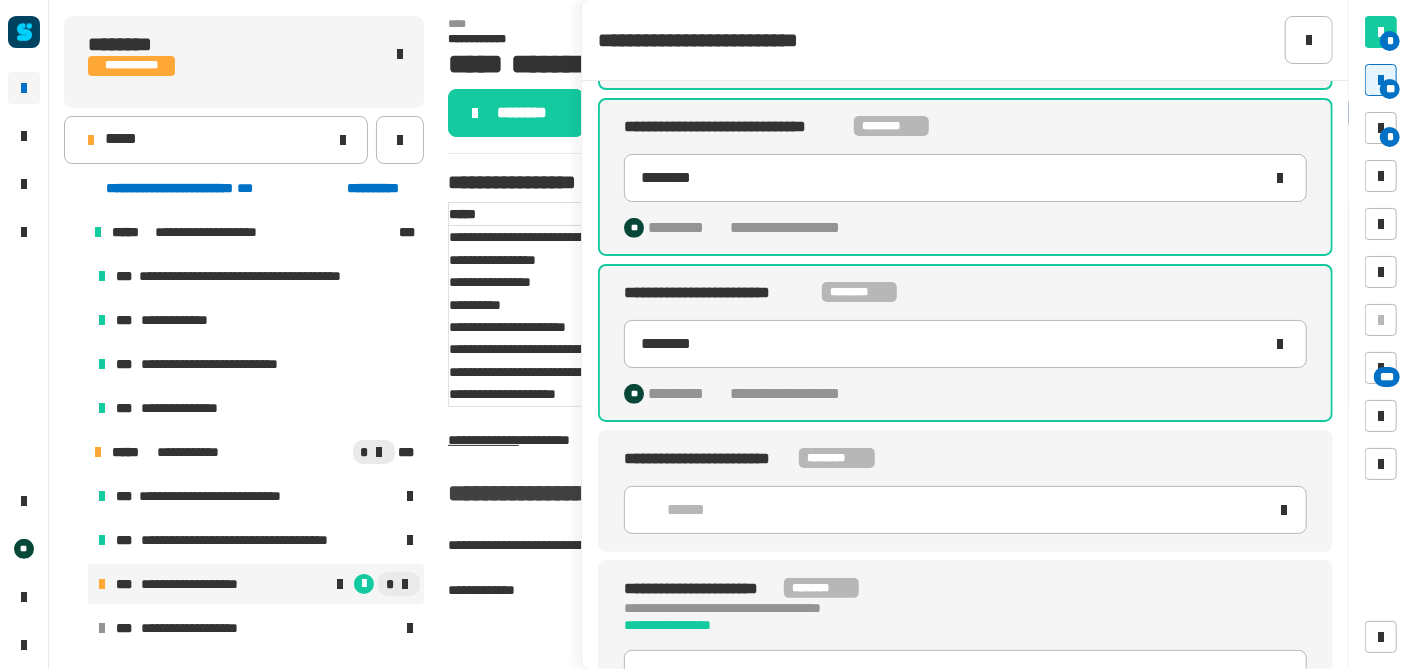 click on "**********" 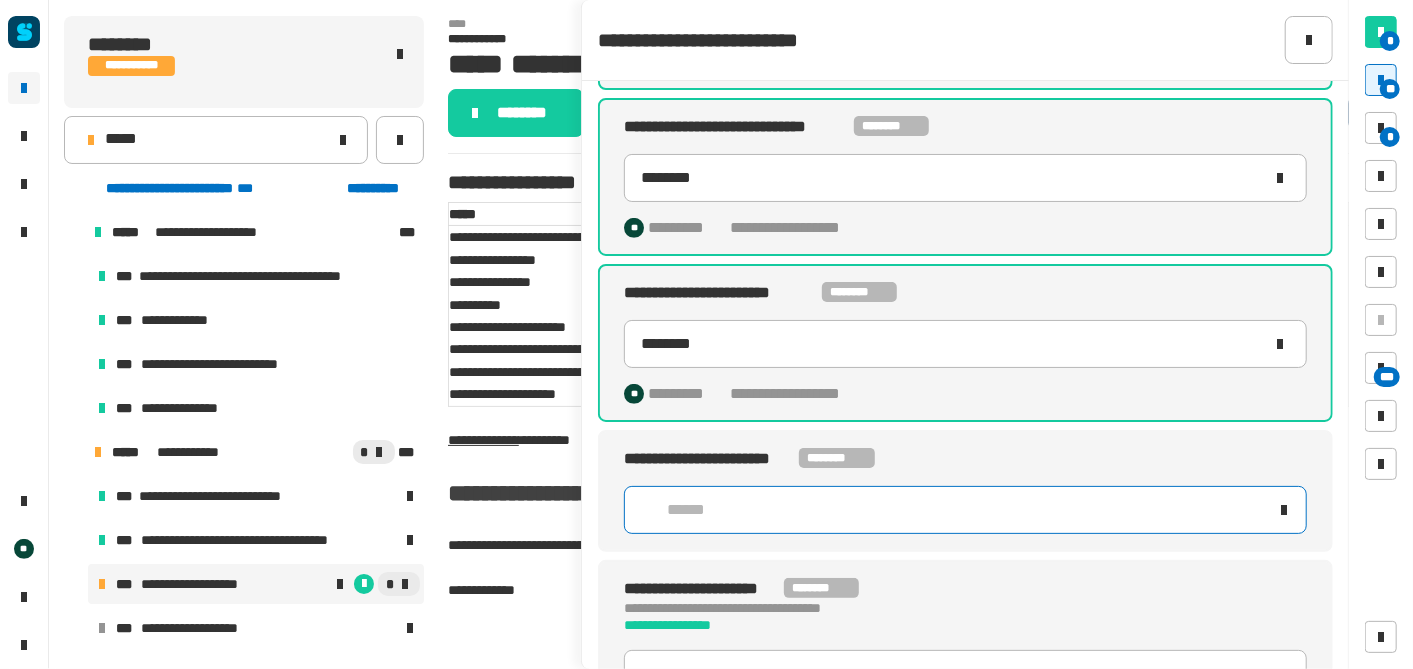 click on "******" 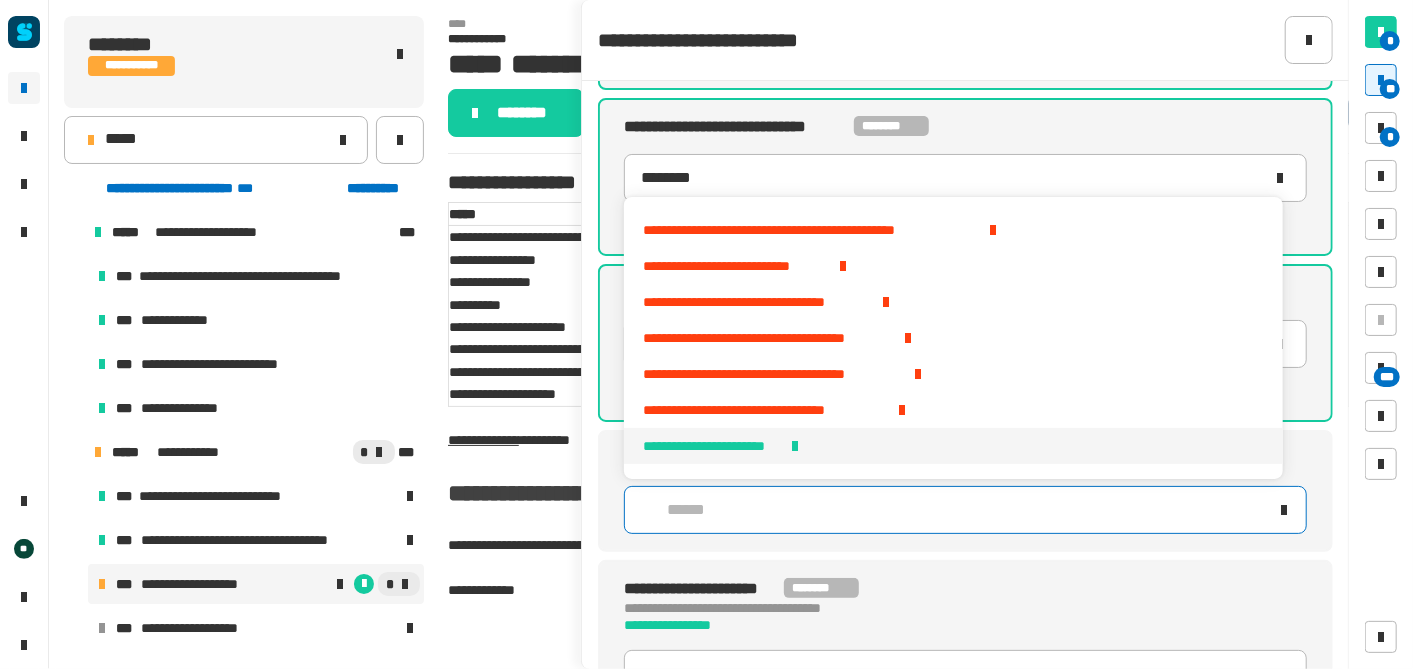 click on "**********" at bounding box center [712, 446] 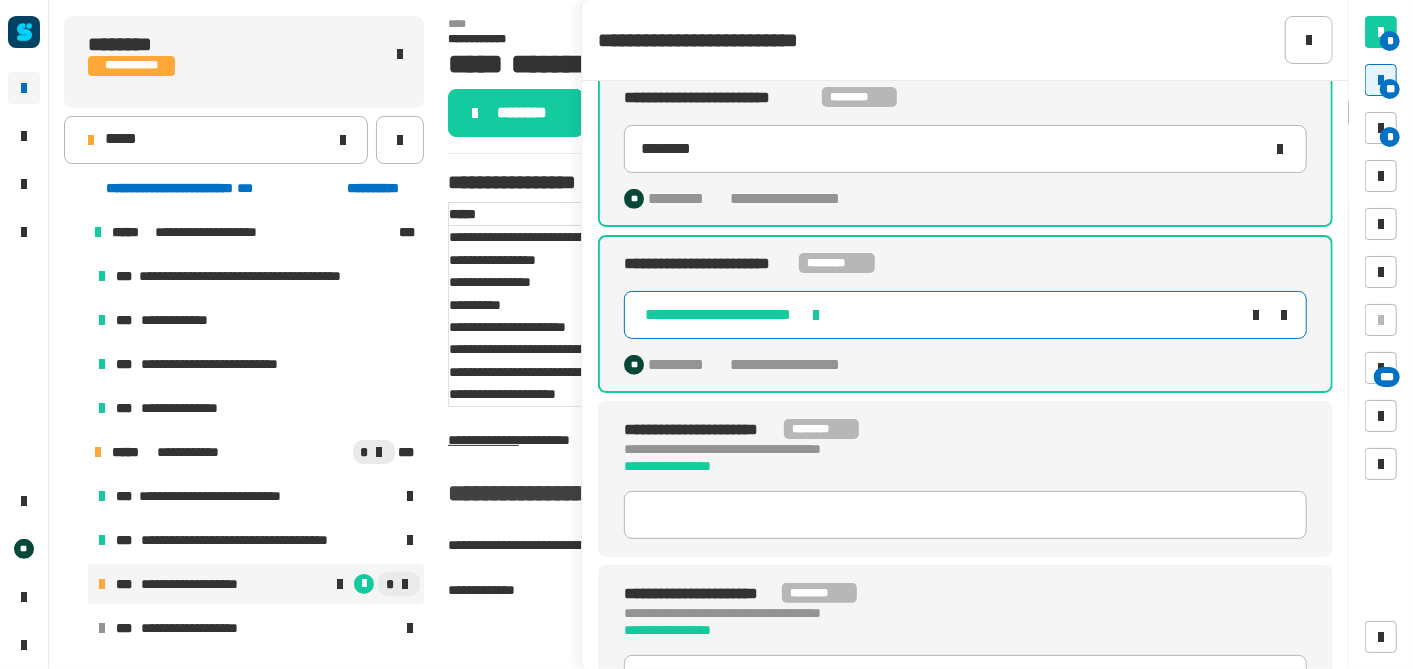 scroll, scrollTop: 699, scrollLeft: 0, axis: vertical 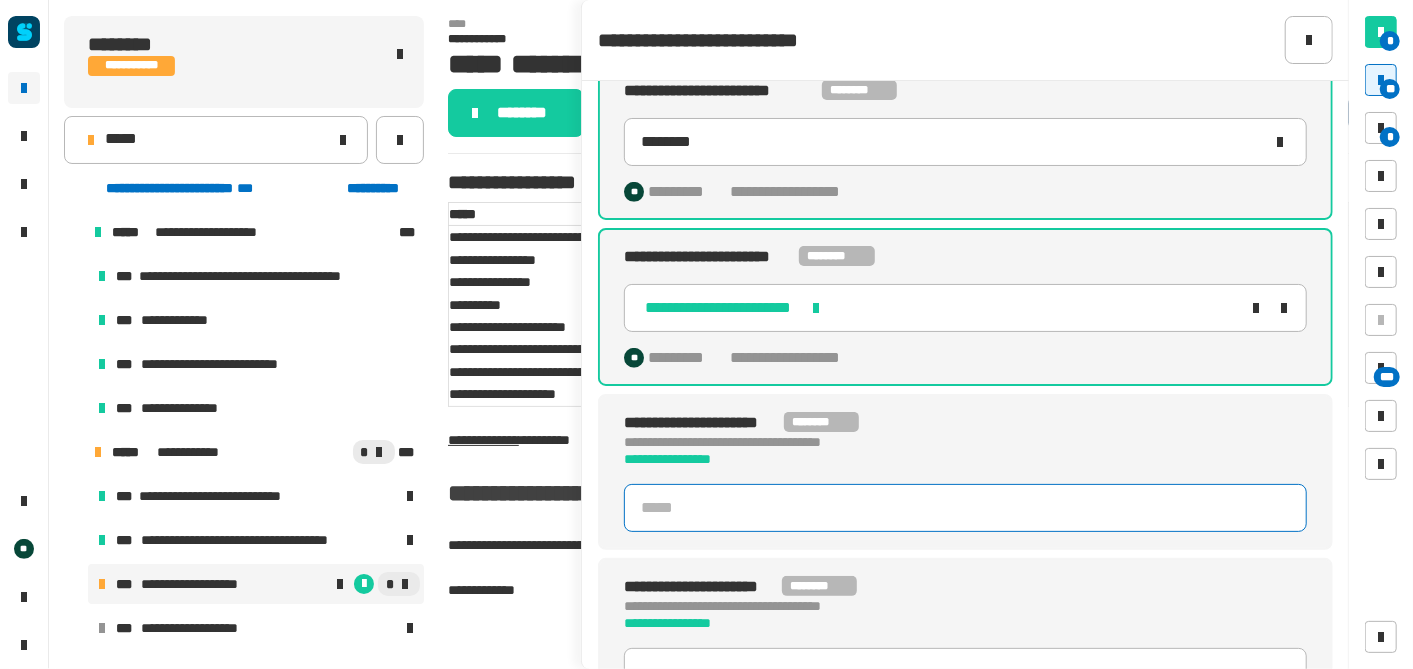 click 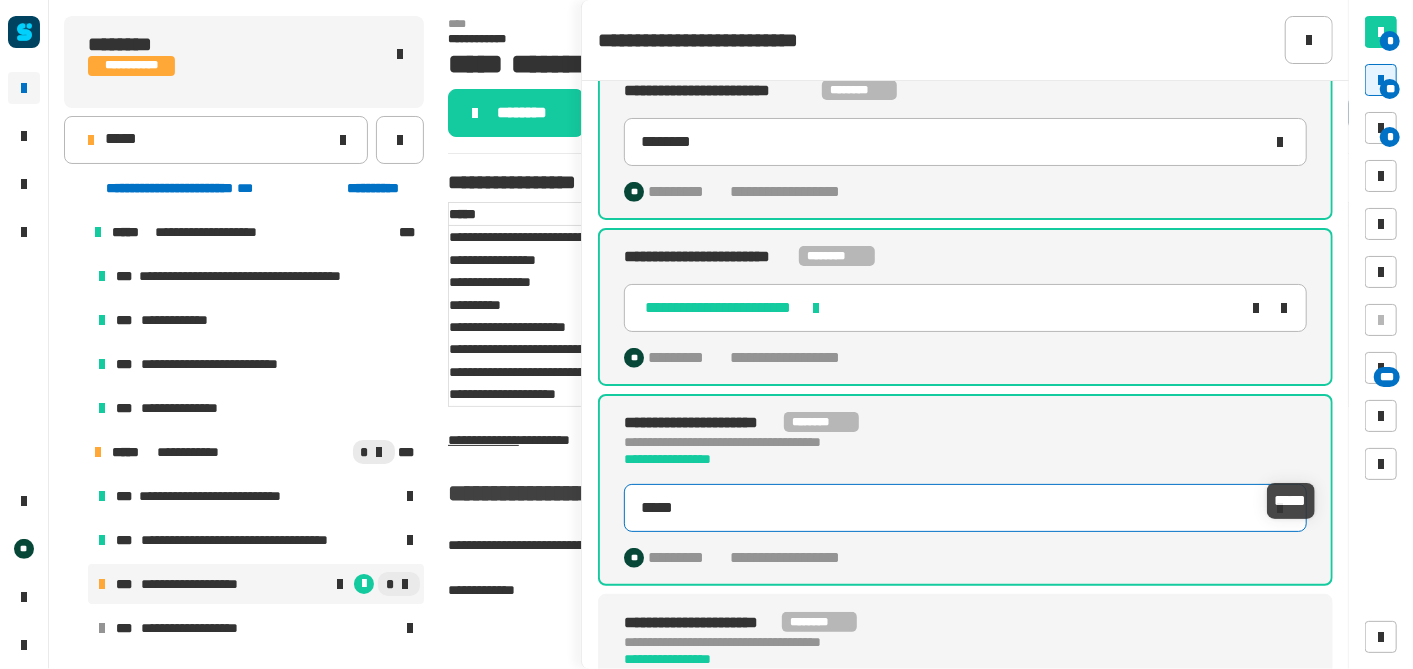 type on "*****" 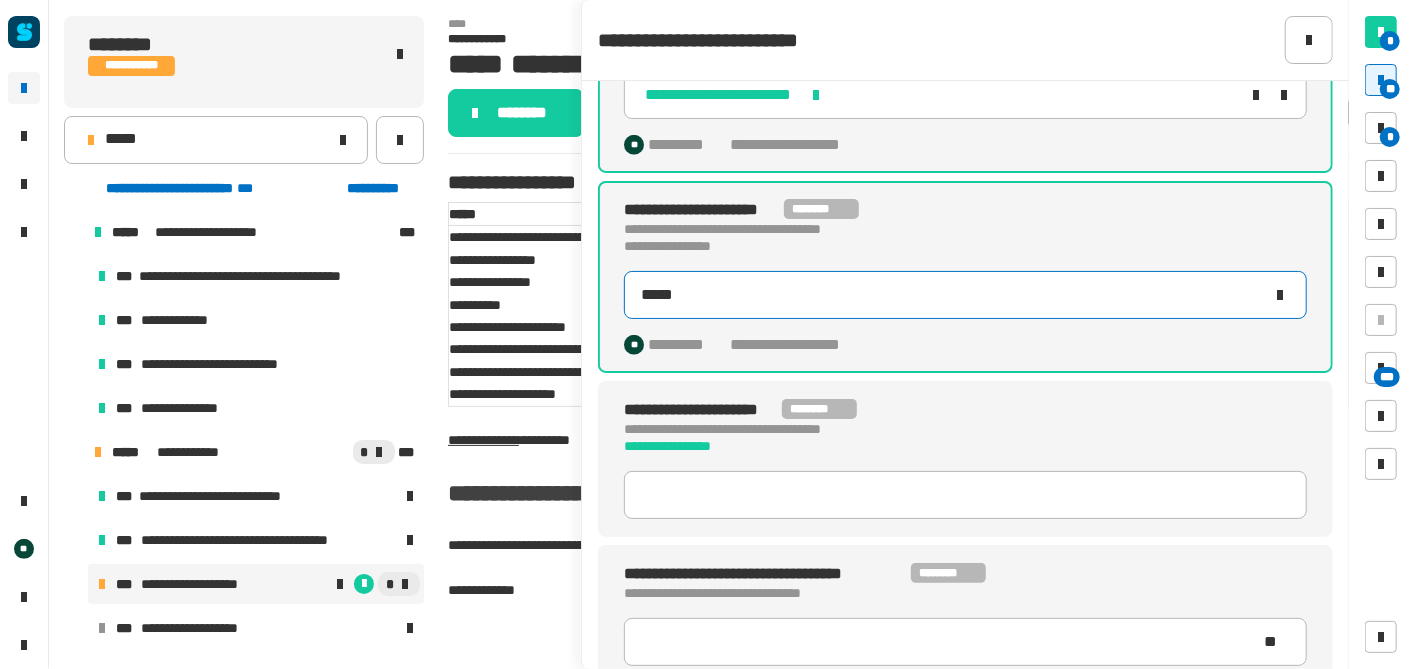 scroll, scrollTop: 914, scrollLeft: 0, axis: vertical 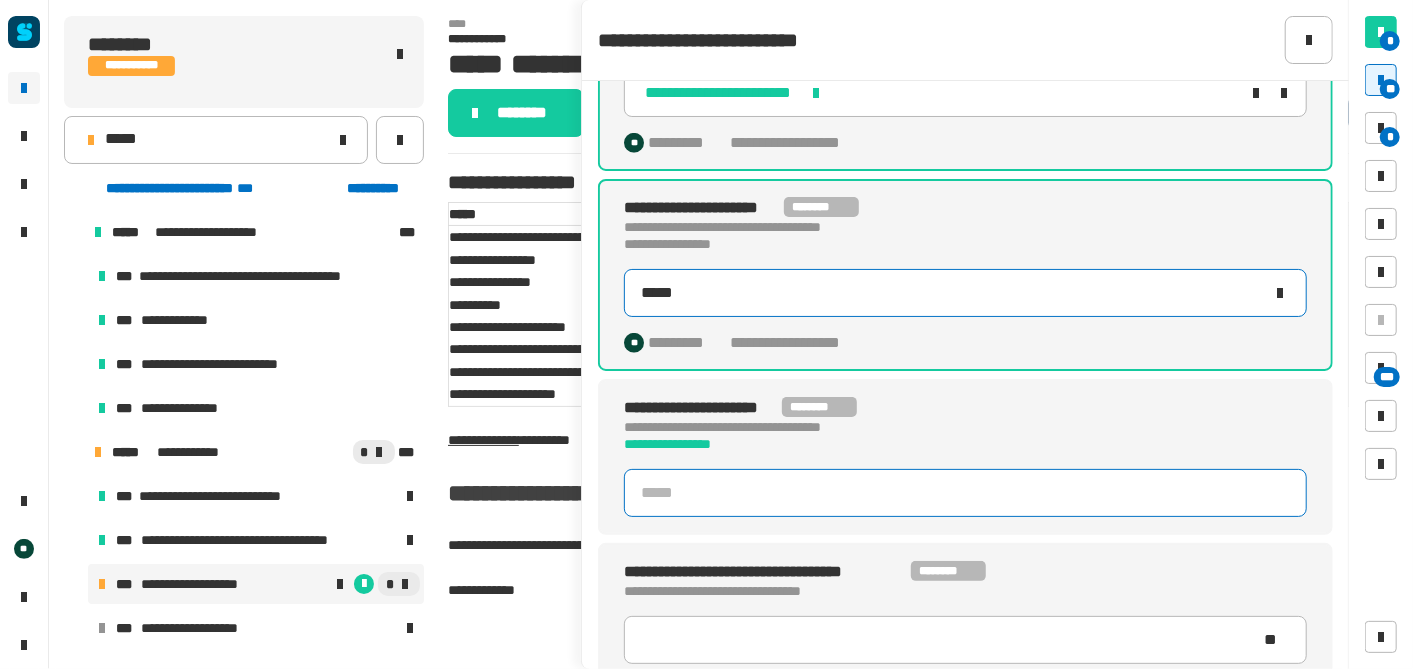 click 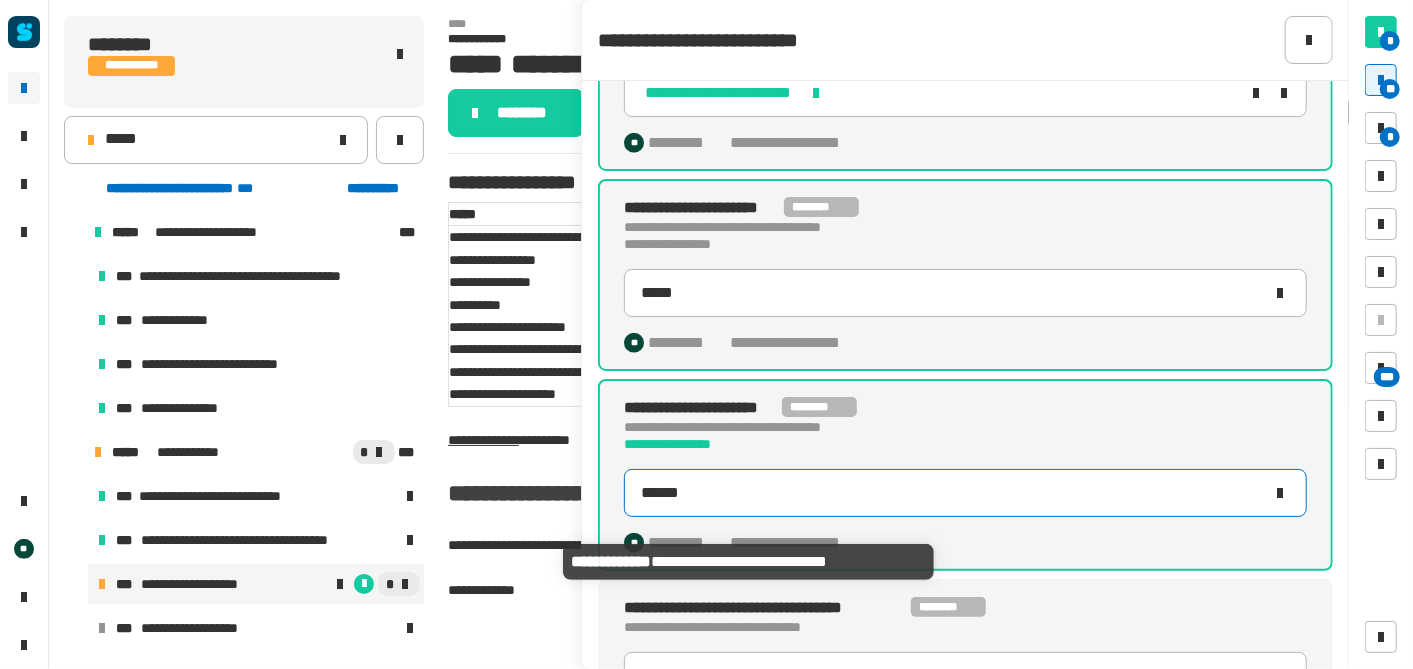 type on "******" 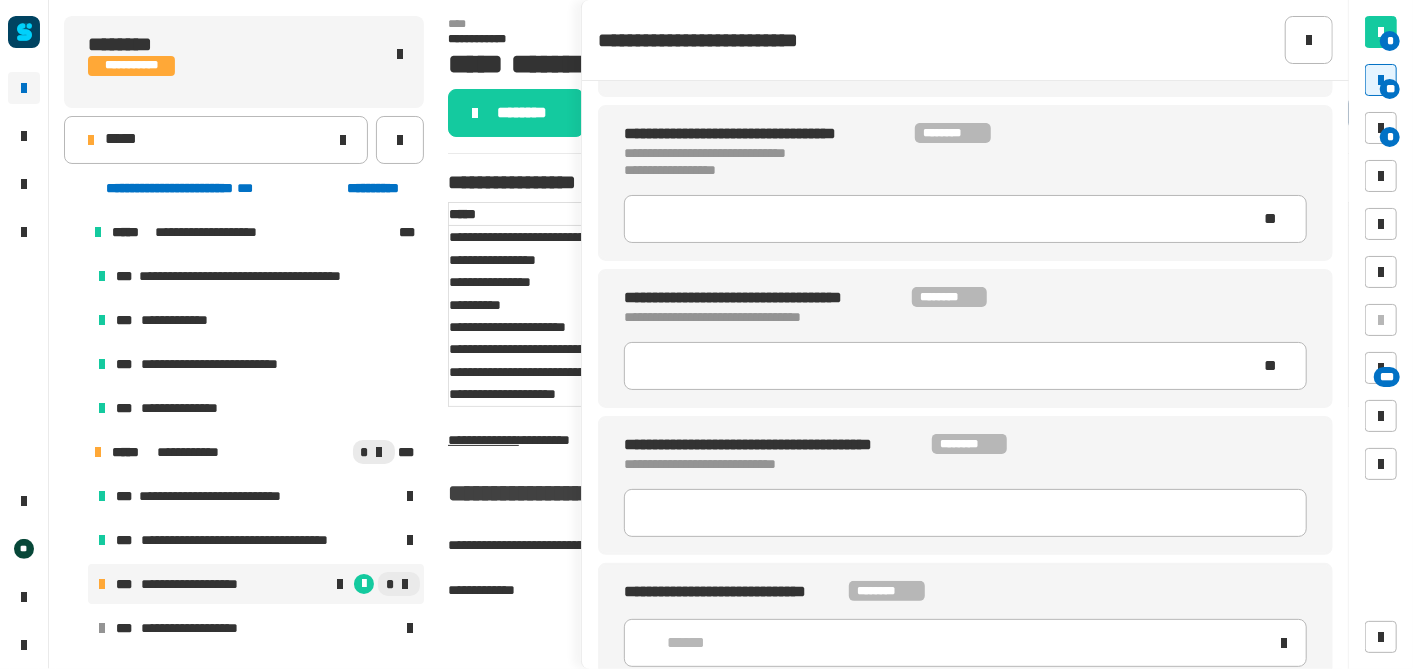 scroll, scrollTop: 1537, scrollLeft: 0, axis: vertical 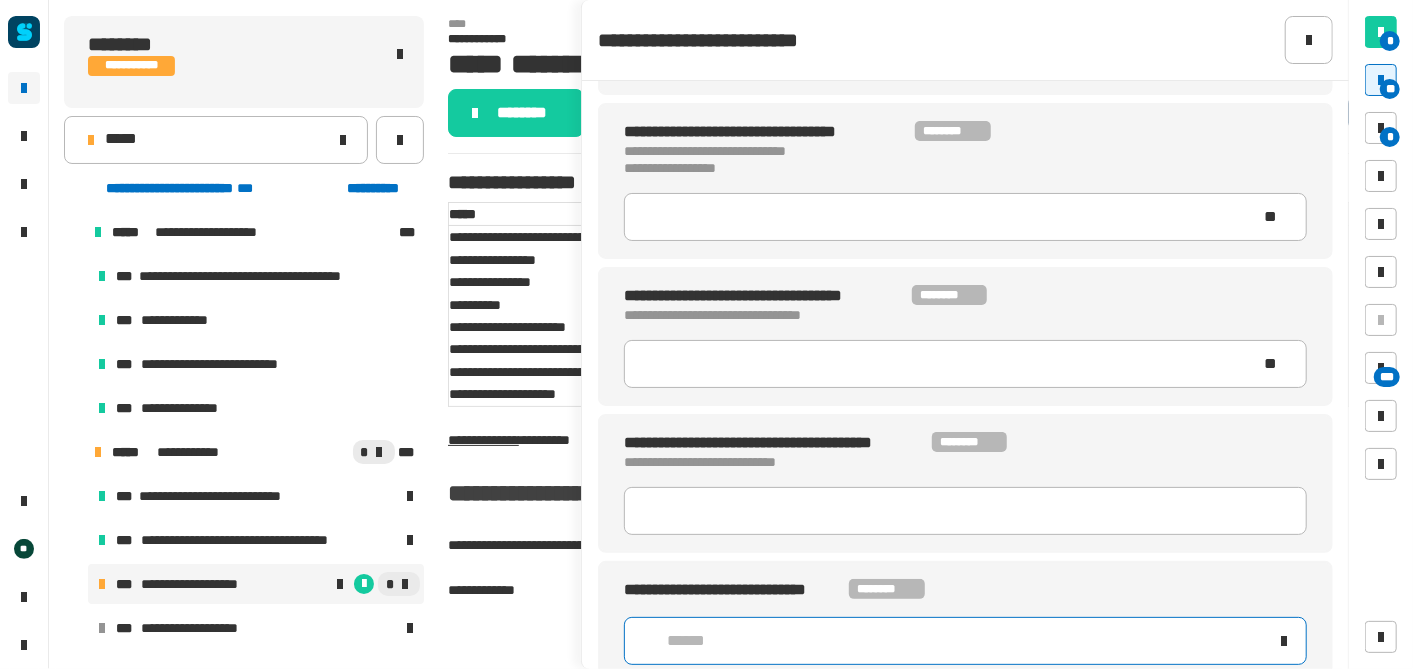 click on "******" 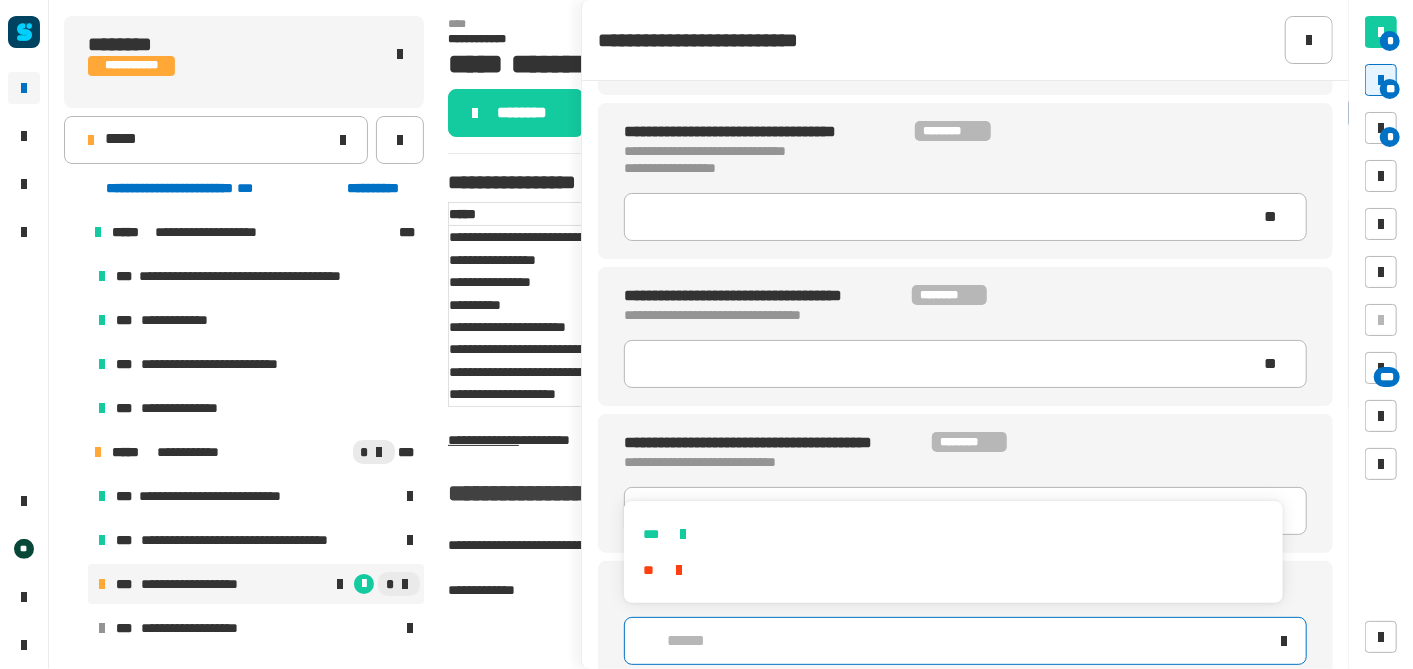 click on "******" 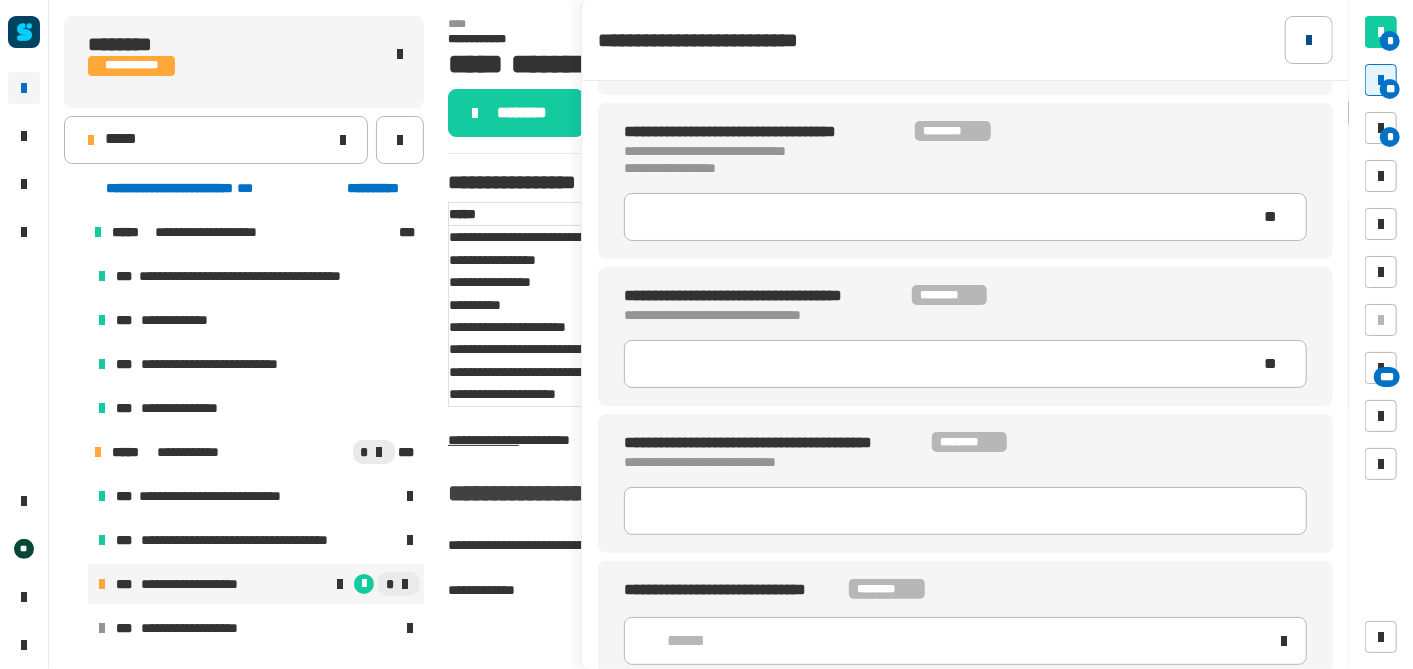 click 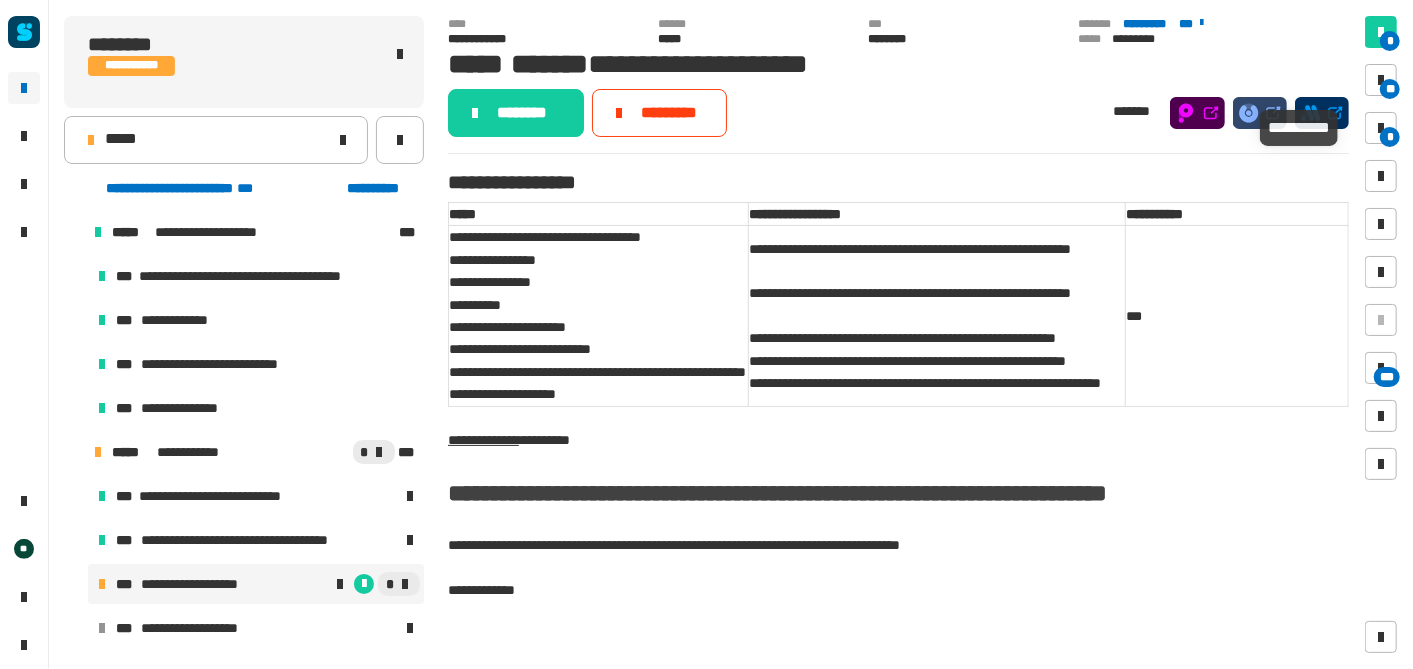 click on "*" at bounding box center [1390, 137] 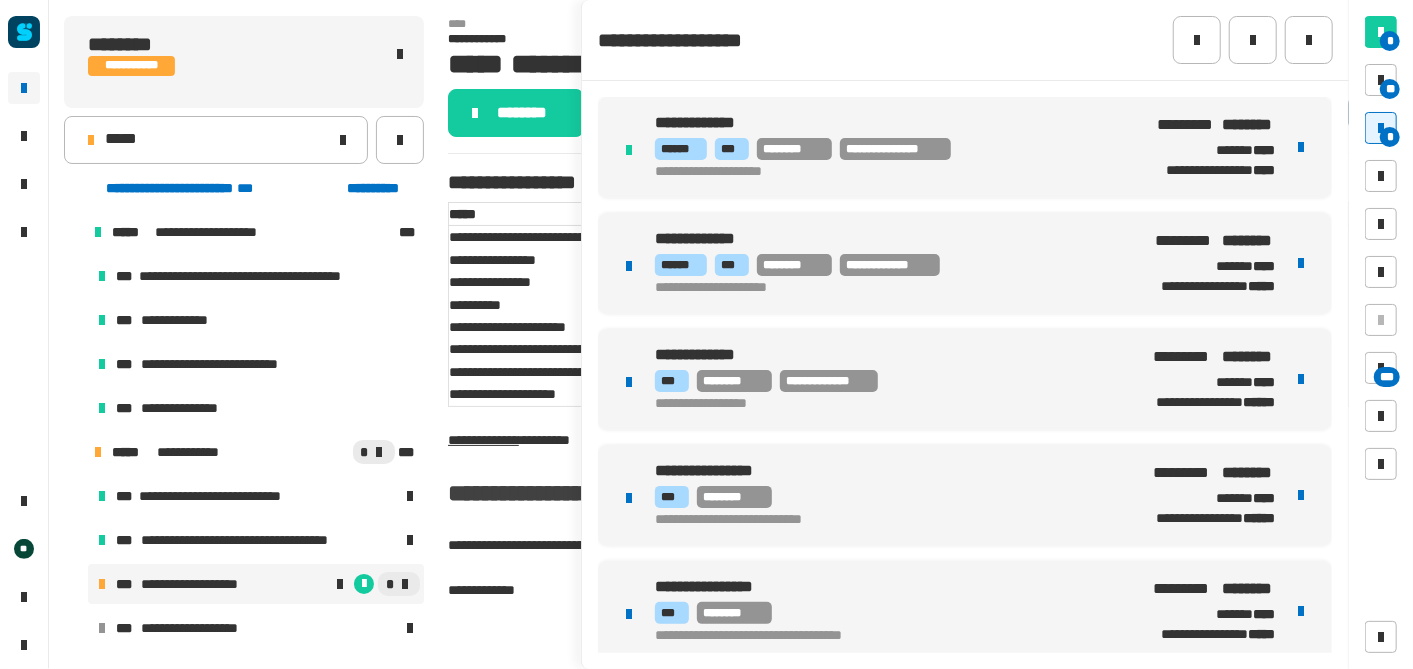 click on "********" at bounding box center [734, 381] 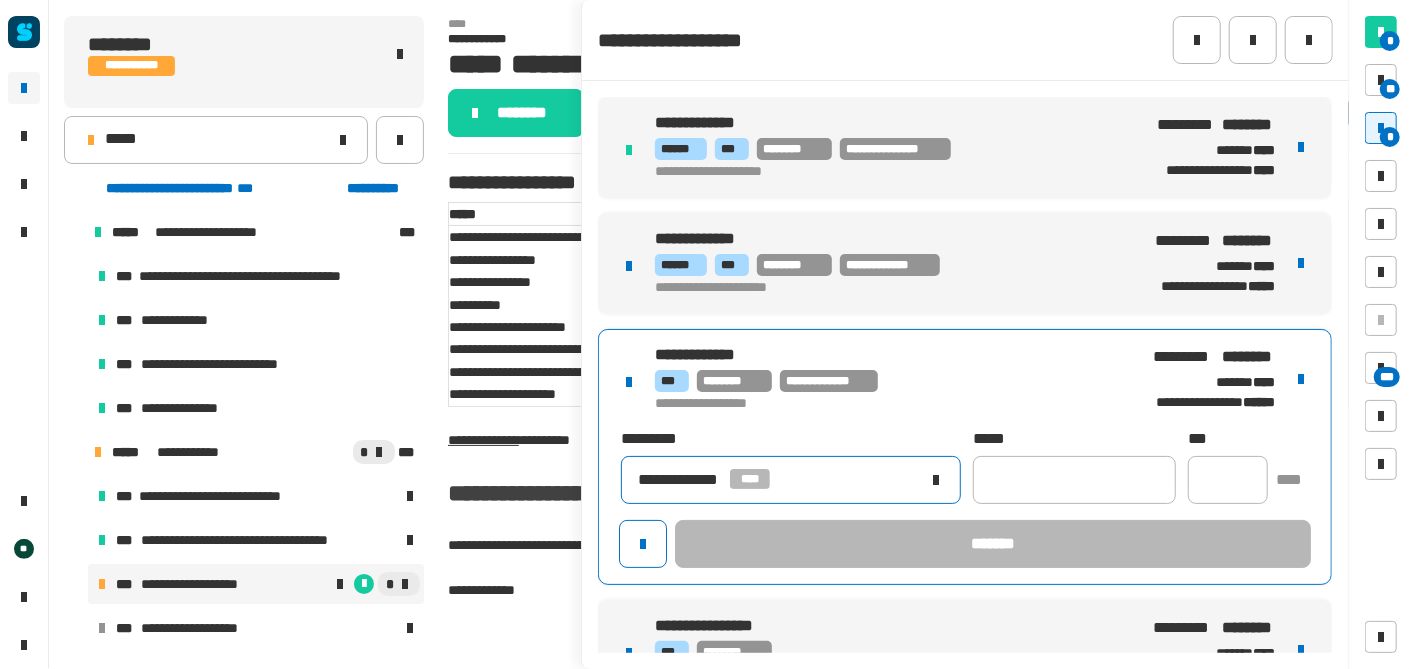 click on "**********" 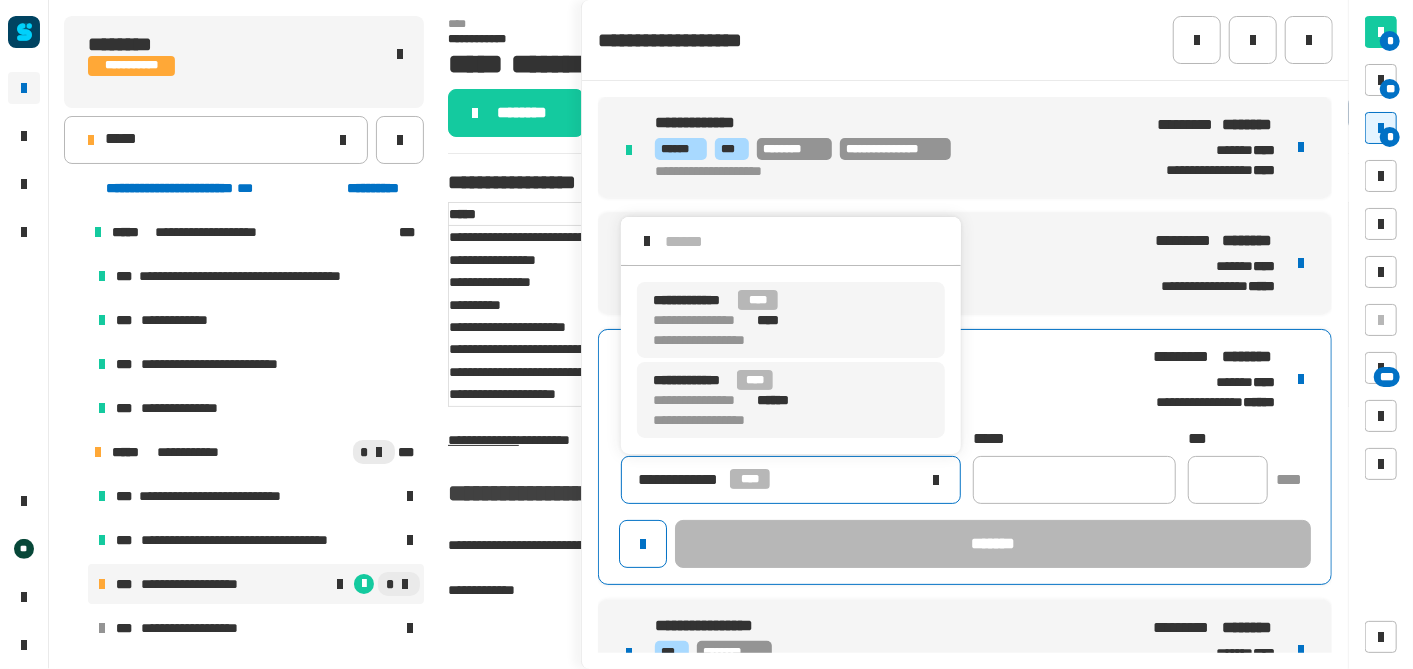 click on "**********" at bounding box center (791, 400) 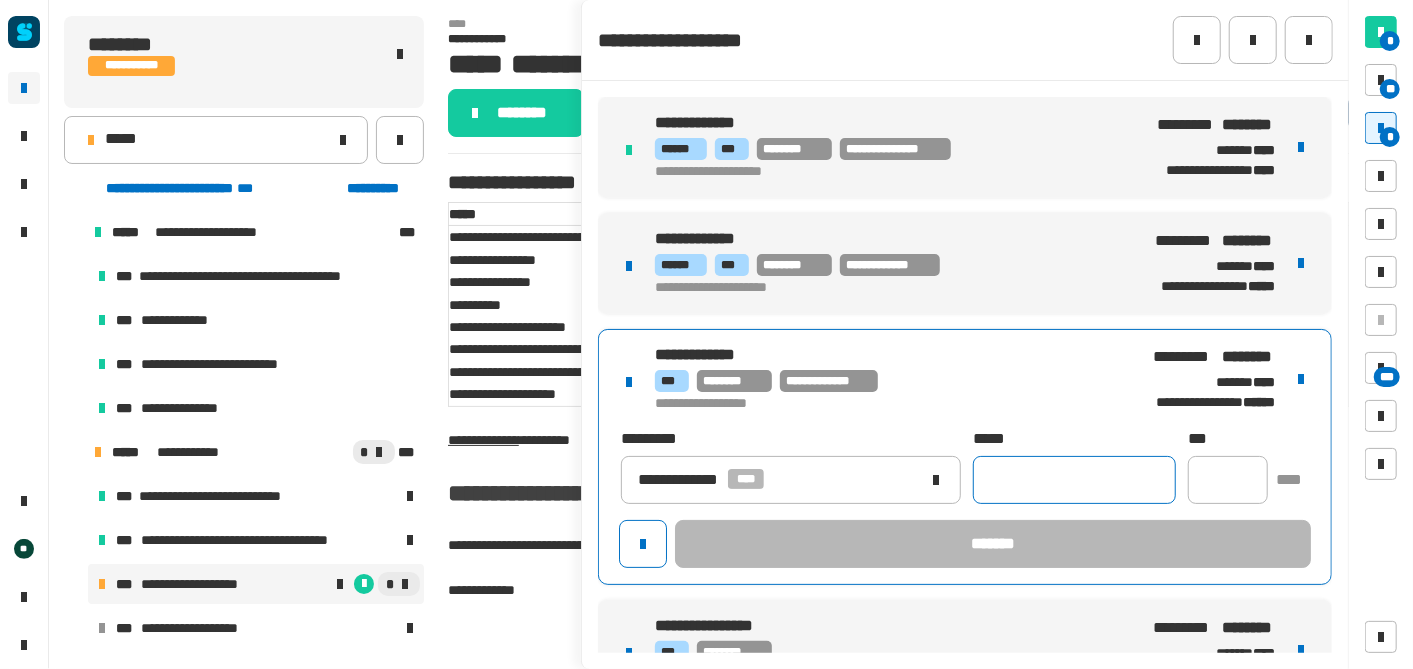 click 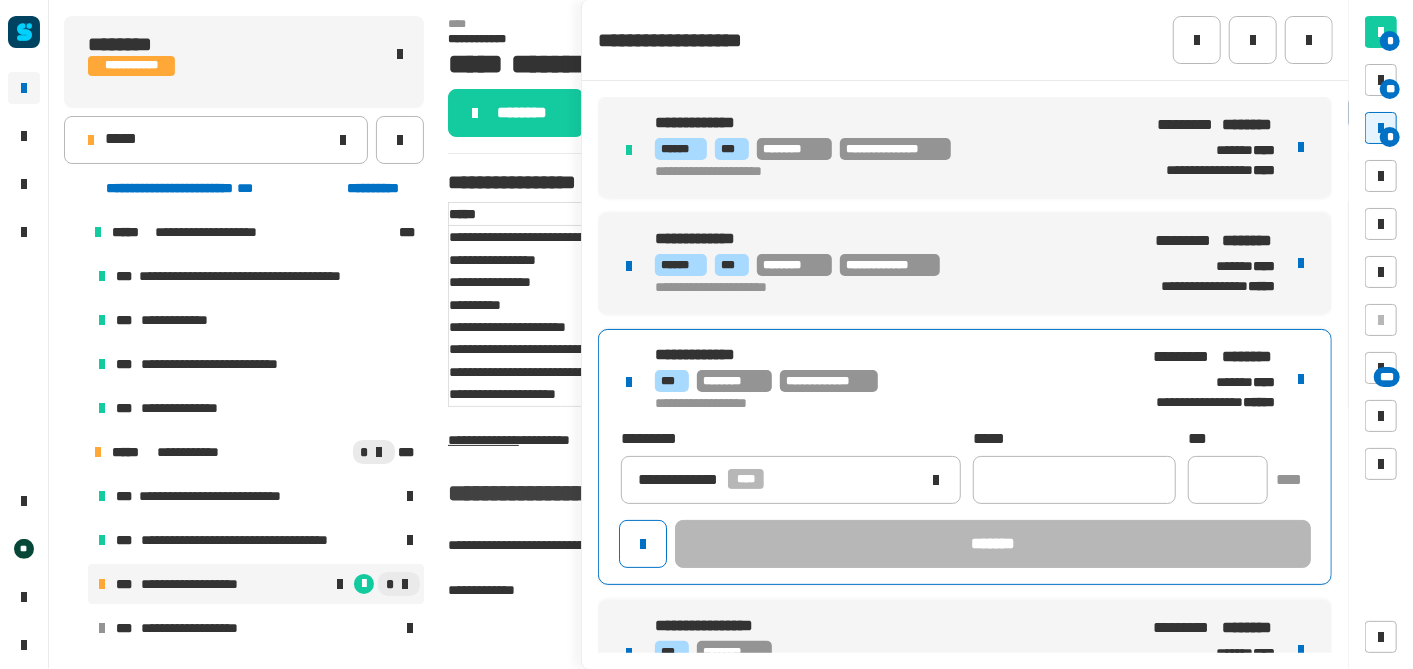 click on "**********" at bounding box center [874, 288] 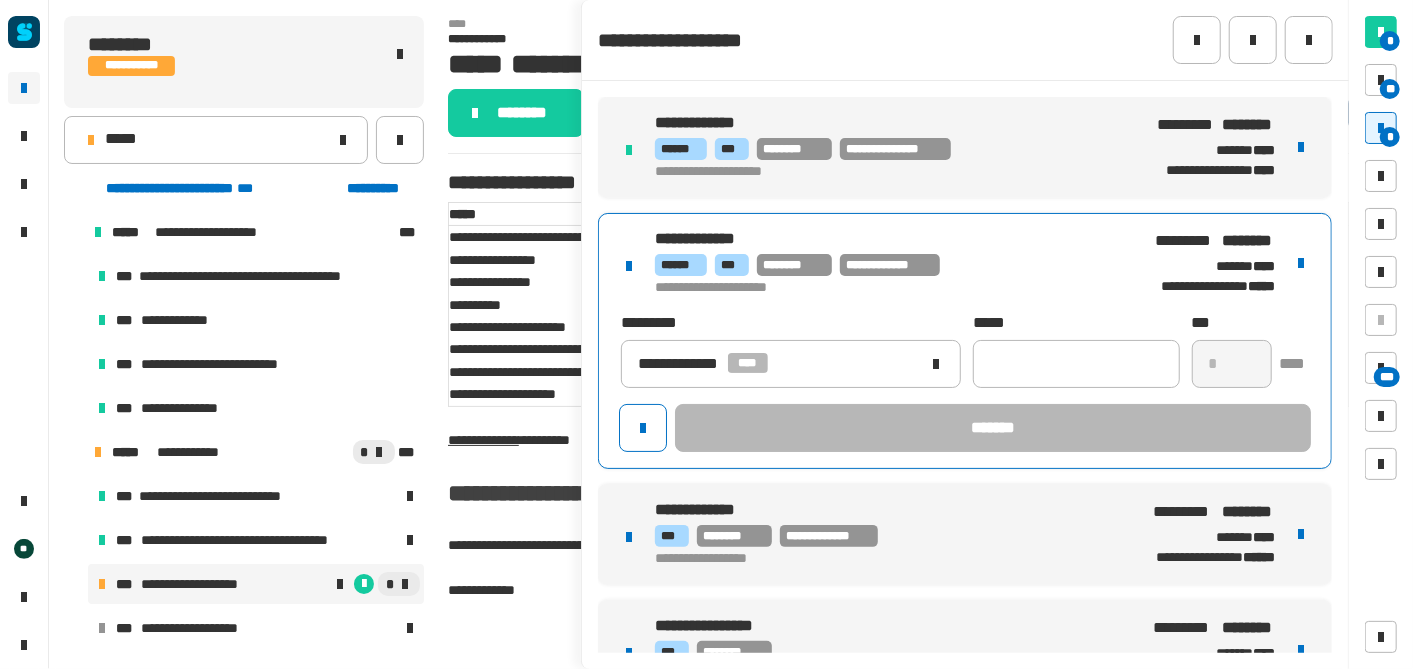 click on "**********" at bounding box center (965, 534) 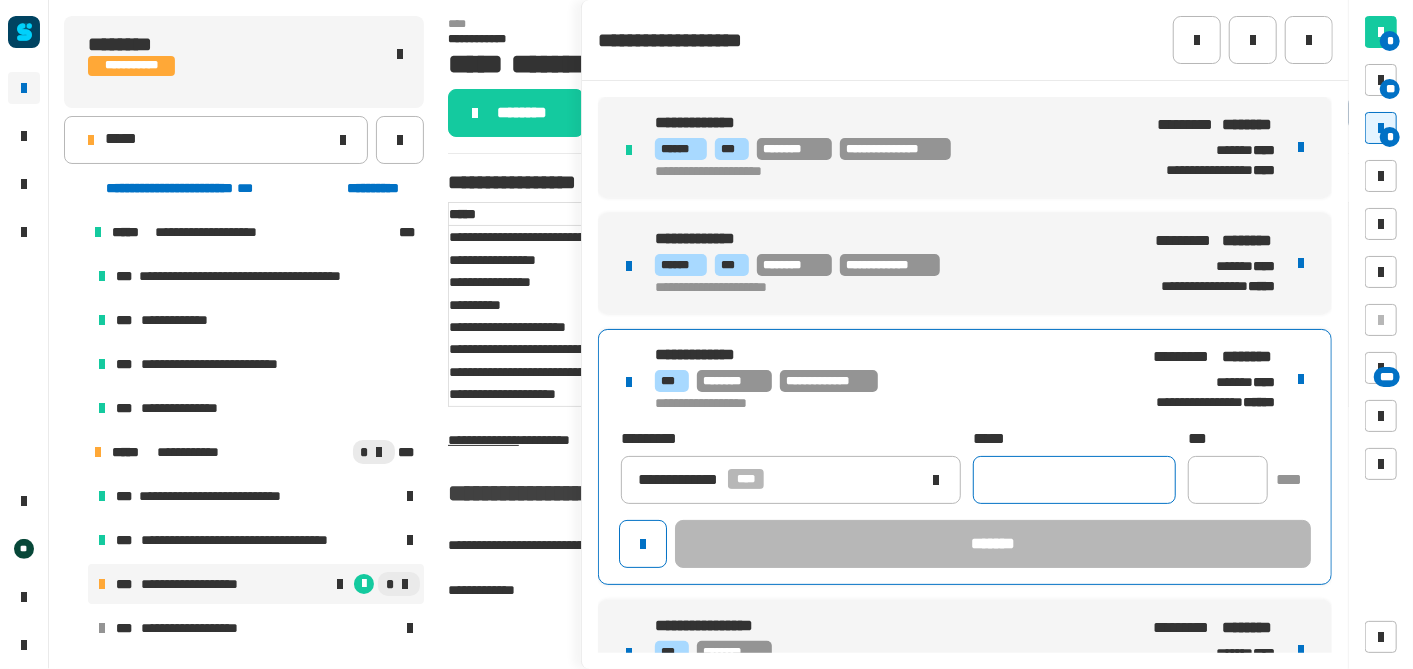 click 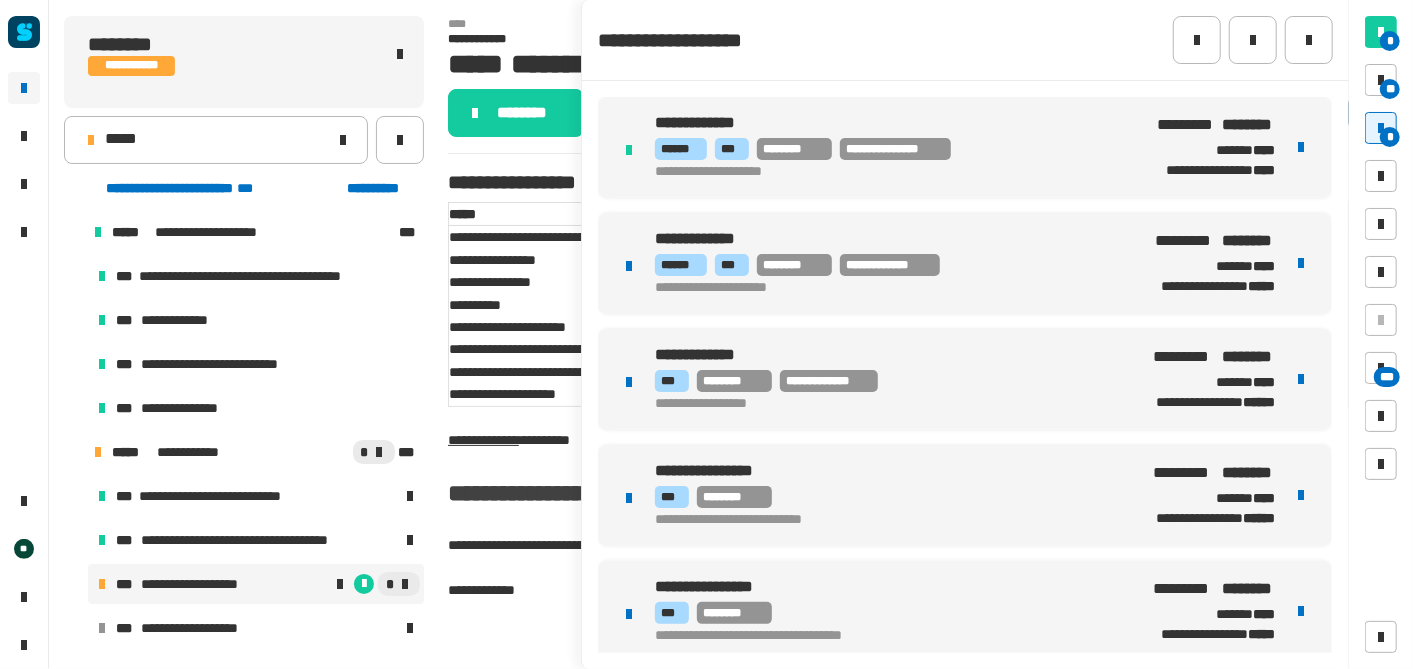 drag, startPoint x: 1031, startPoint y: 473, endPoint x: 929, endPoint y: 352, distance: 158.25612 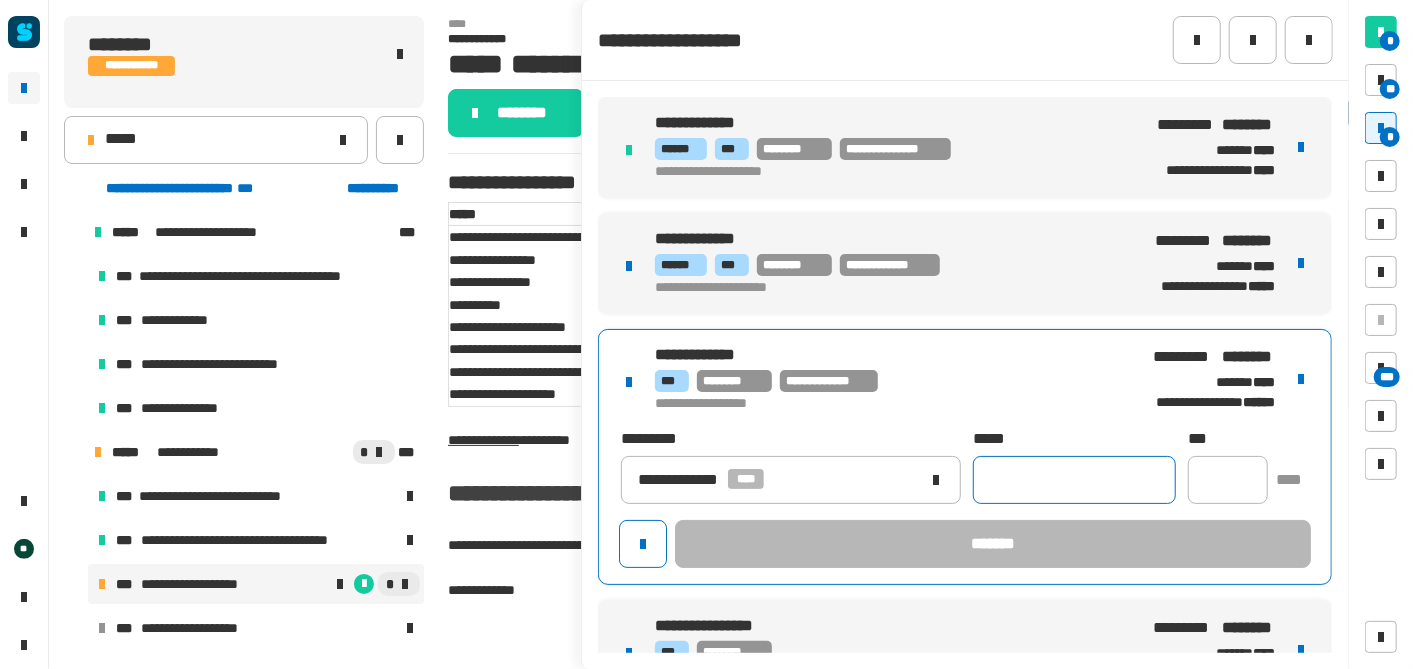 click 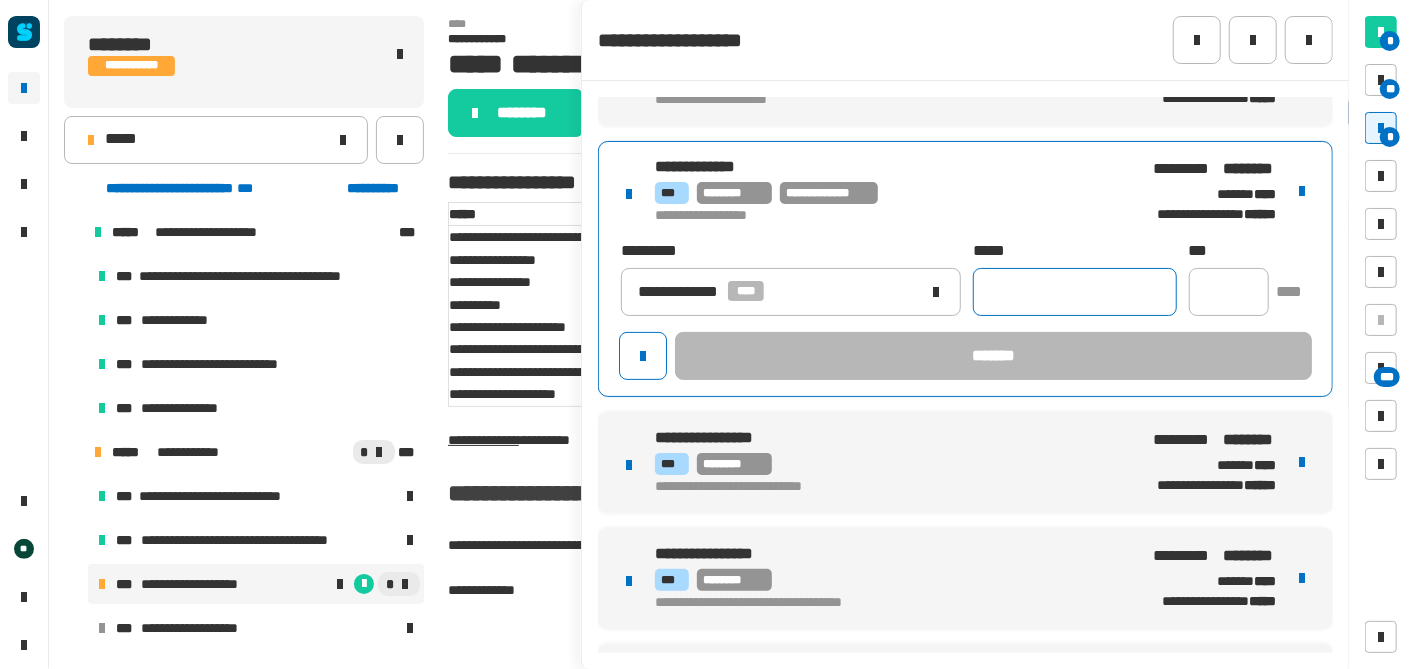 scroll, scrollTop: 188, scrollLeft: 0, axis: vertical 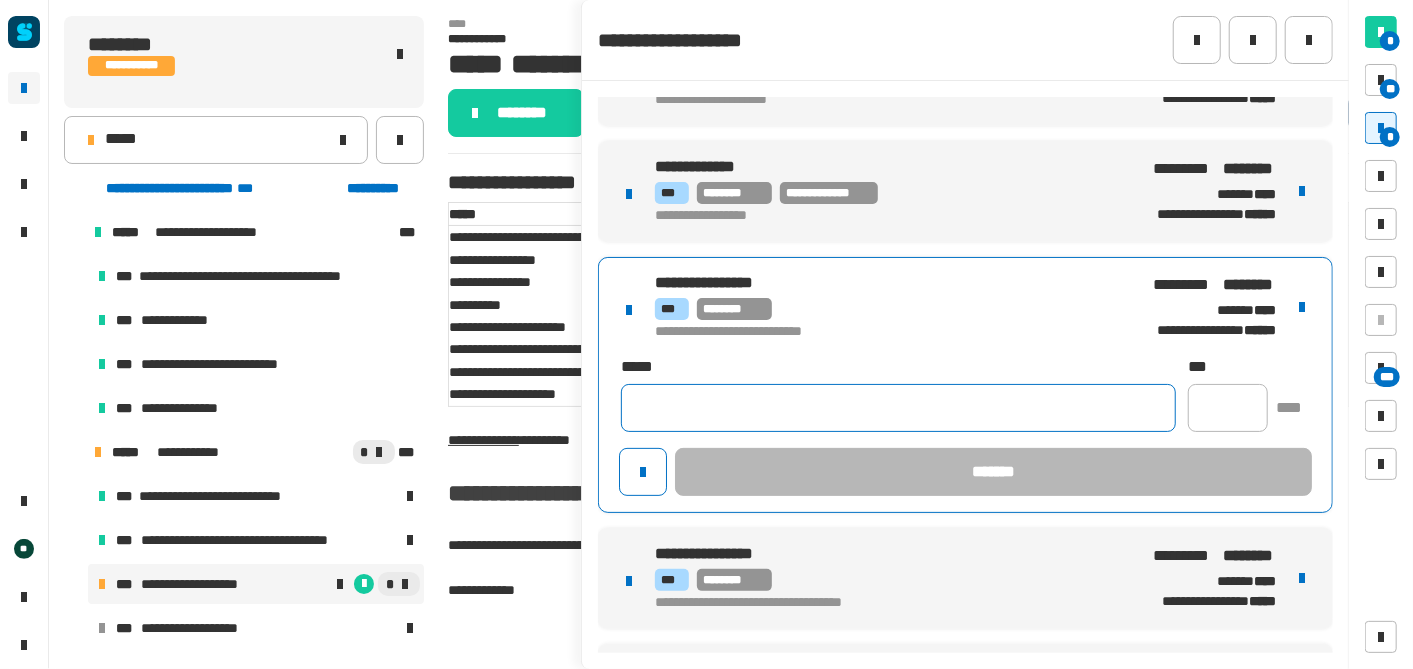 click 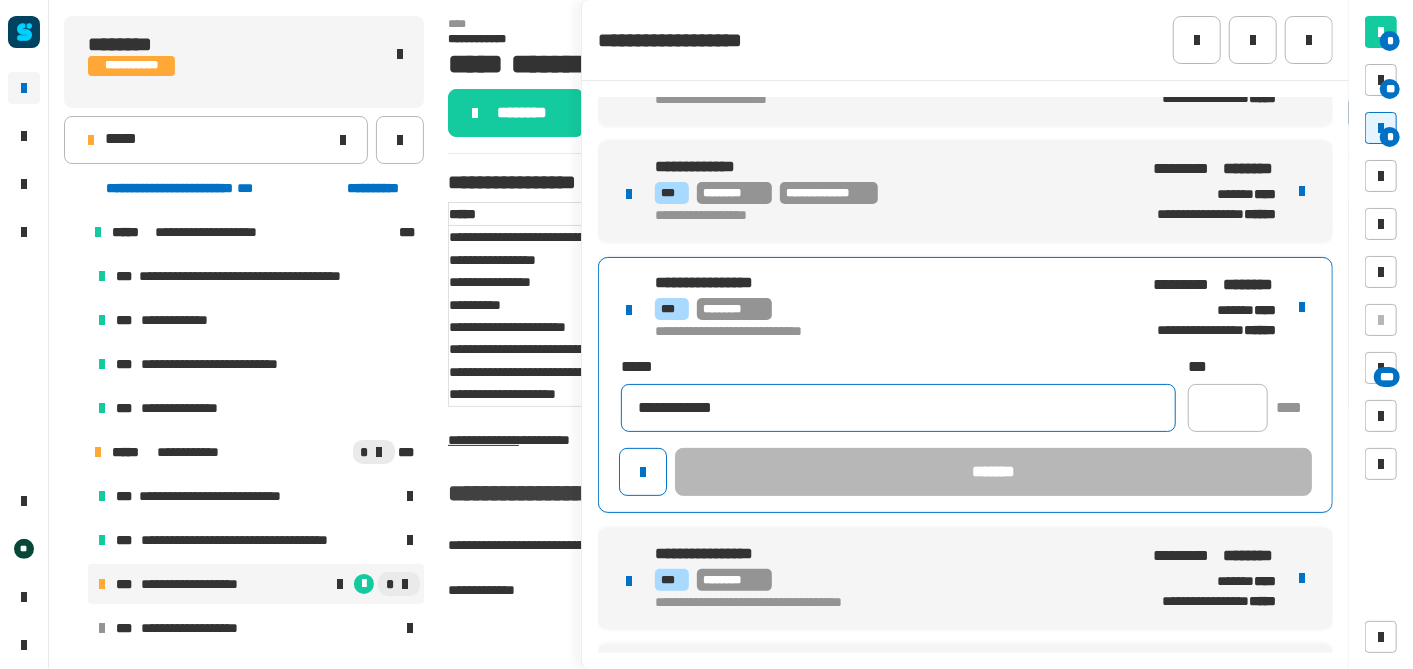 type on "**********" 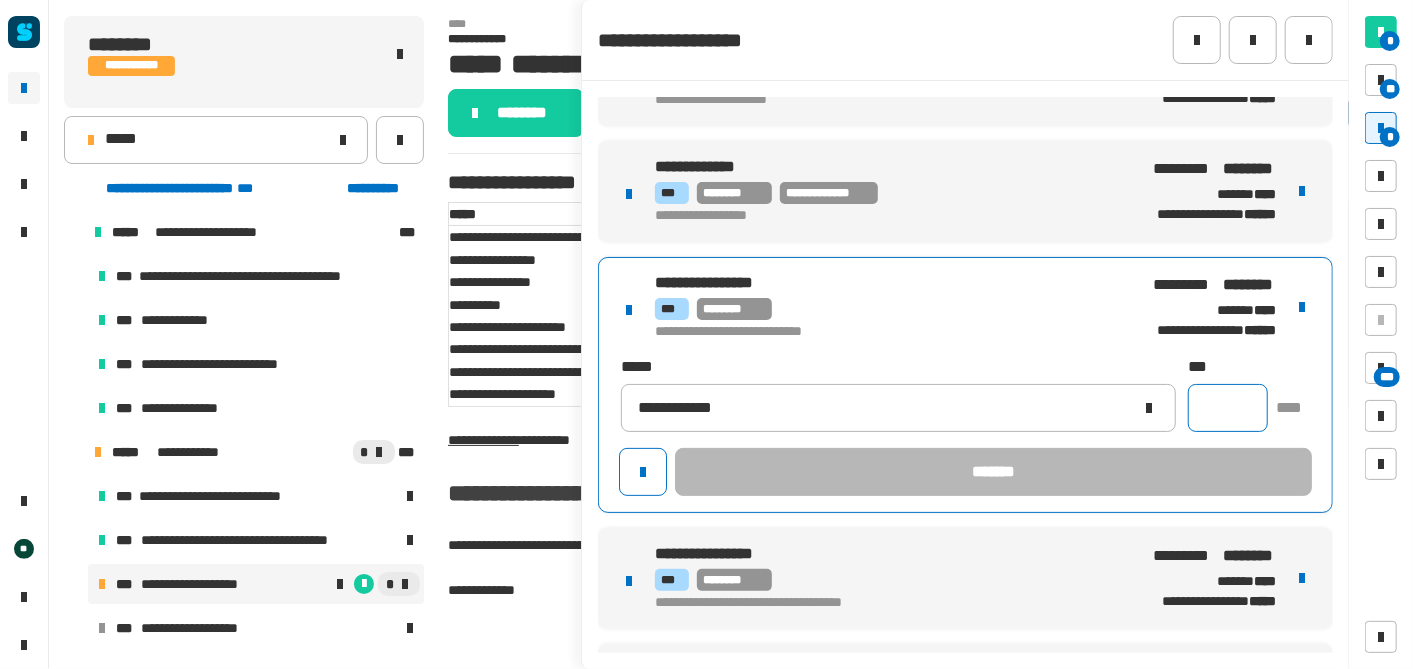 click 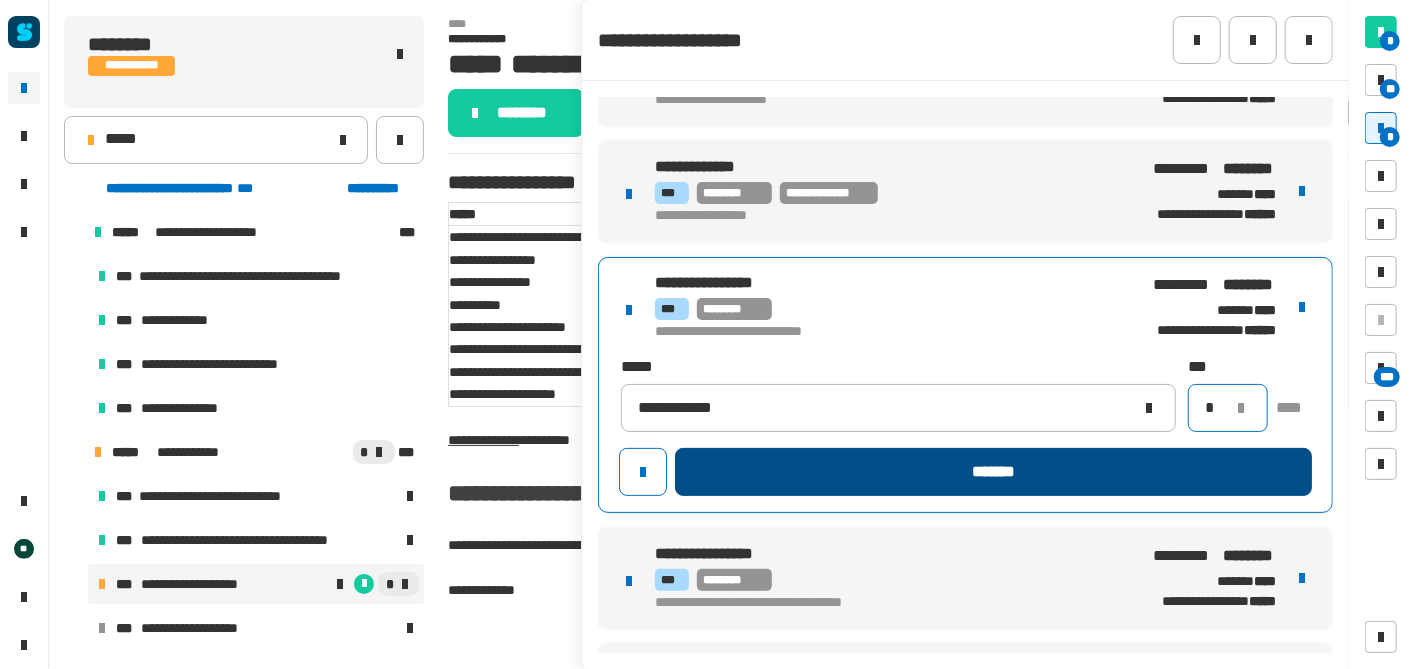 type on "*" 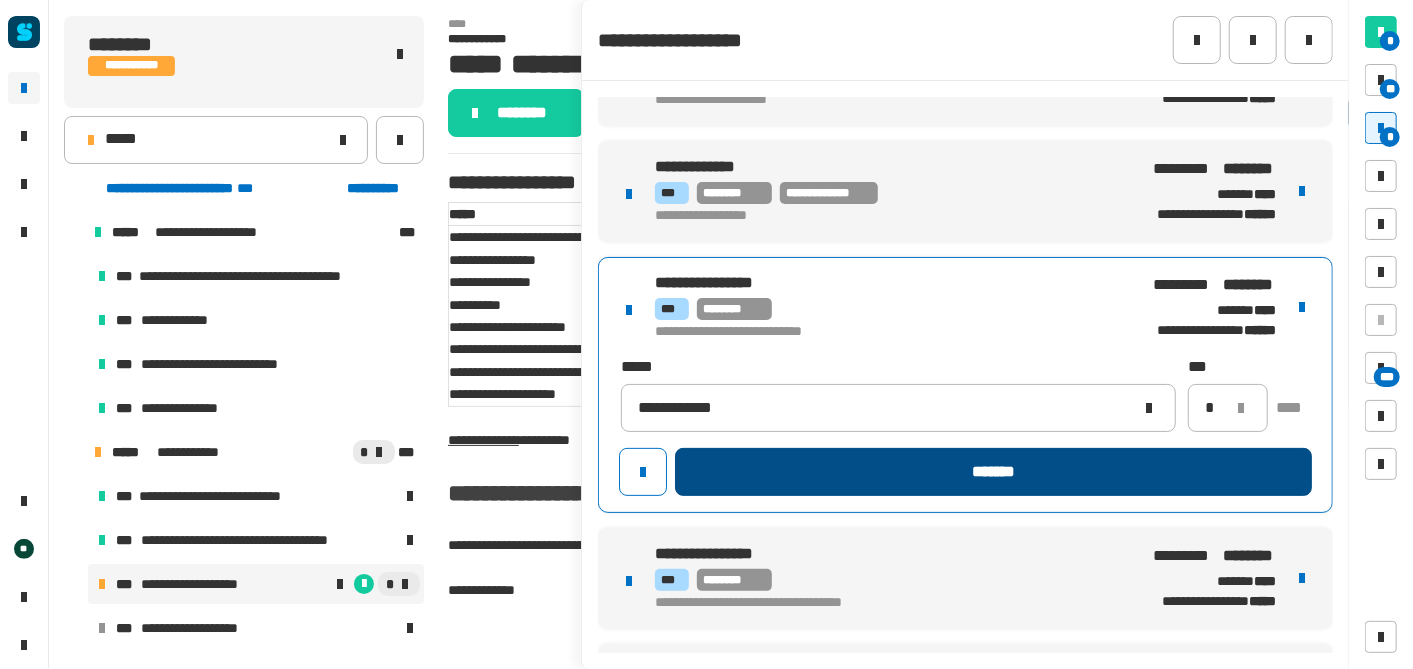 click on "*******" 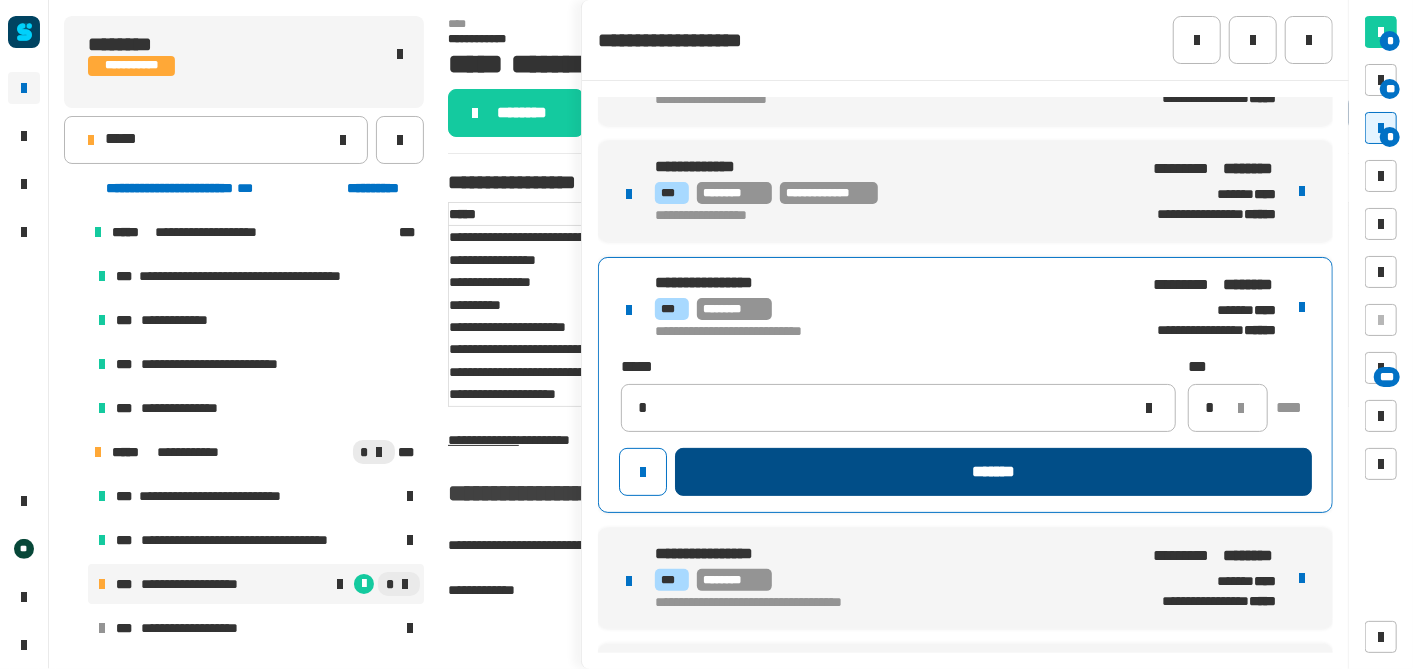 type 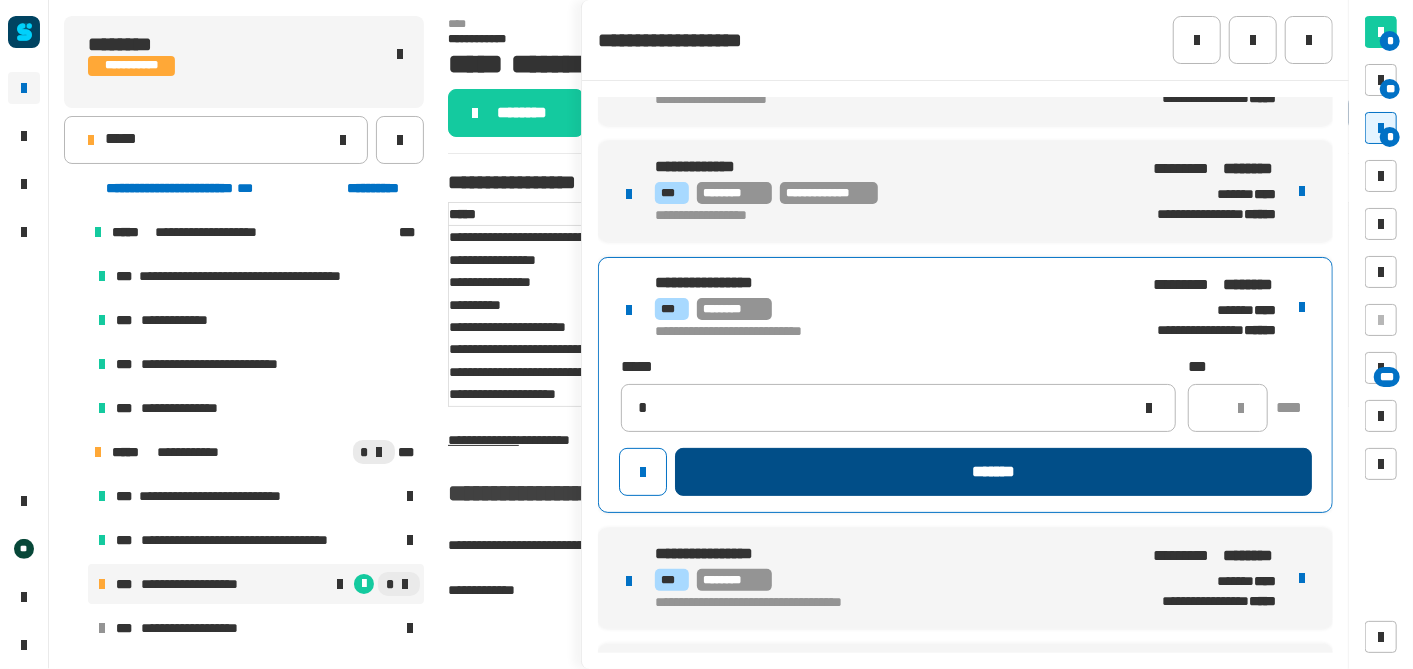 type 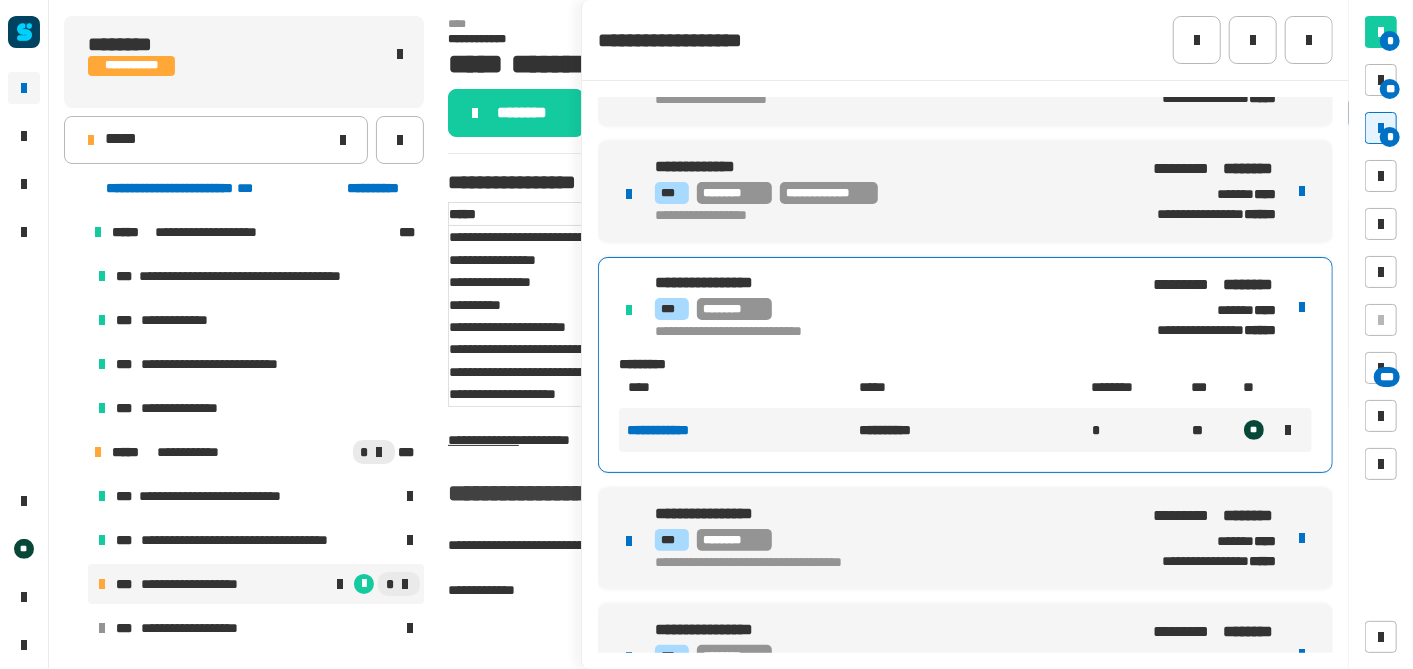 click on "**********" at bounding box center [870, 216] 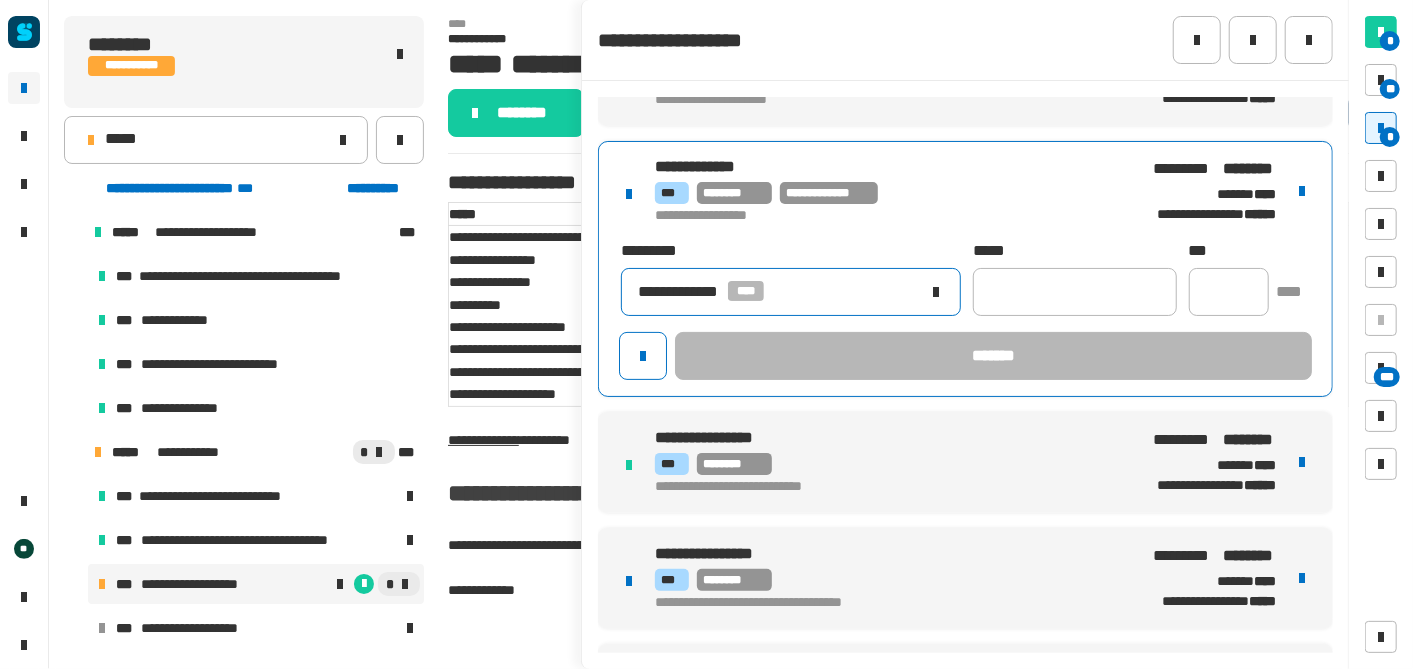 click on "**********" 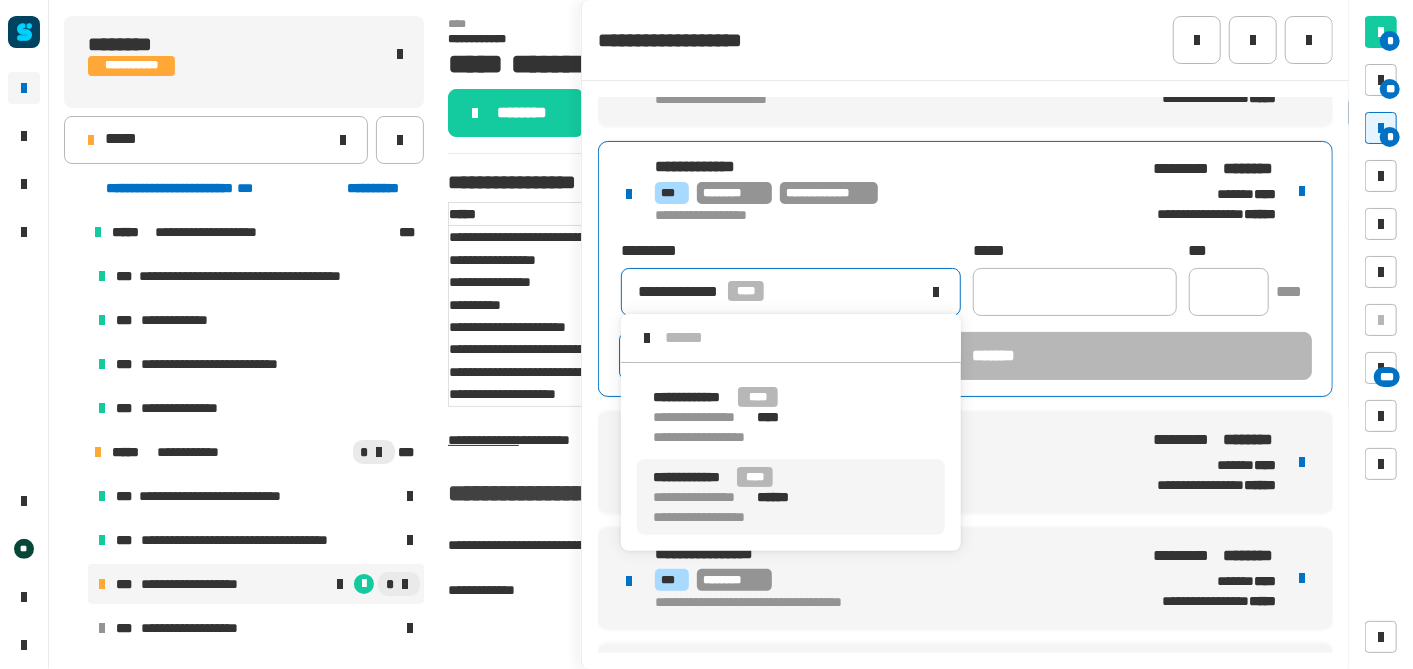 click on "**********" at bounding box center [791, 497] 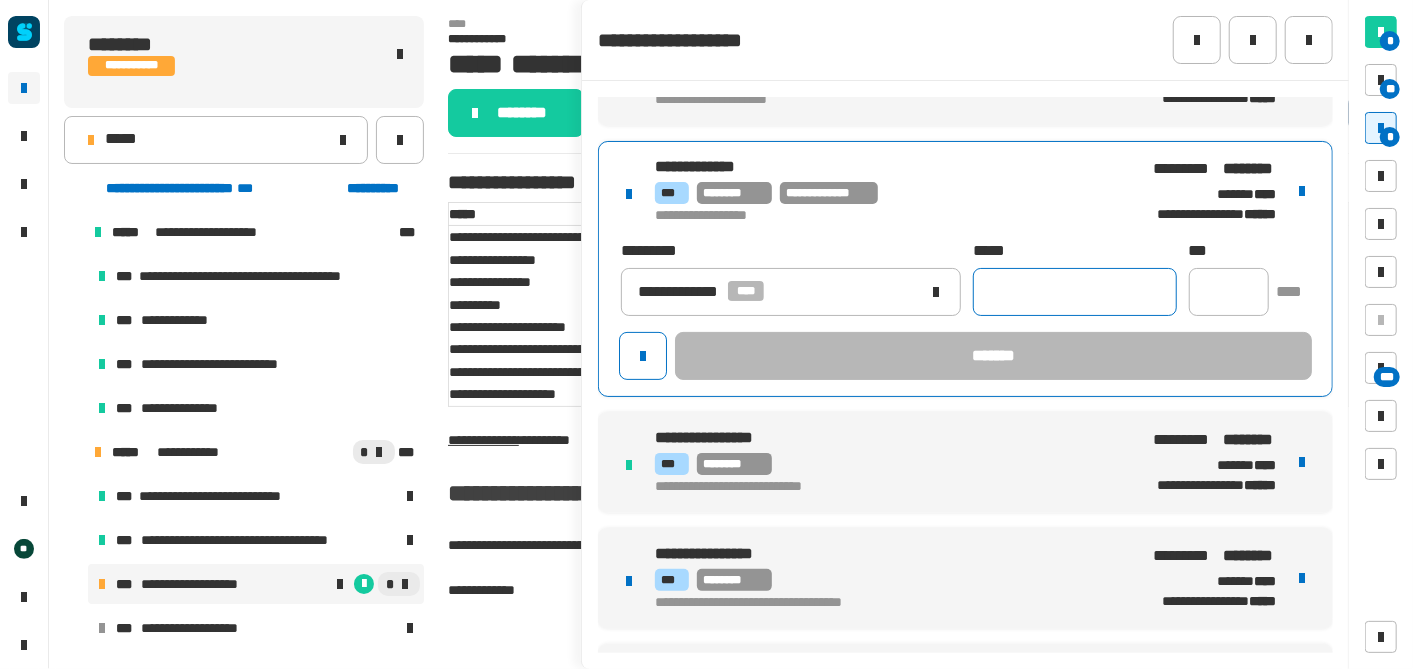 click 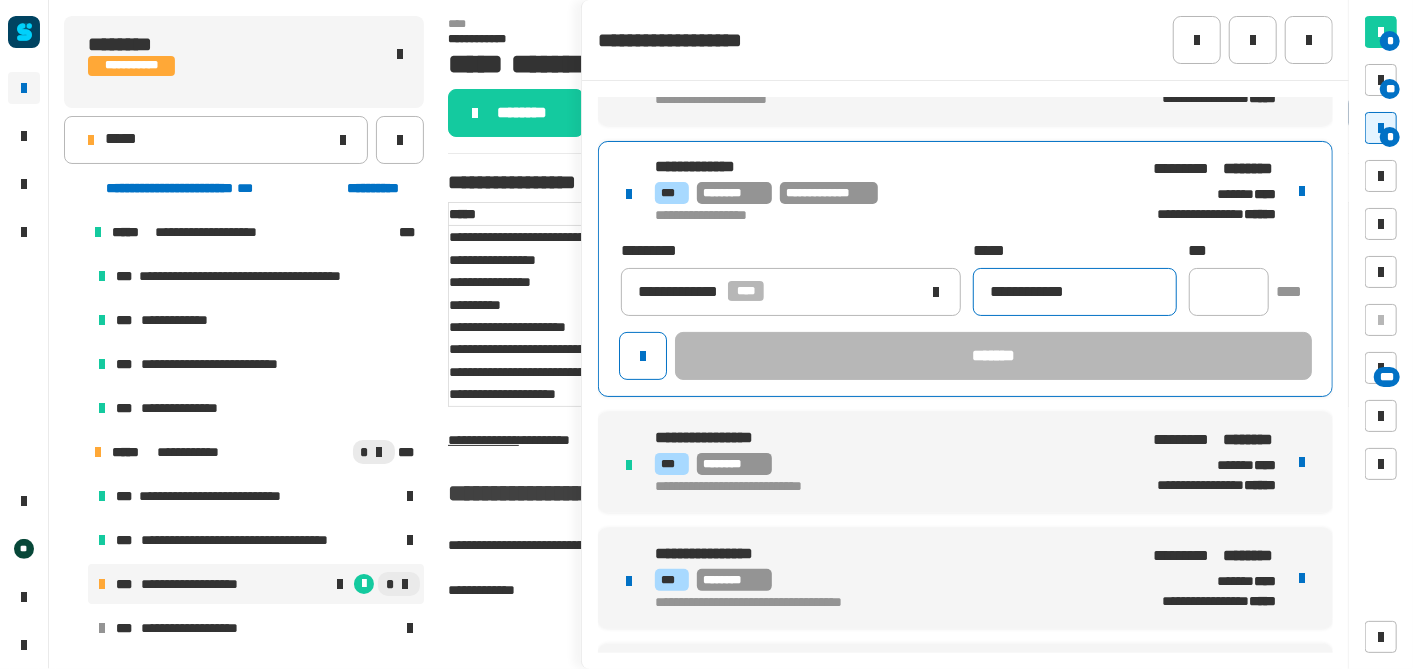 type on "**********" 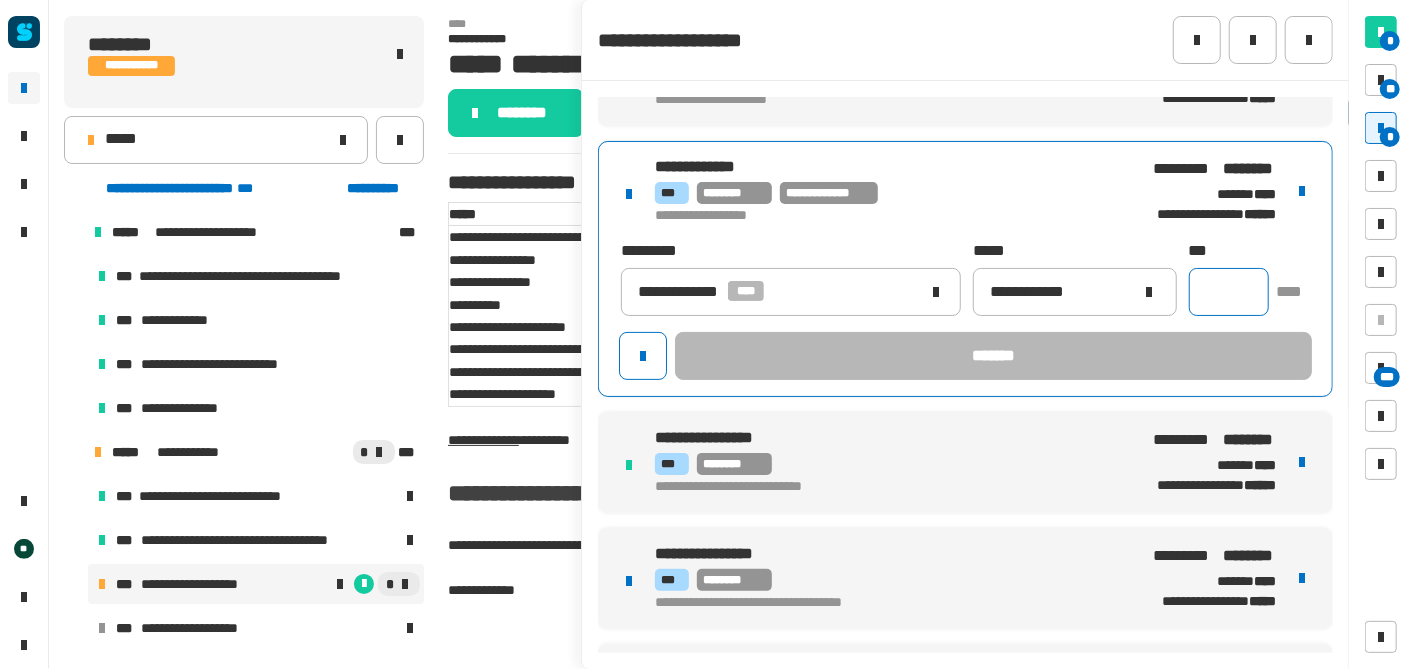 click 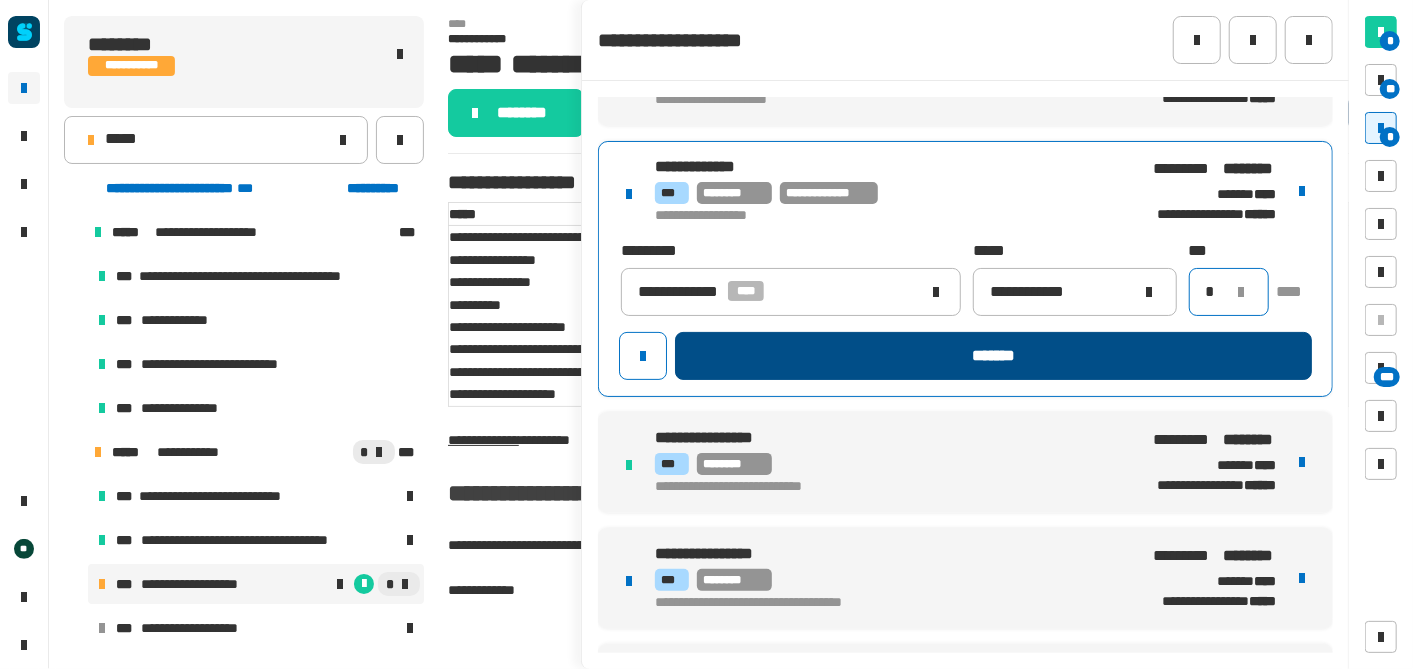 type on "*" 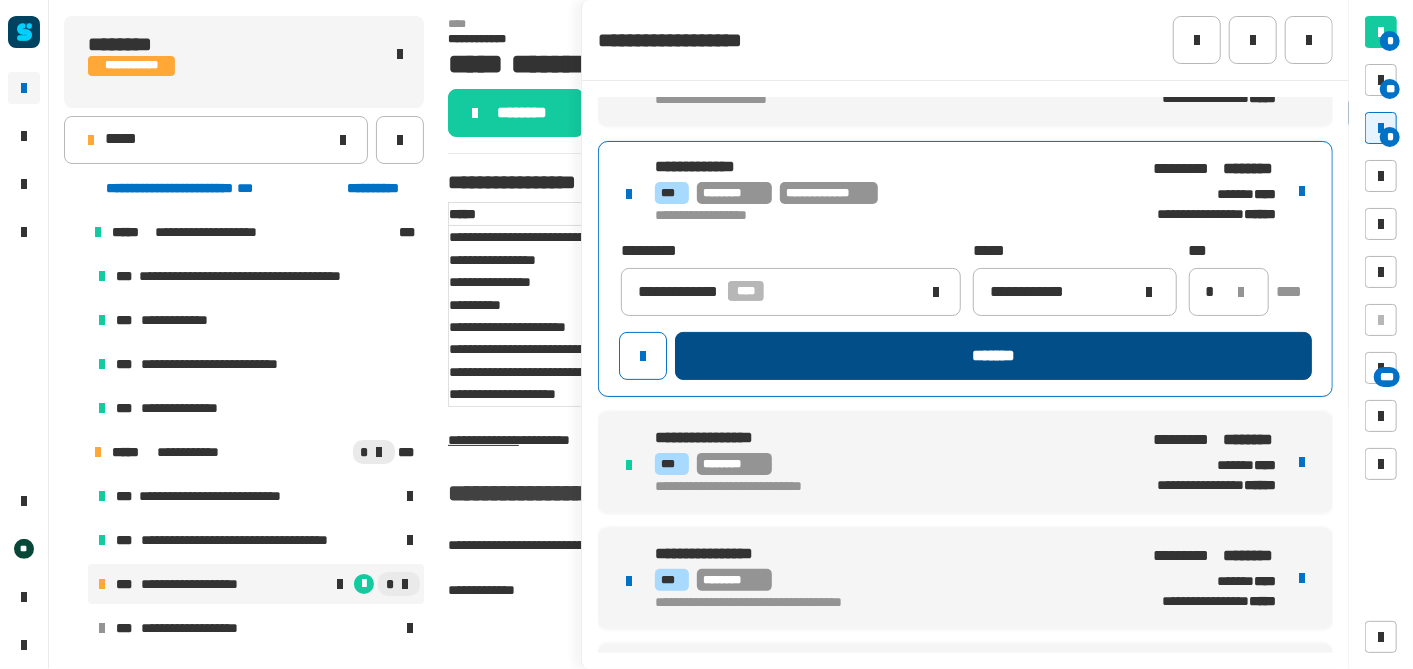 click on "*******" 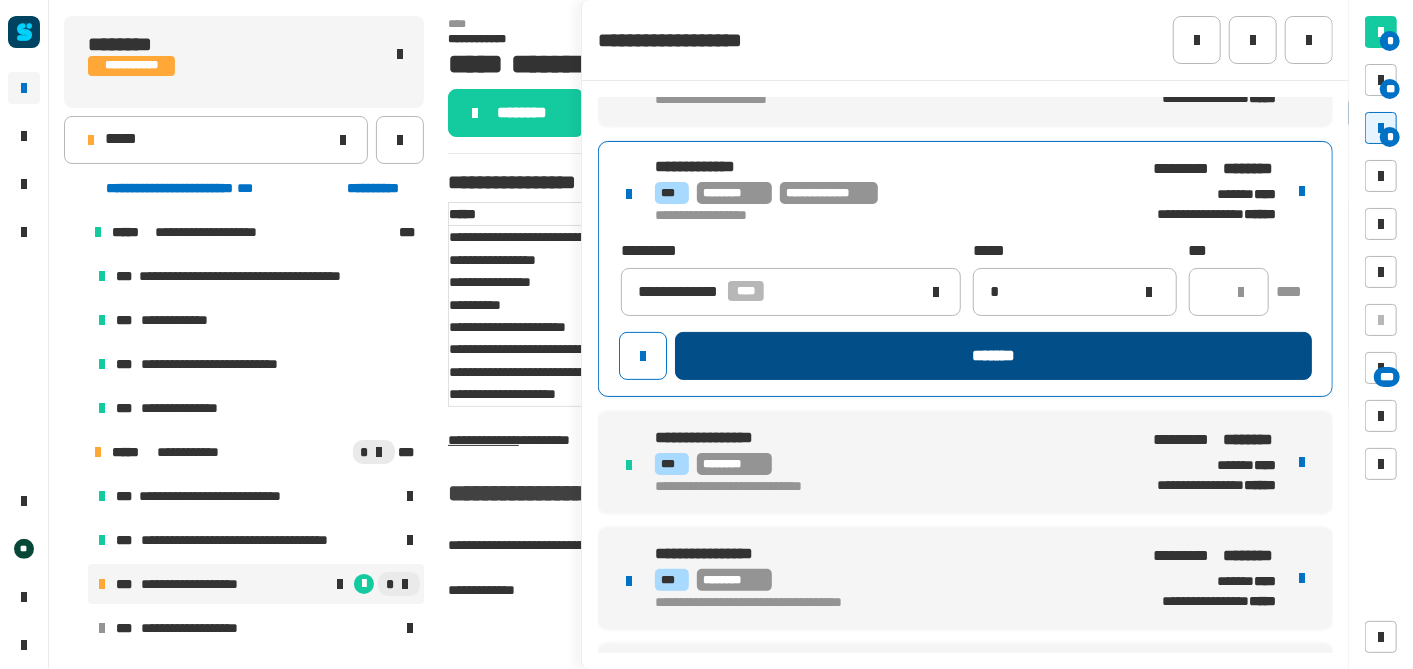 type 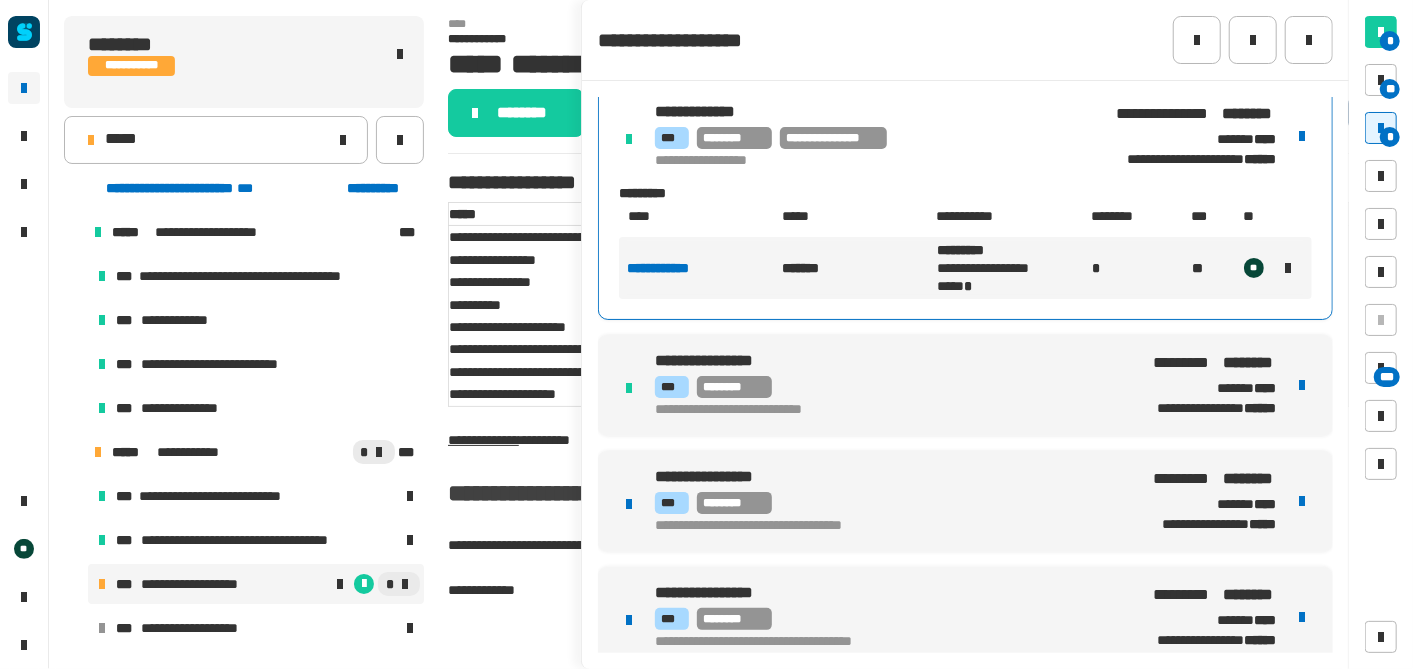 scroll, scrollTop: 245, scrollLeft: 0, axis: vertical 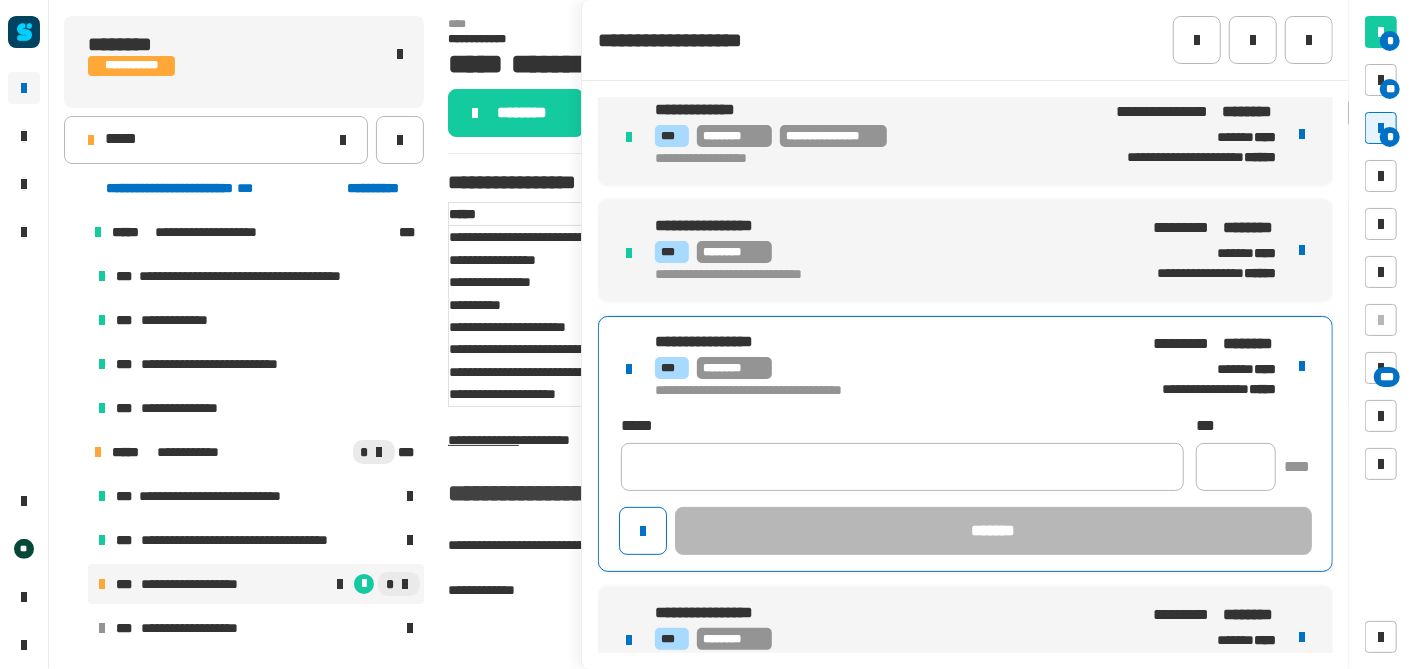 click on "**********" at bounding box center [965, 444] 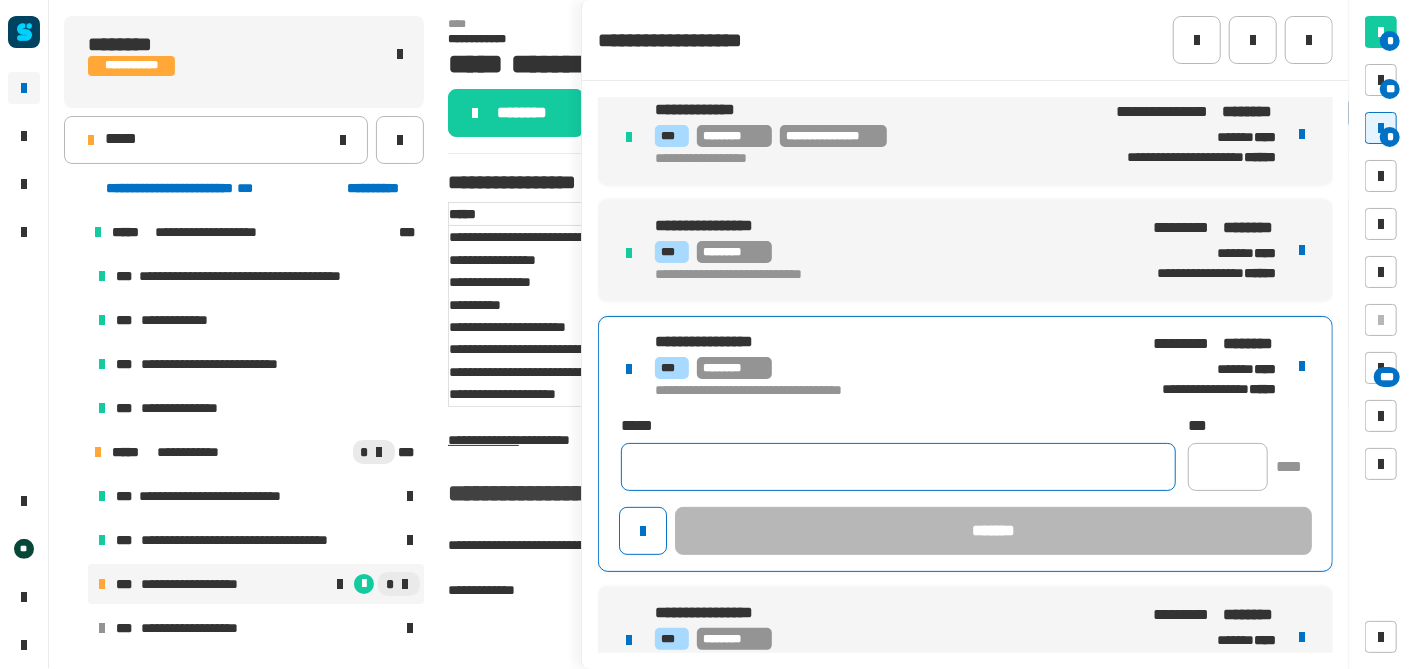 click 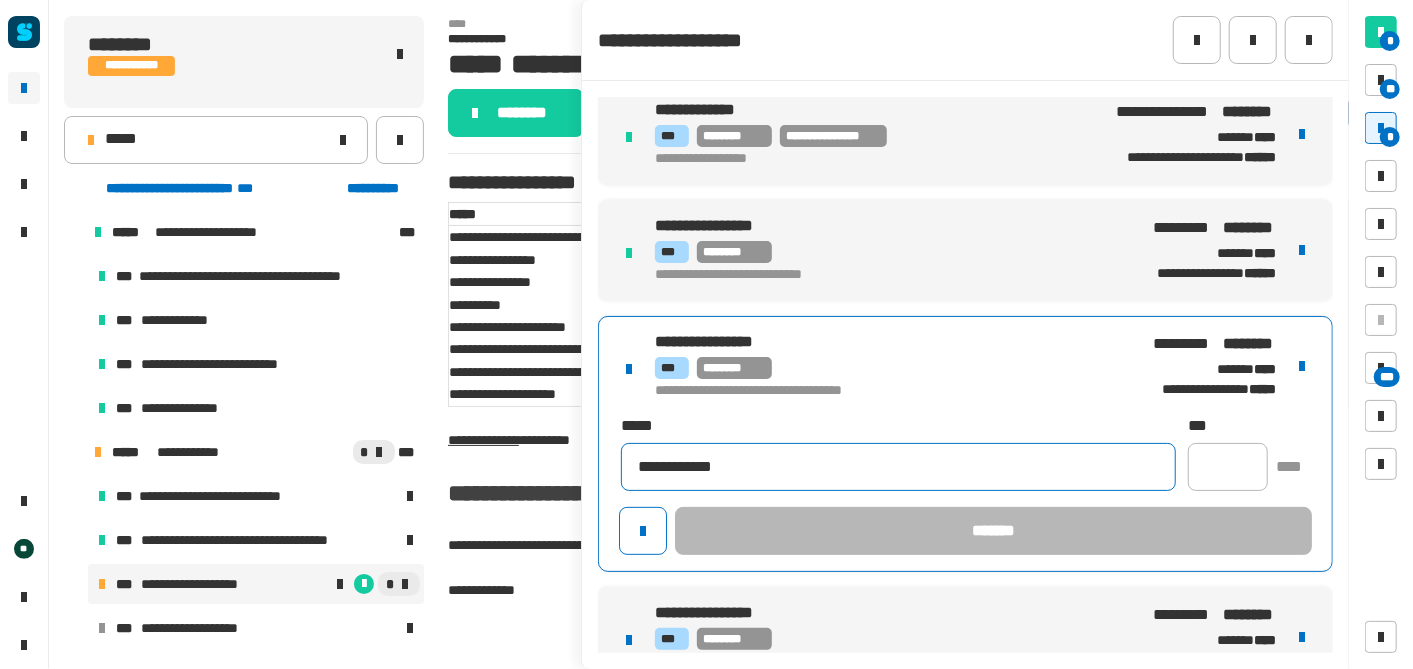 type on "**********" 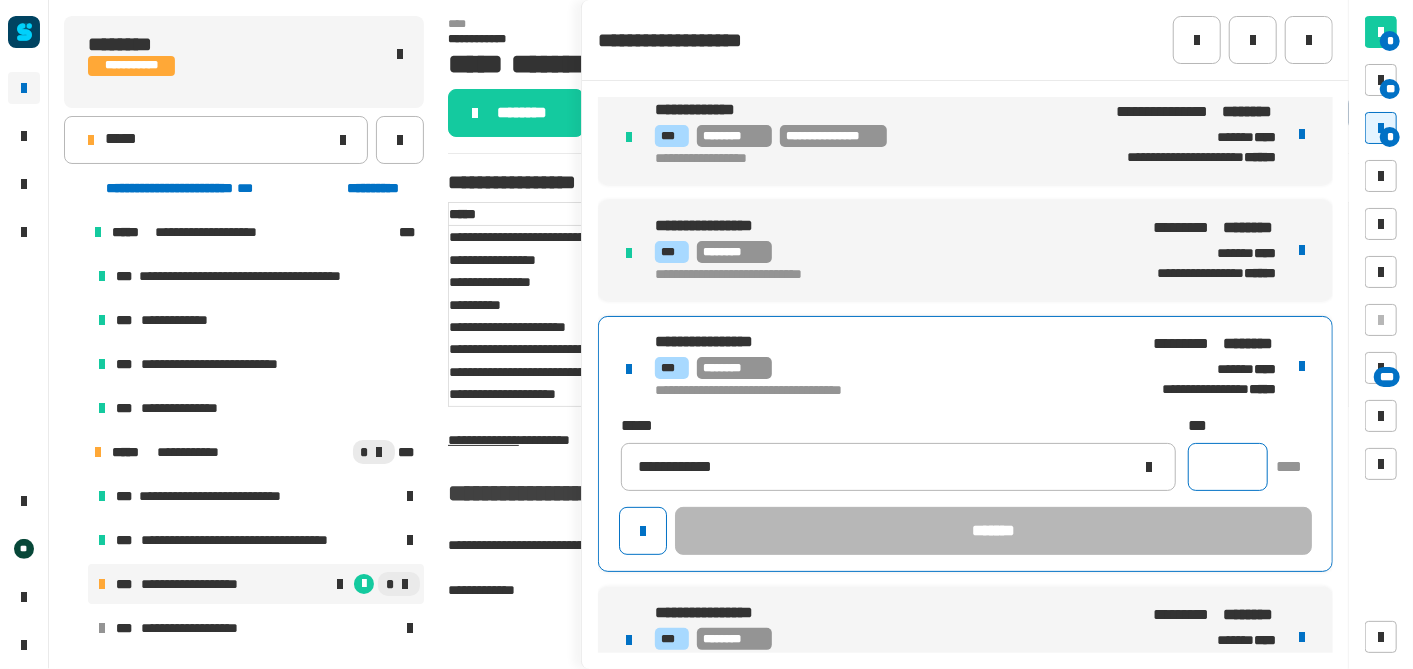 click 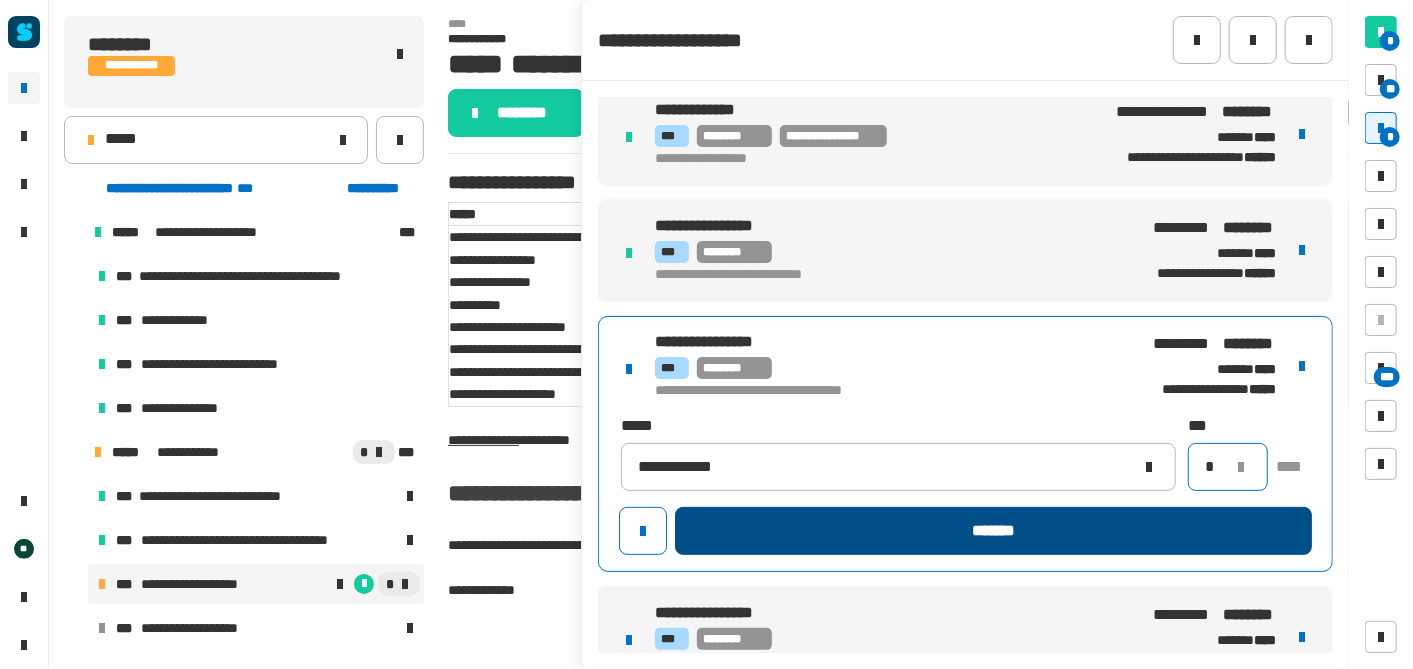 type on "*" 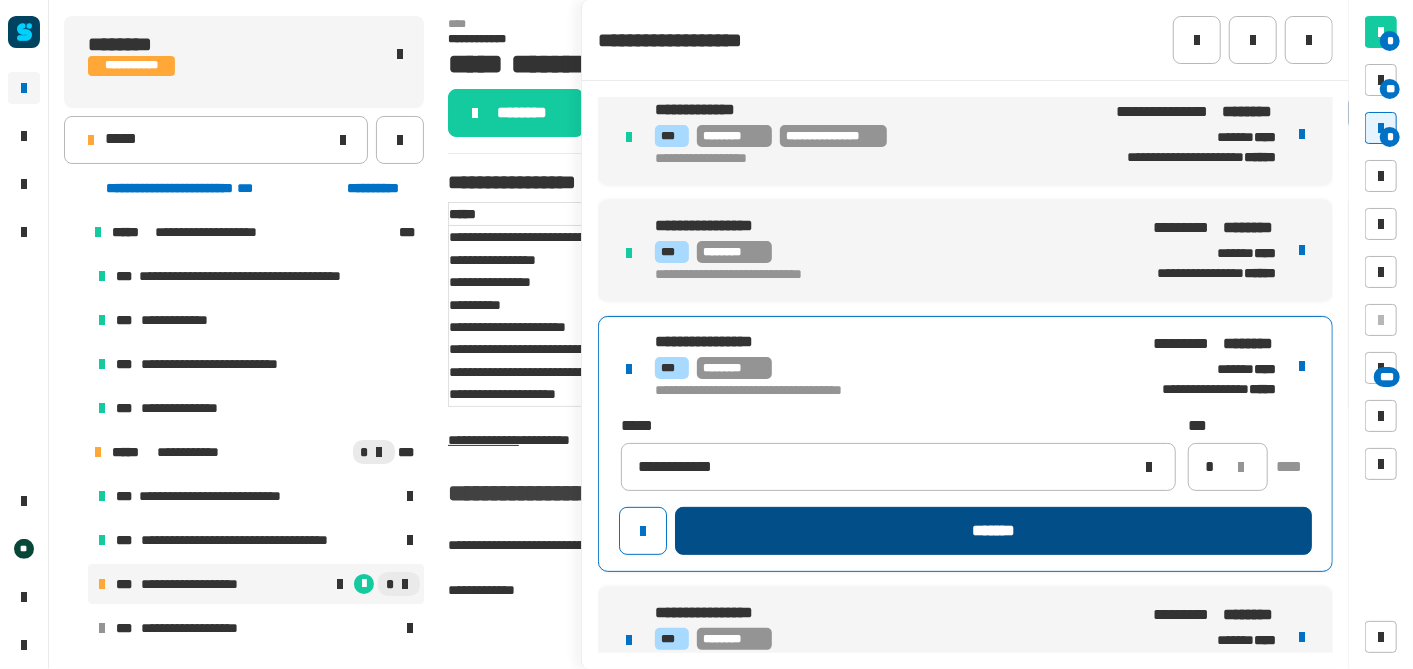 click on "*******" 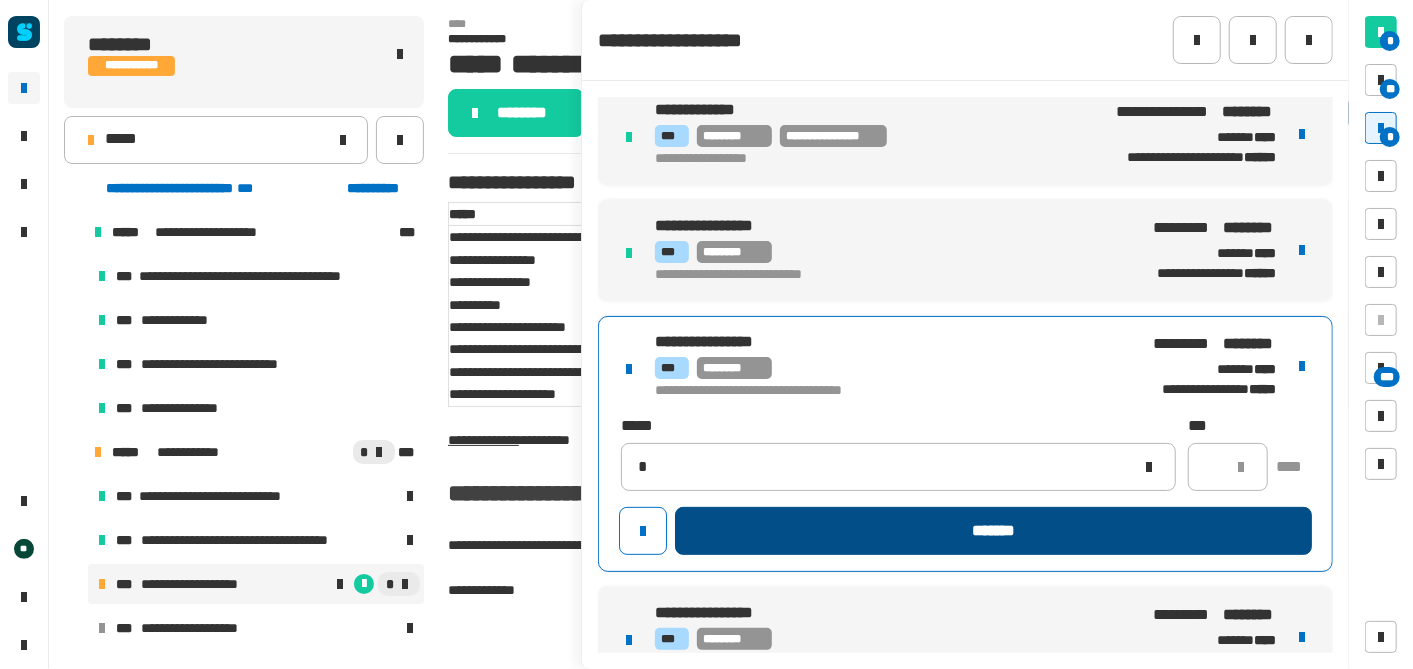 type 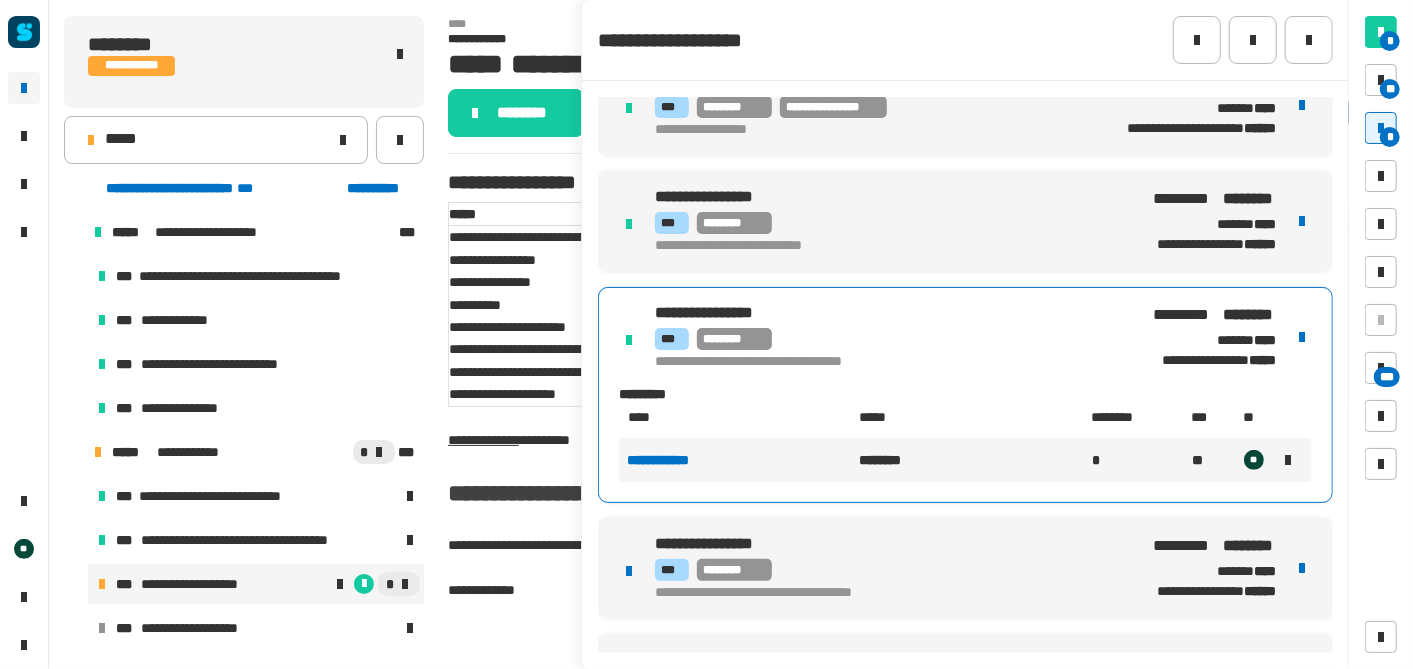 scroll, scrollTop: 277, scrollLeft: 0, axis: vertical 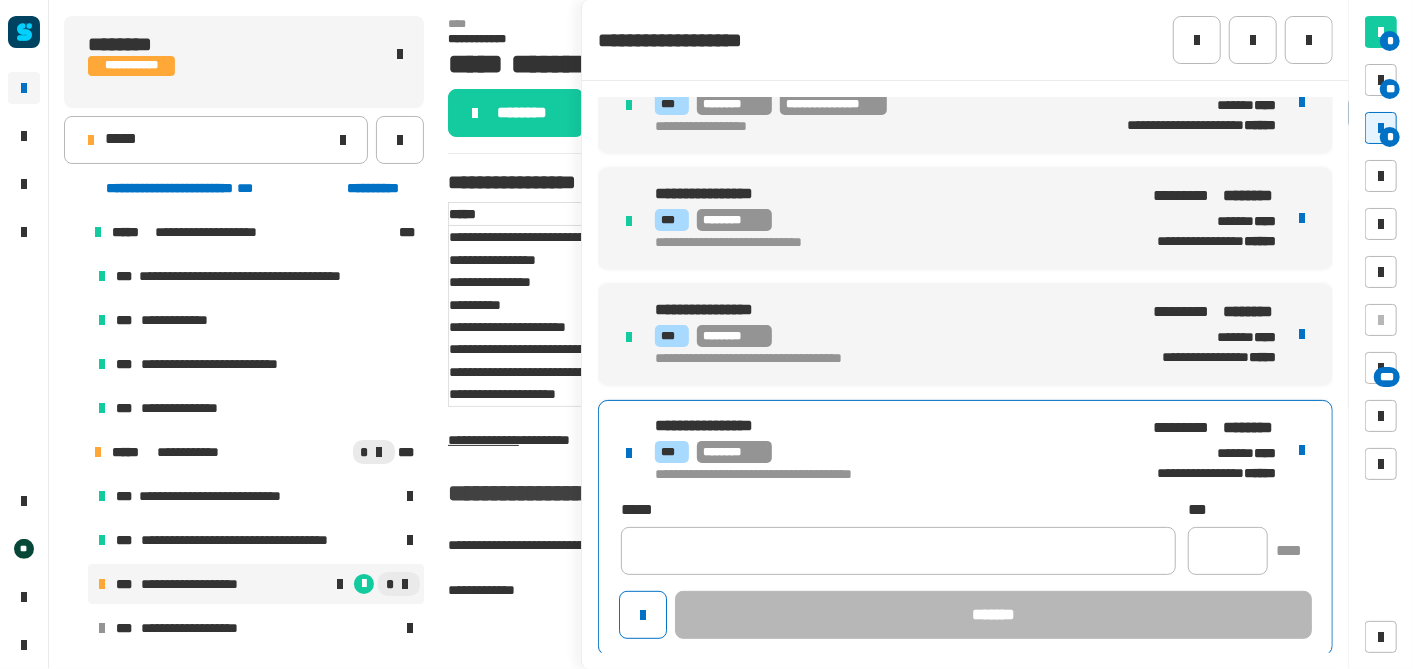 click on "**********" at bounding box center (965, 528) 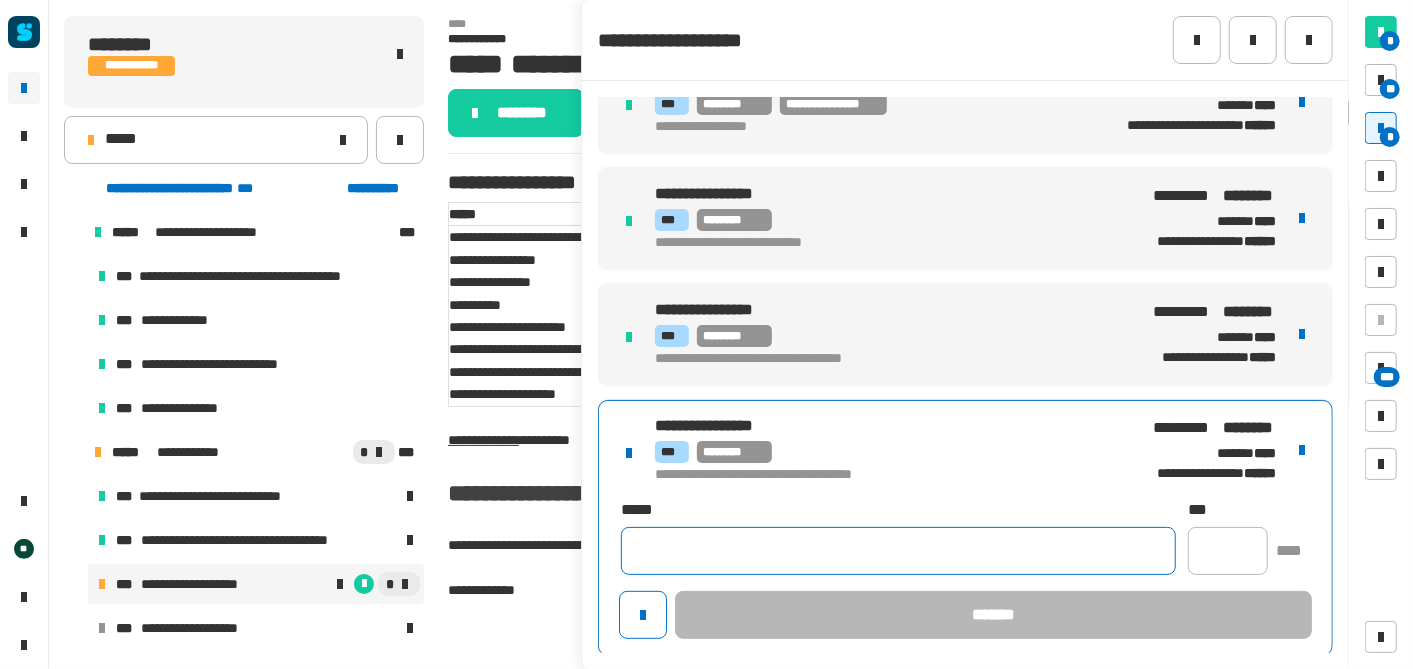 click 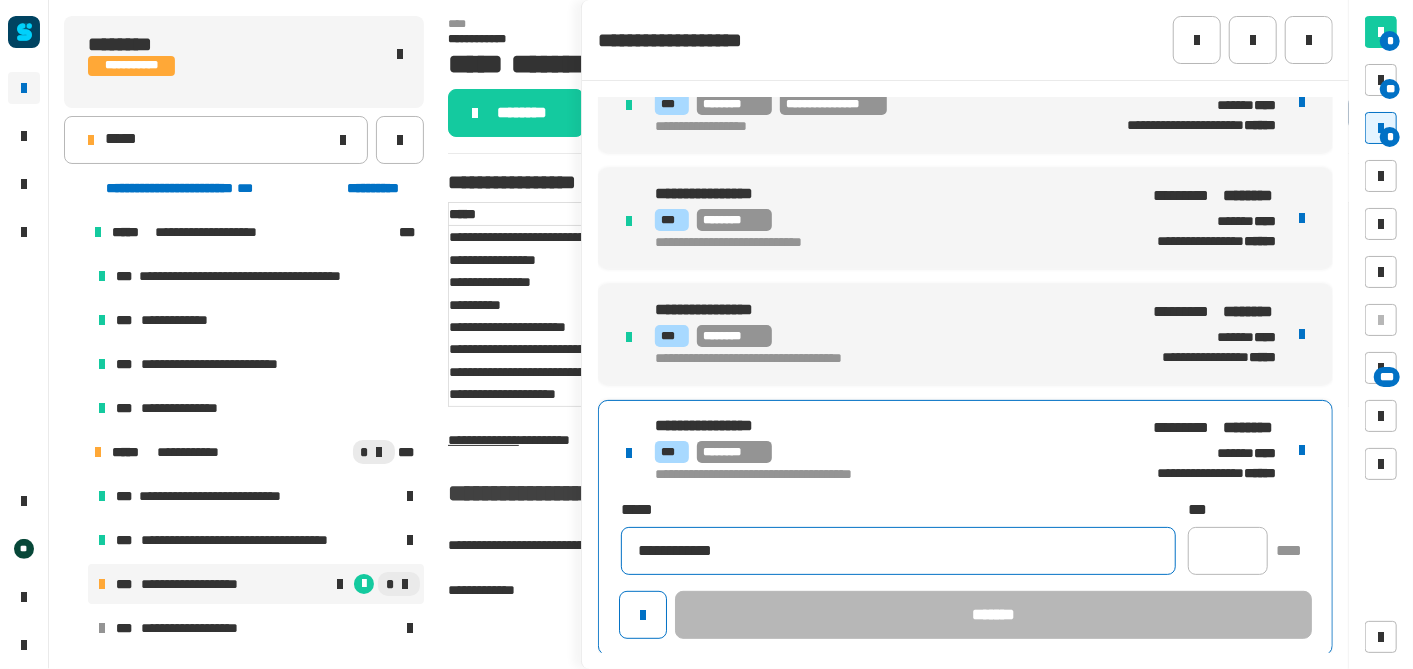 type on "**********" 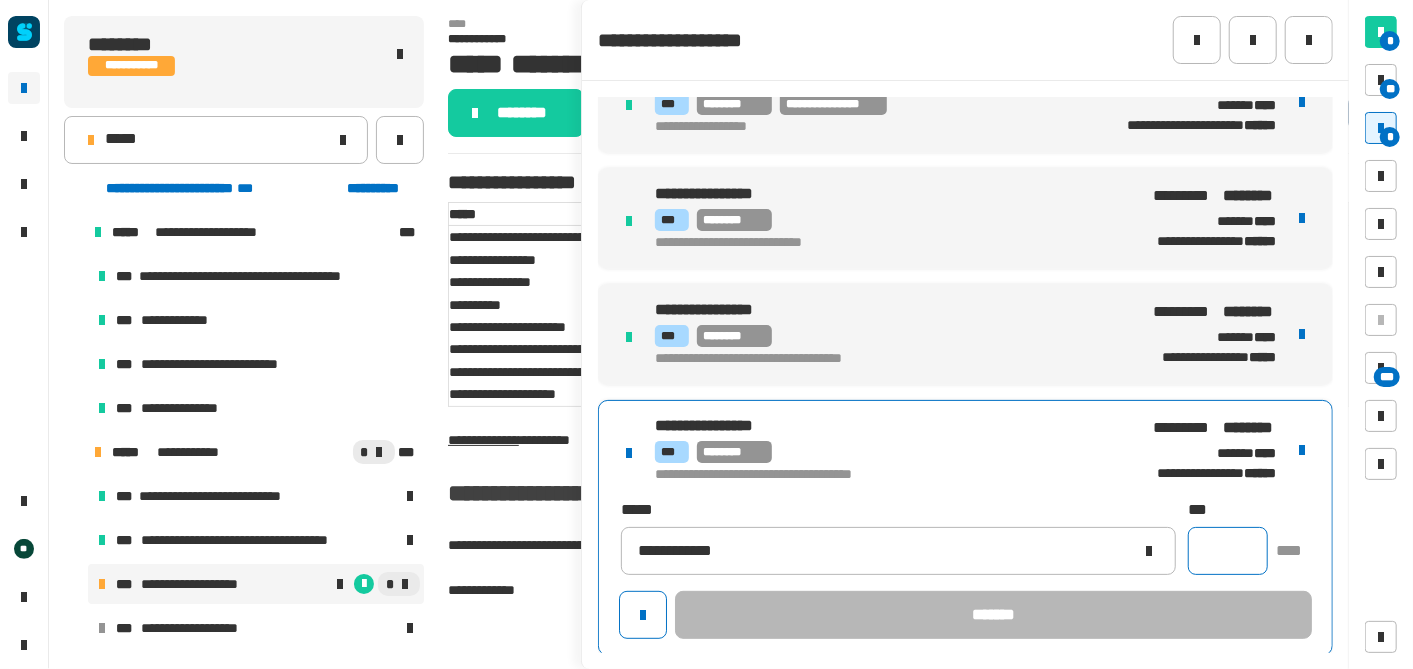 click 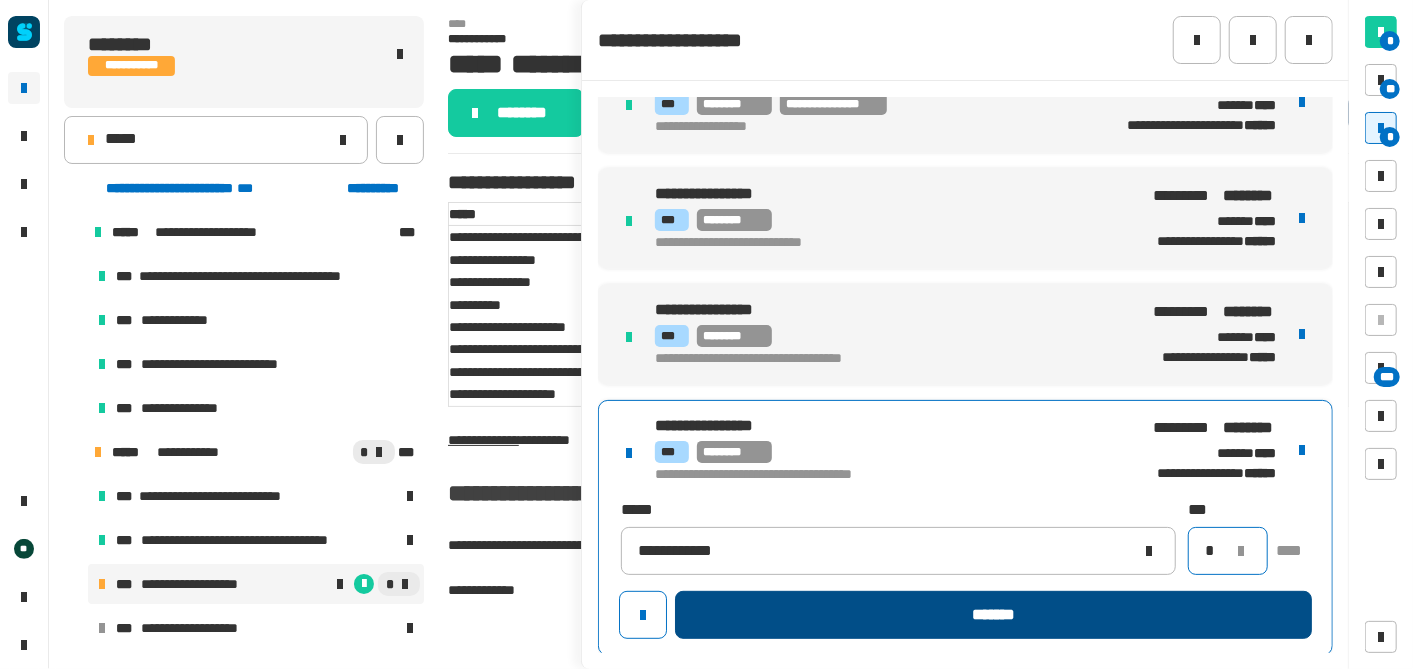 type on "*" 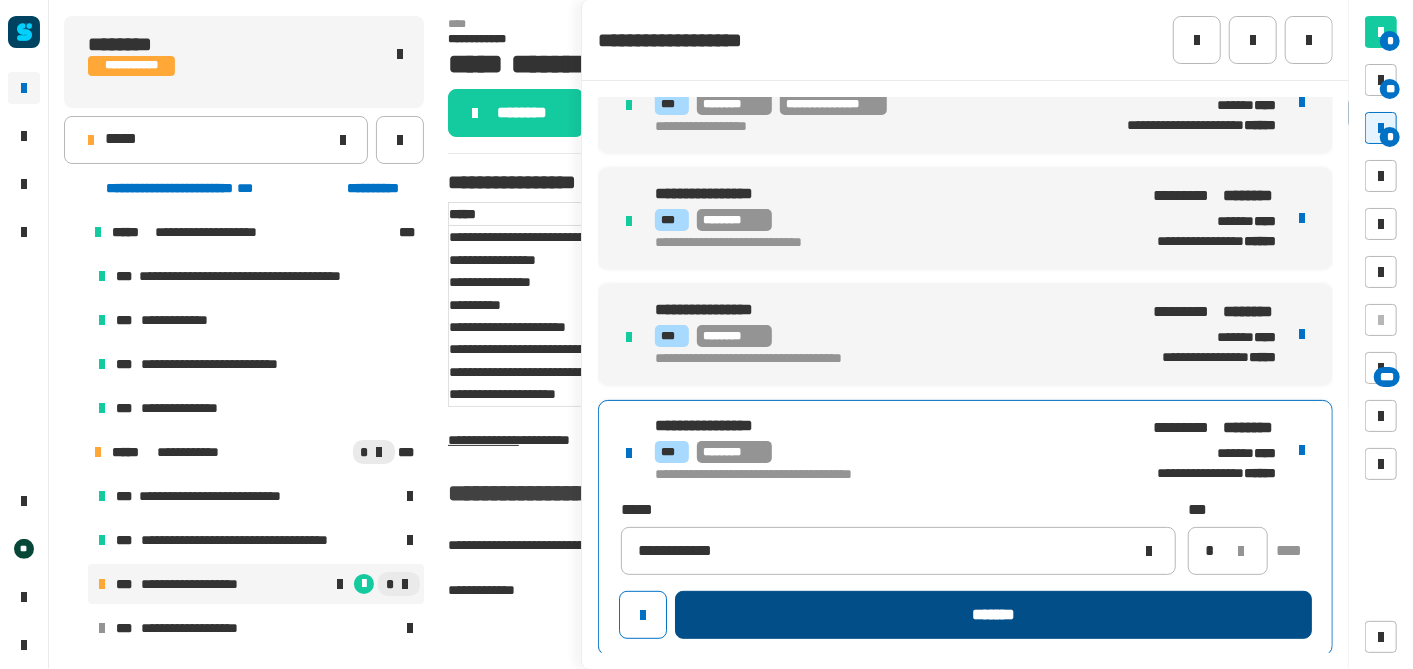 click on "*******" 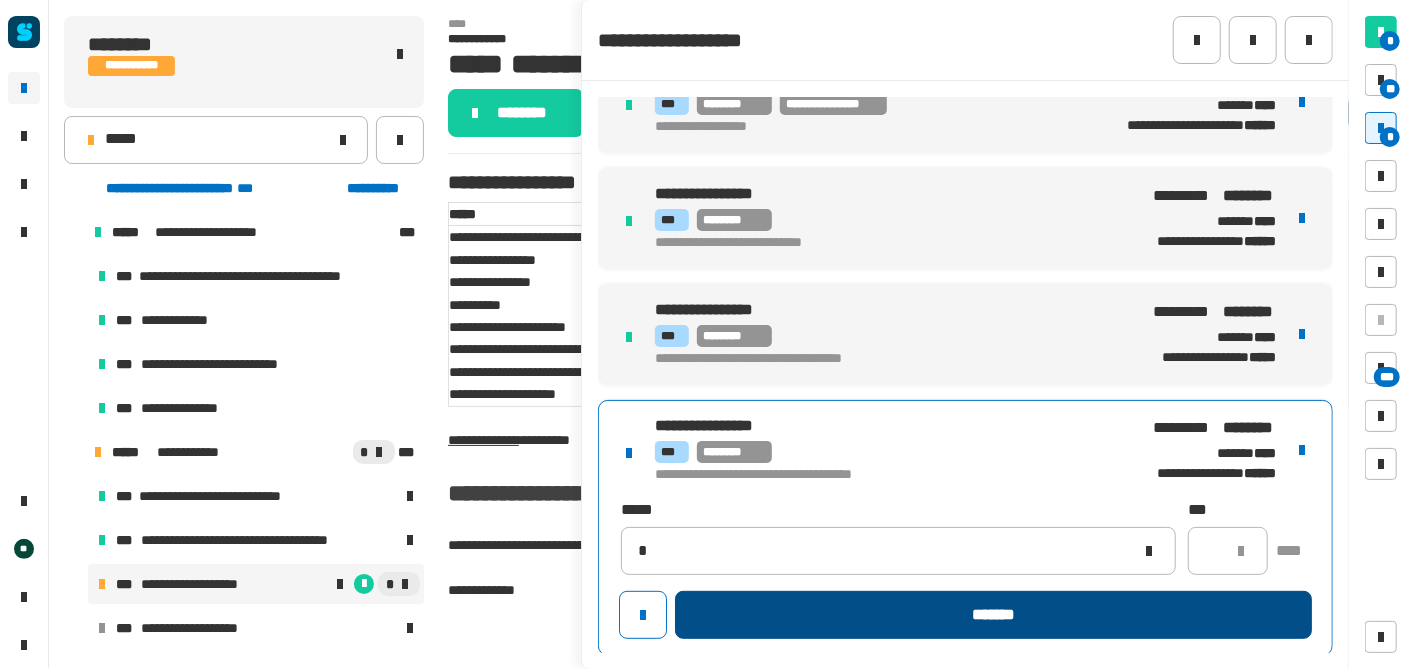type 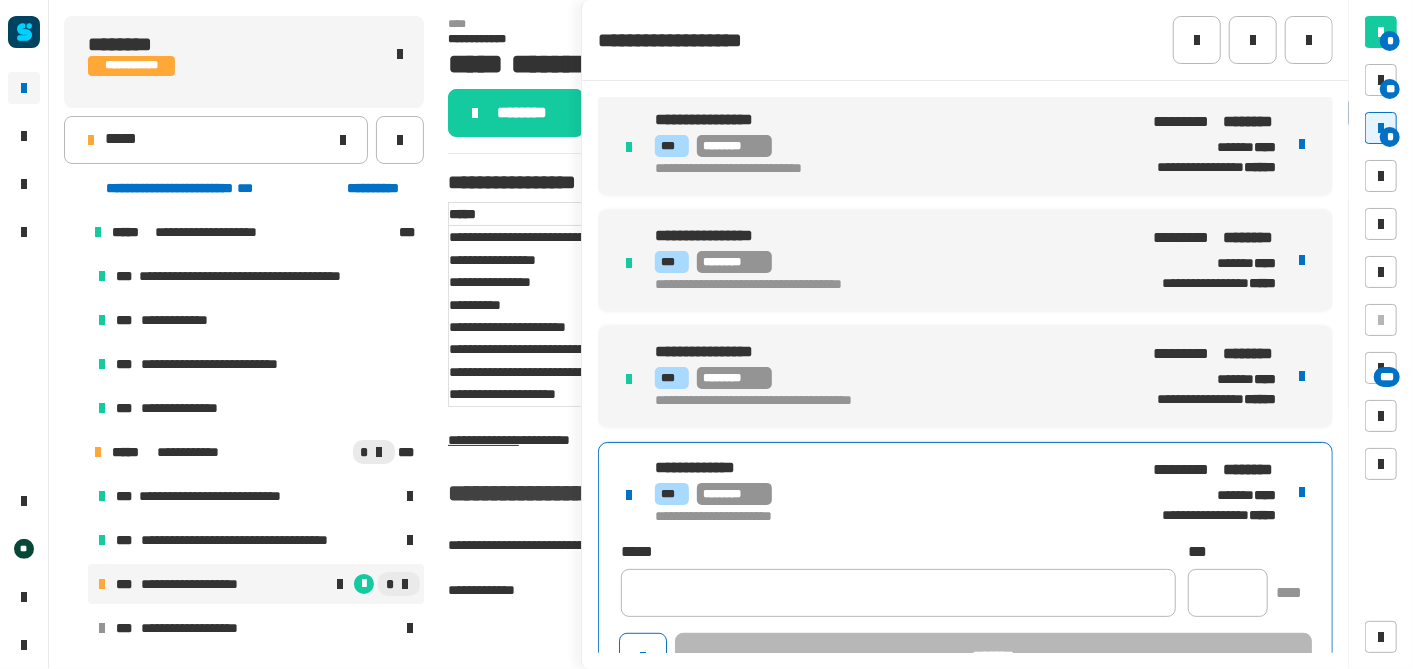 scroll, scrollTop: 391, scrollLeft: 0, axis: vertical 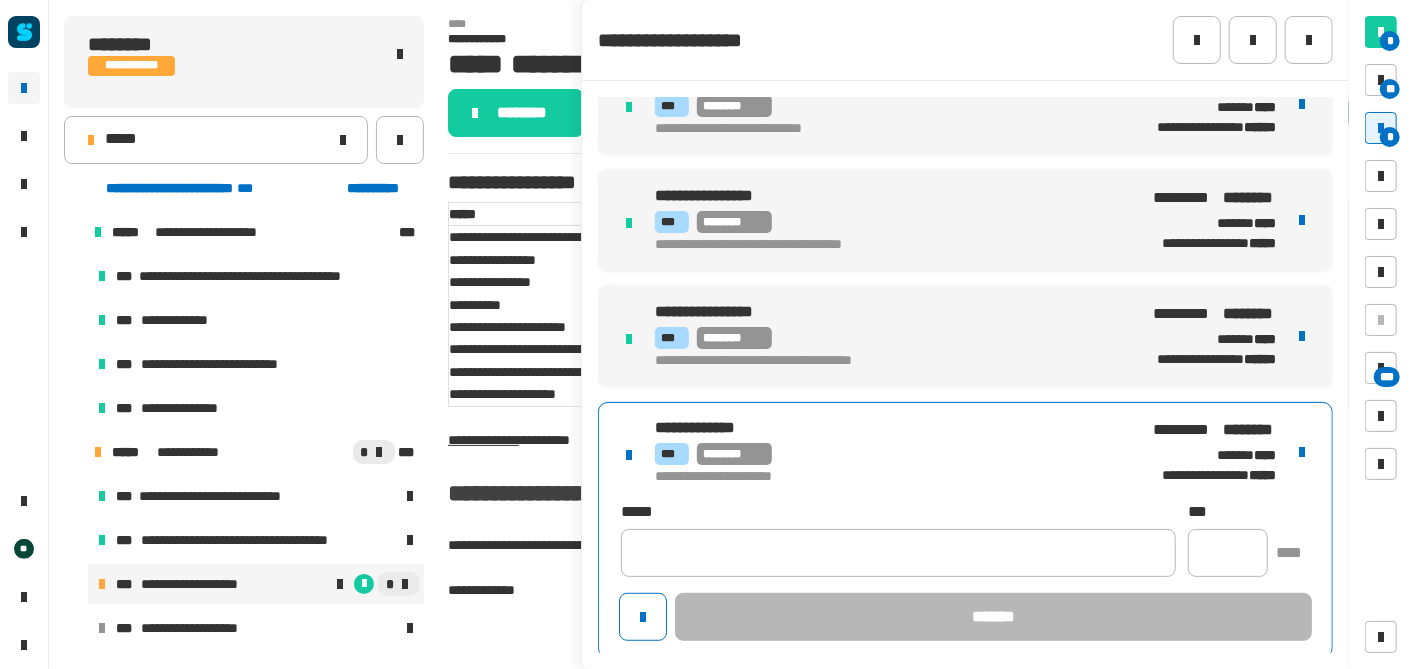 click on "**********" at bounding box center [965, 530] 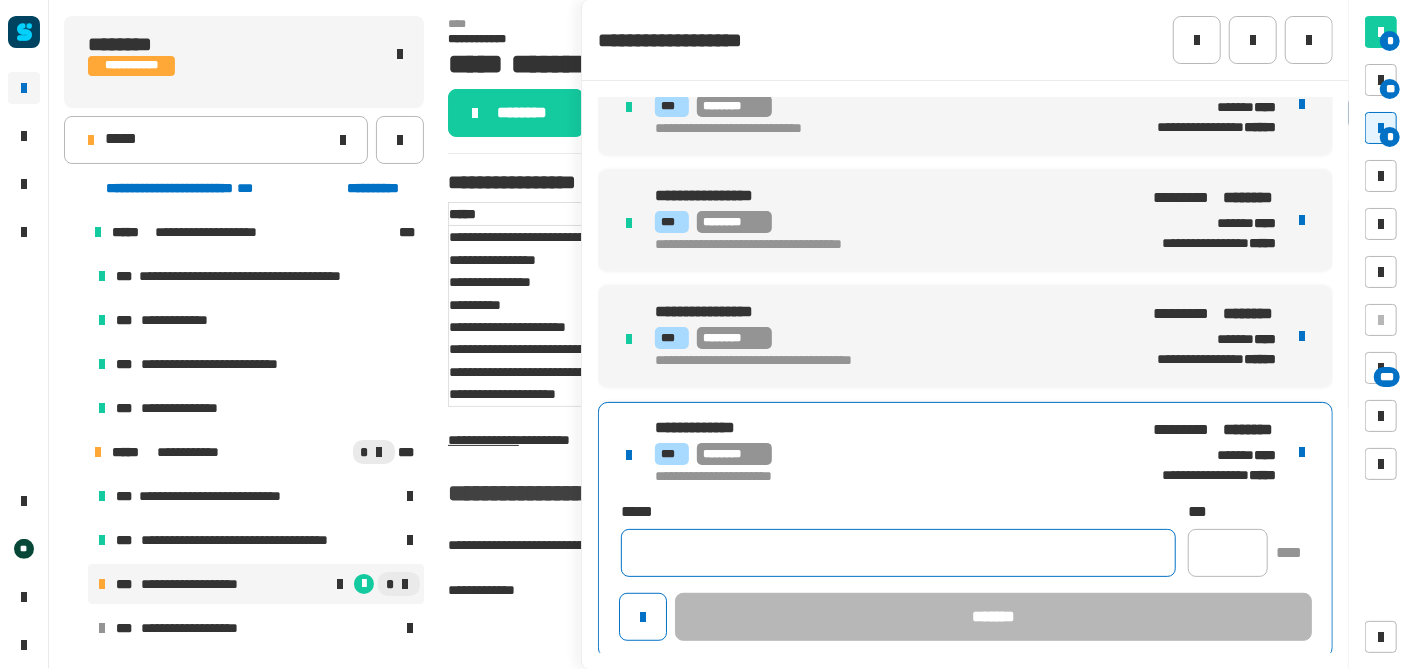 click 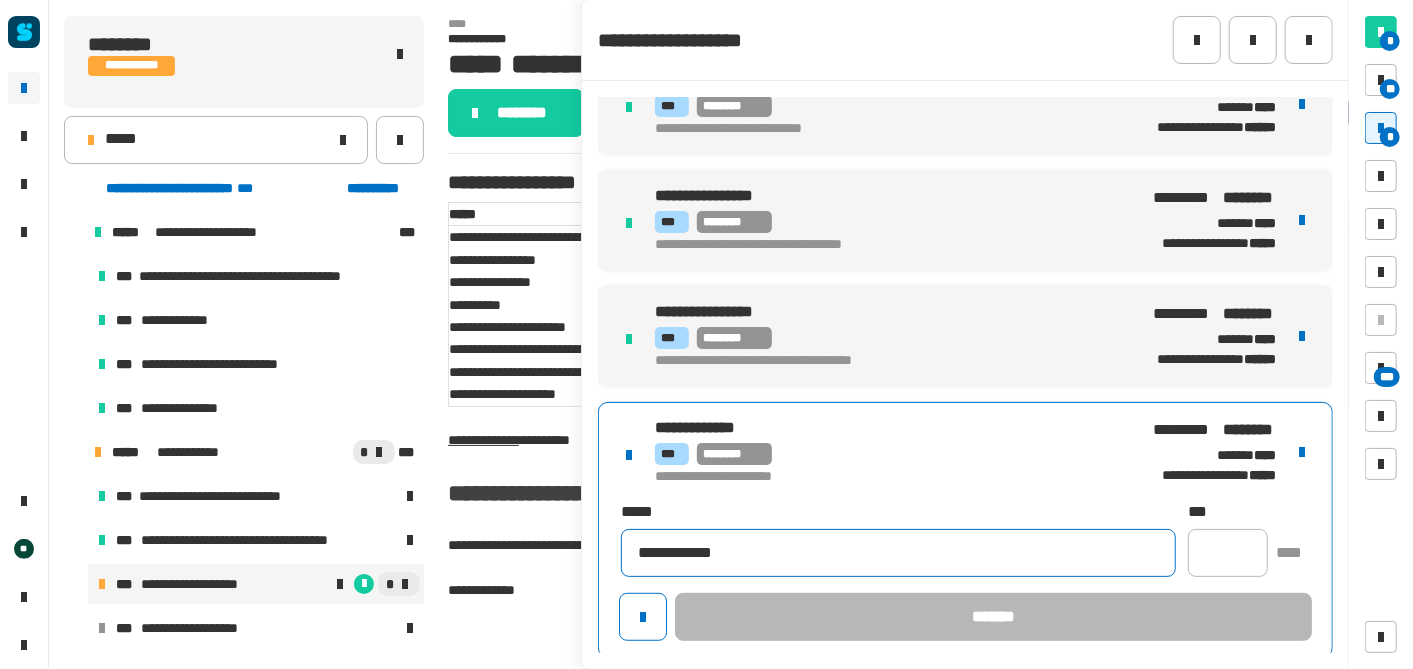 type on "**********" 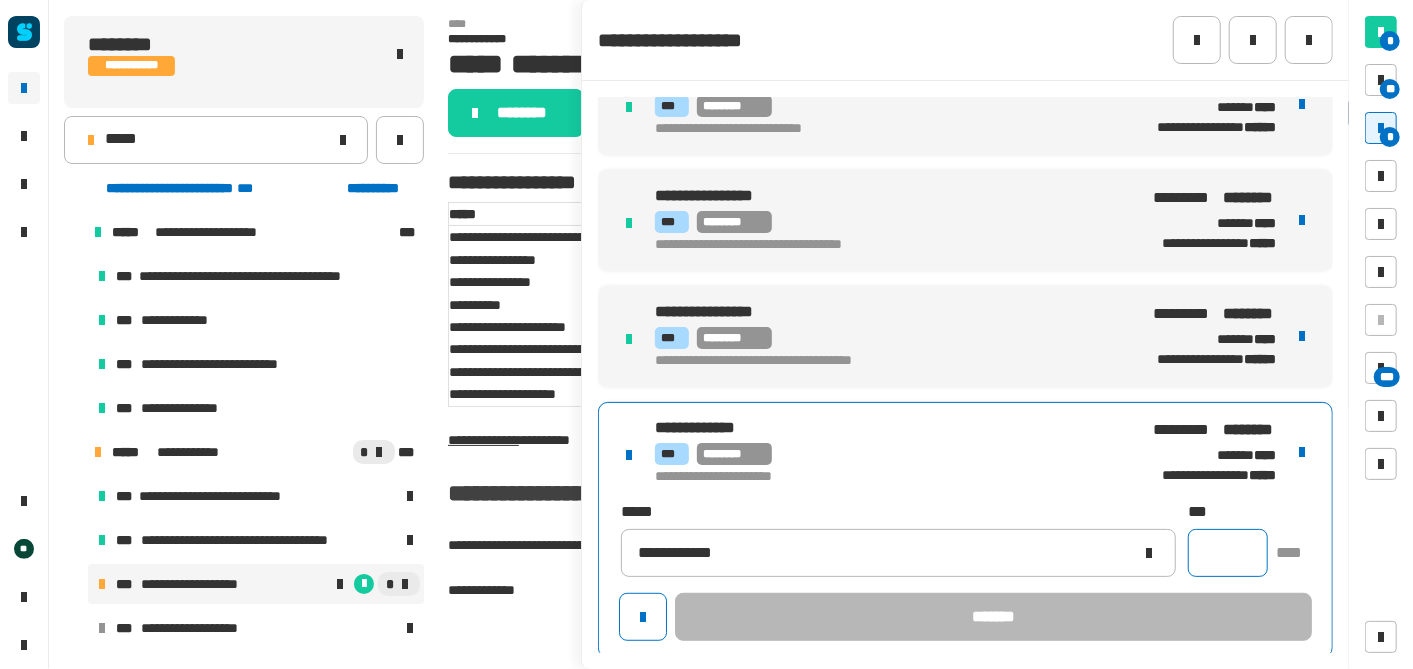 click 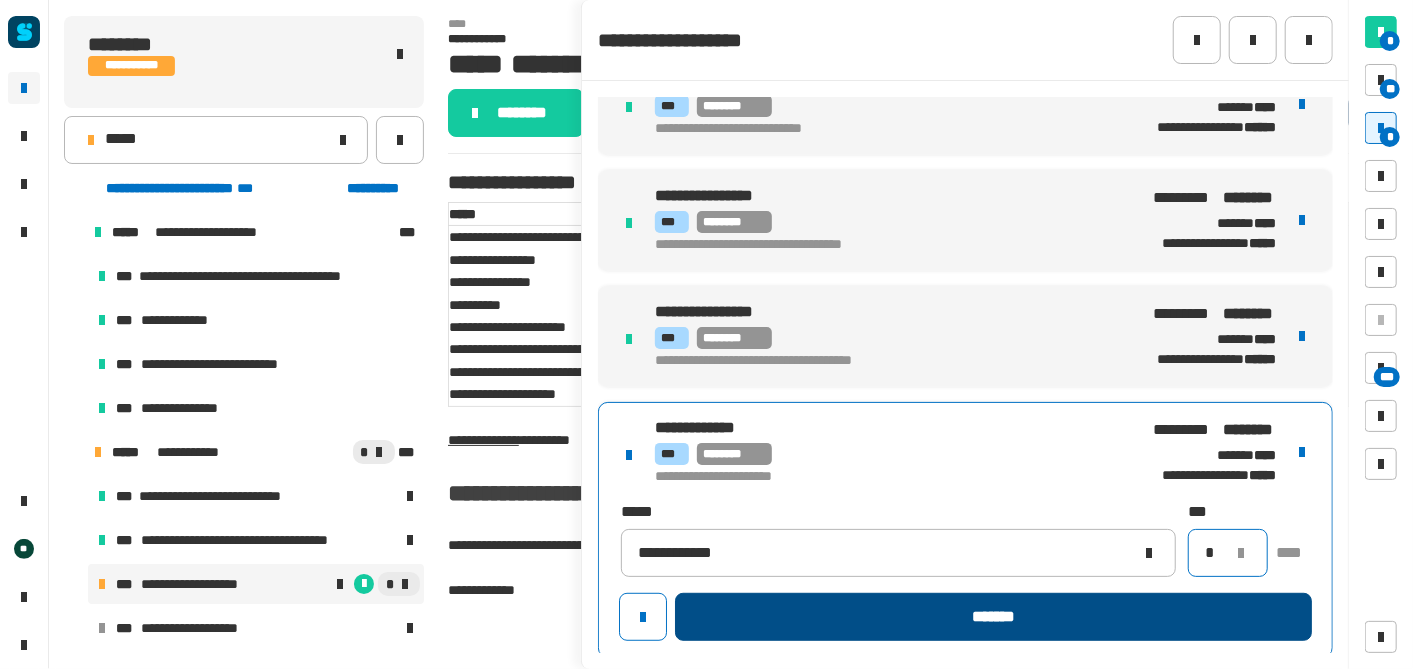 type on "*" 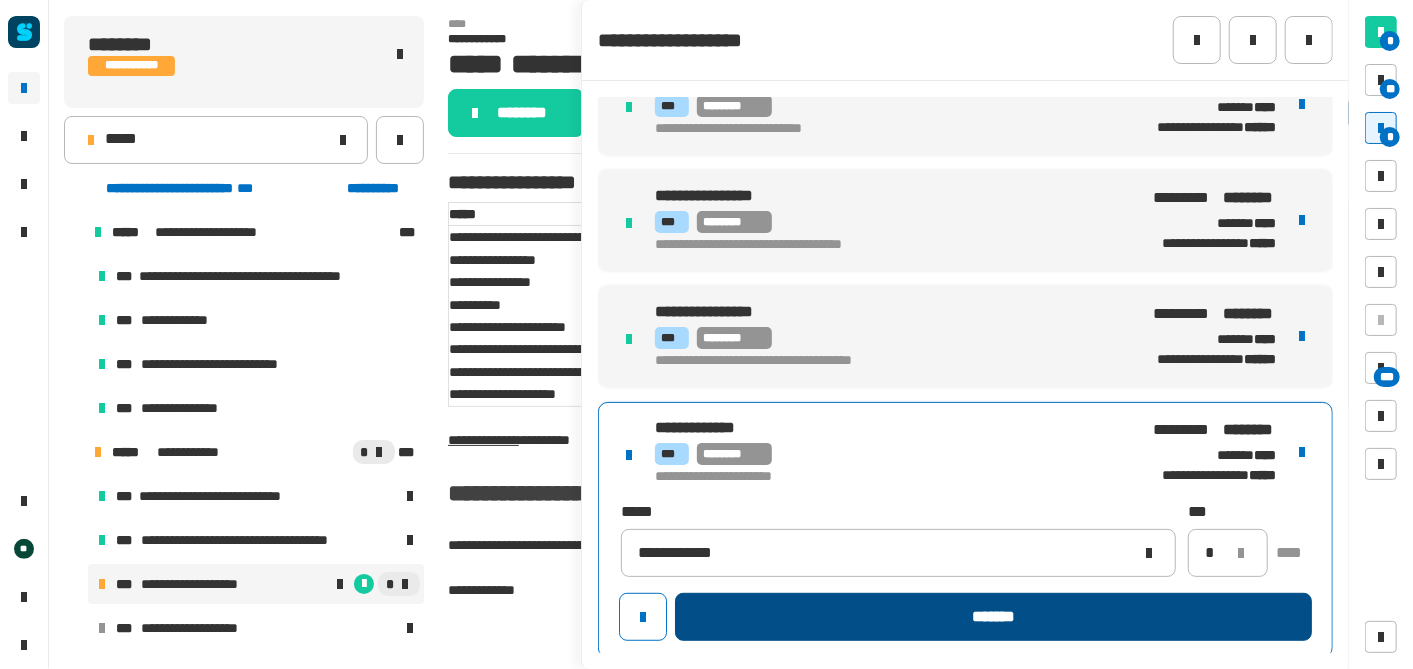 click on "*******" 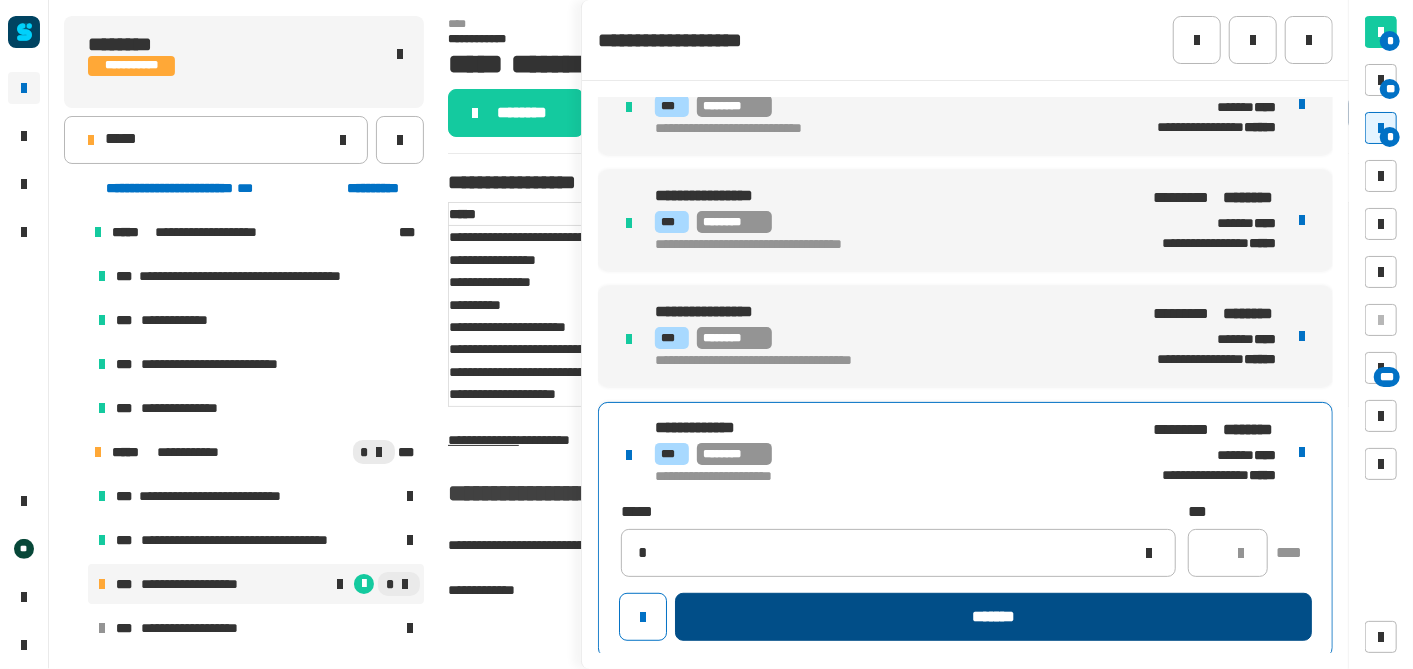 type 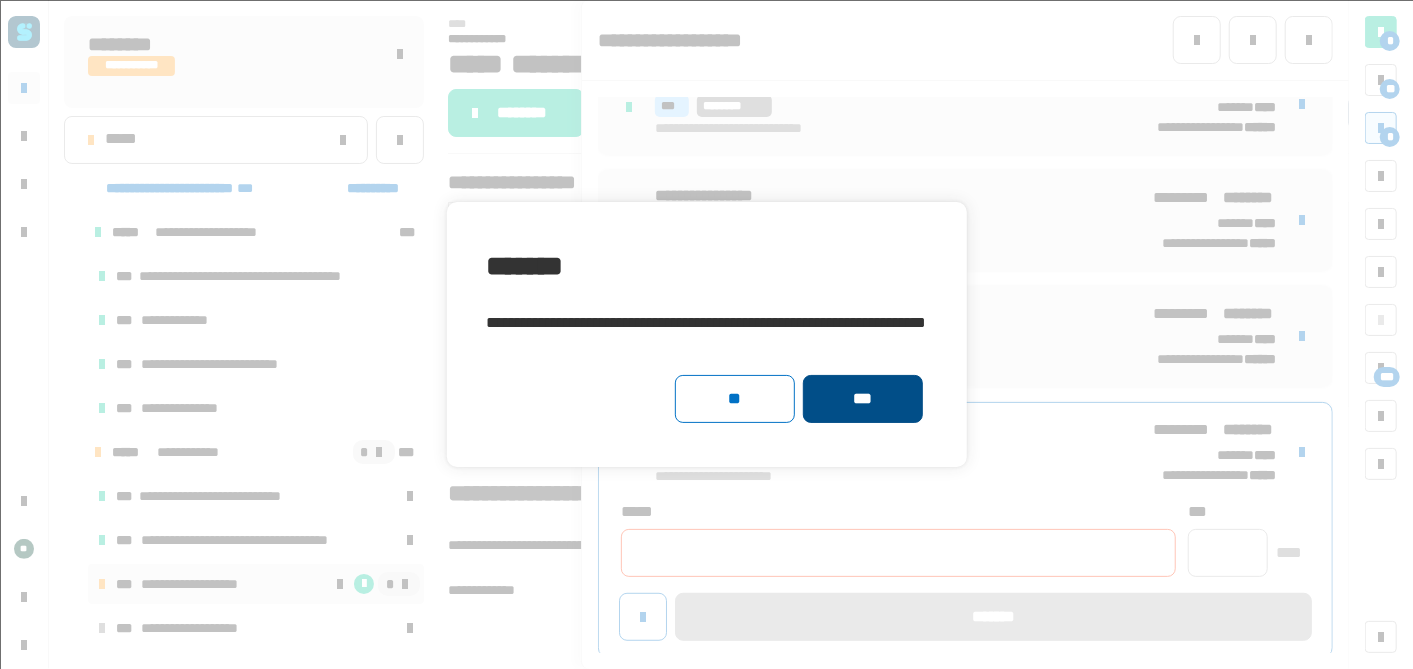 click on "***" 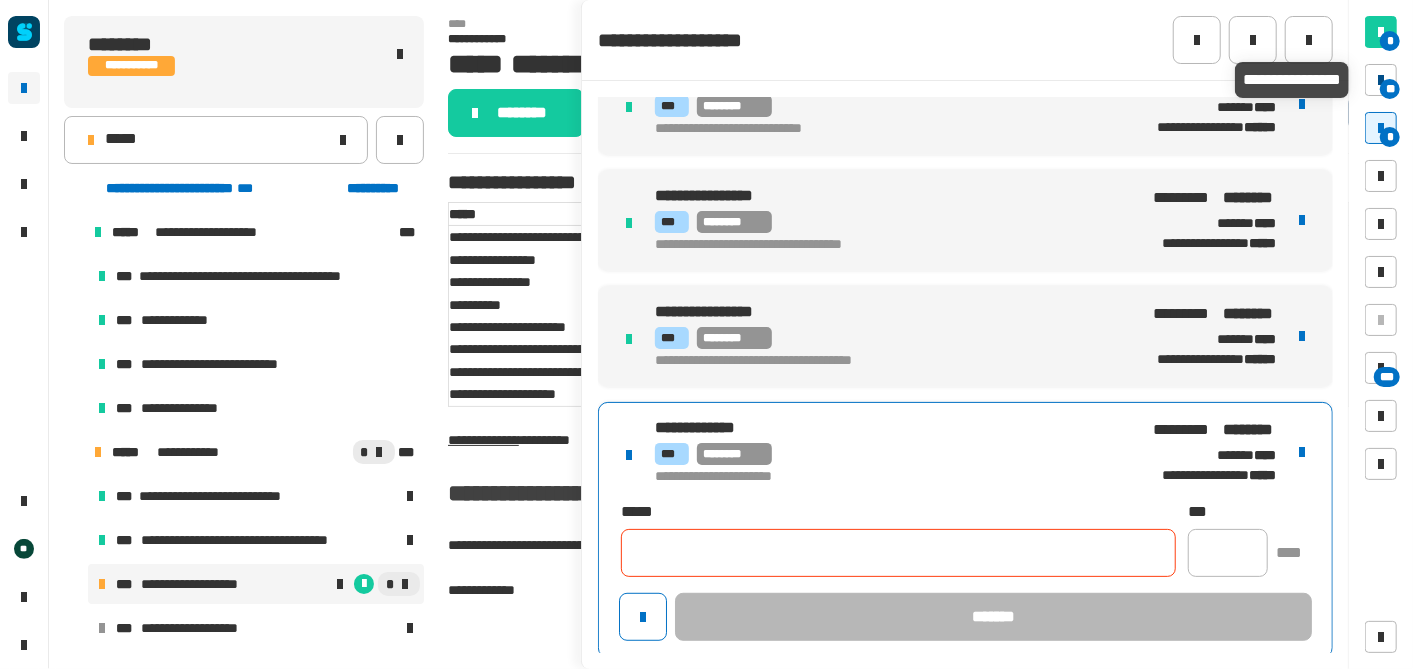 click at bounding box center (1381, 80) 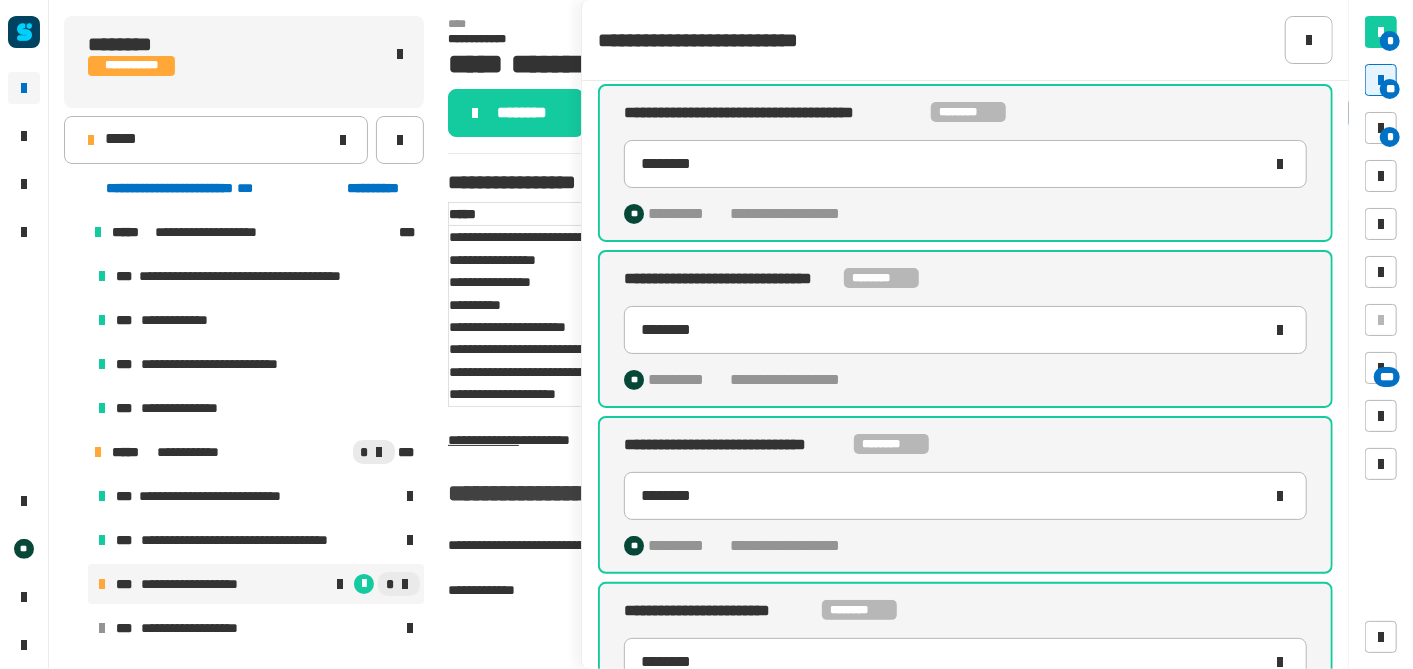 scroll, scrollTop: 180, scrollLeft: 0, axis: vertical 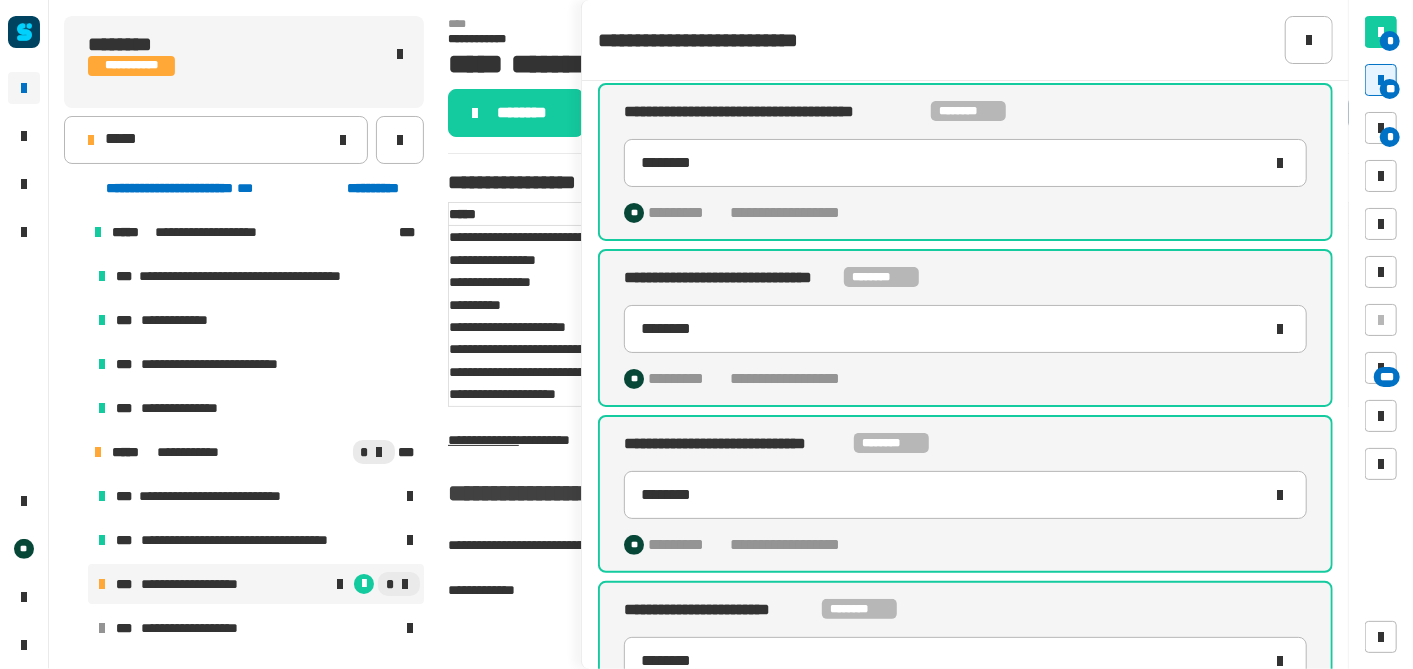 drag, startPoint x: 974, startPoint y: 247, endPoint x: 915, endPoint y: 201, distance: 74.8131 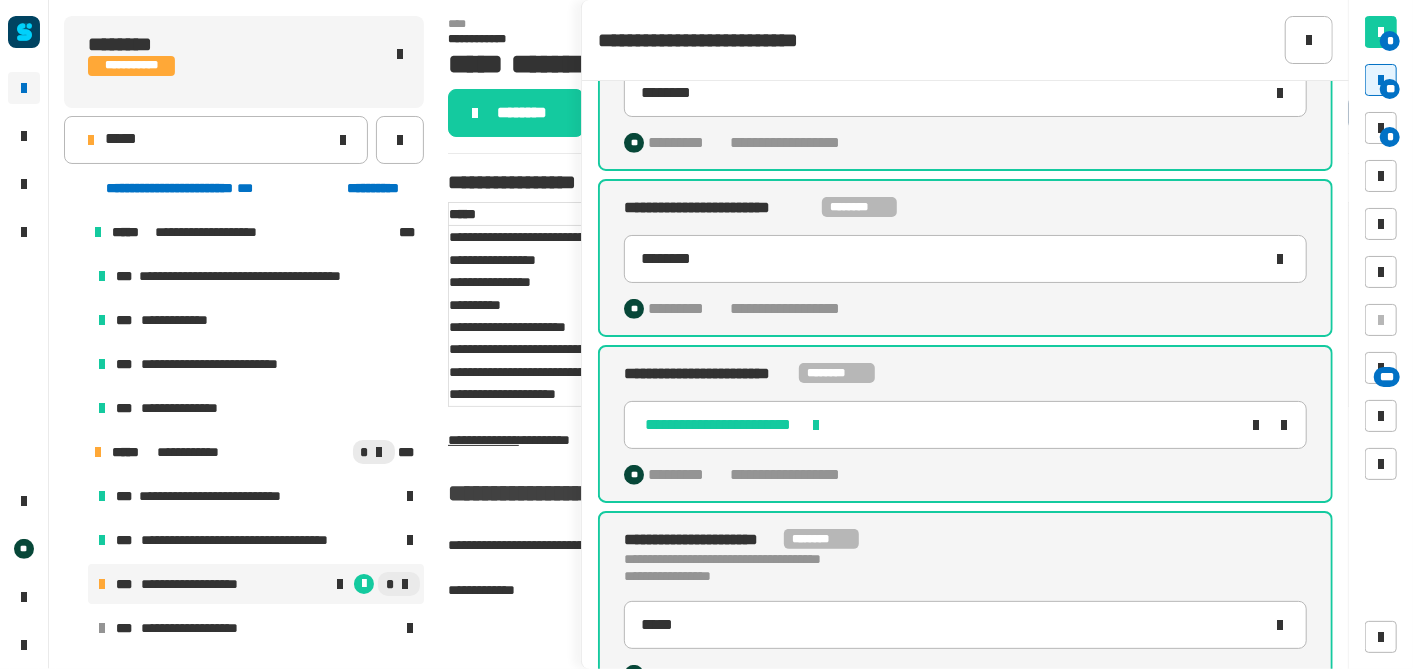 scroll, scrollTop: 0, scrollLeft: 0, axis: both 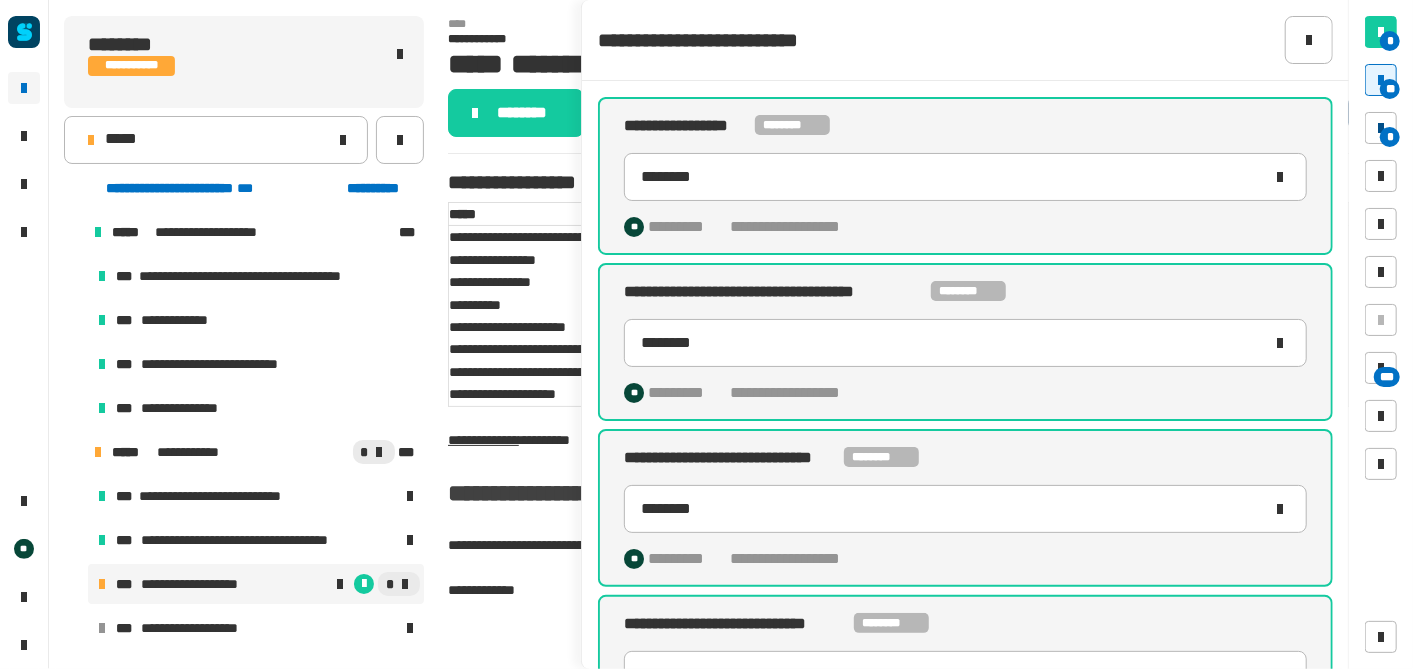 click on "*" at bounding box center (1381, 128) 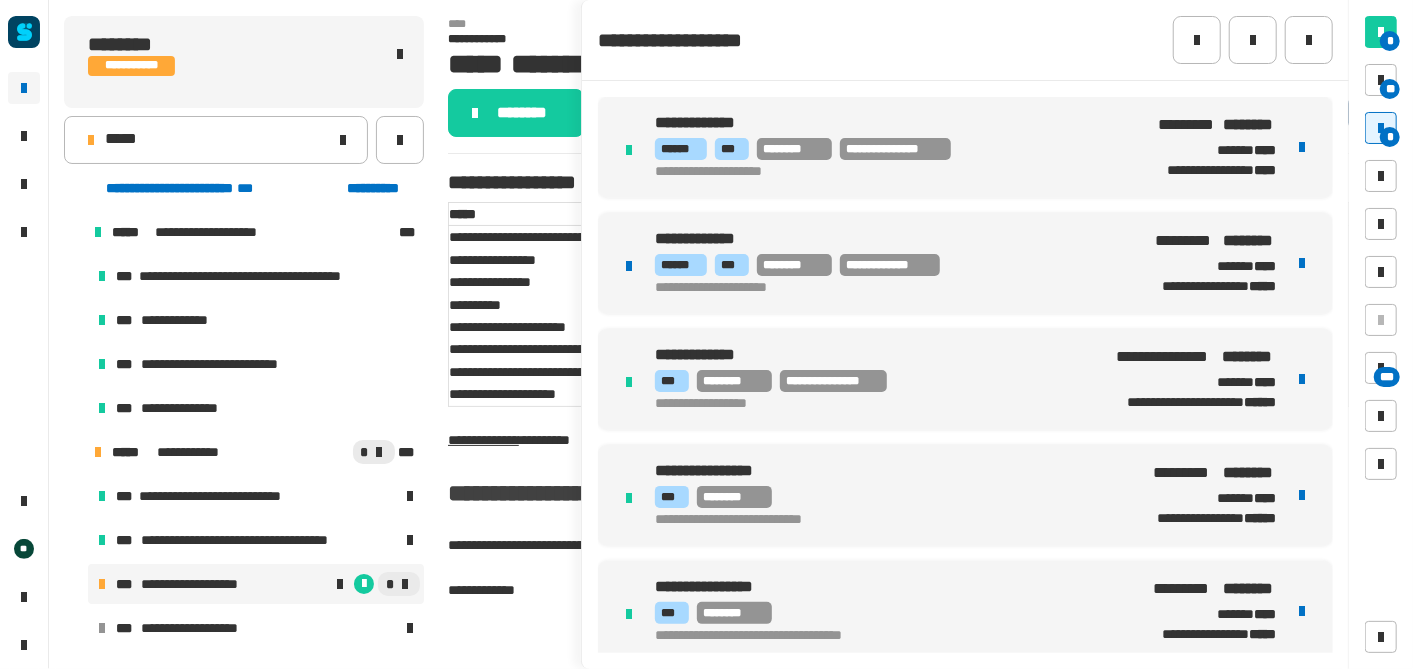 click on "**********" at bounding box center (890, 265) 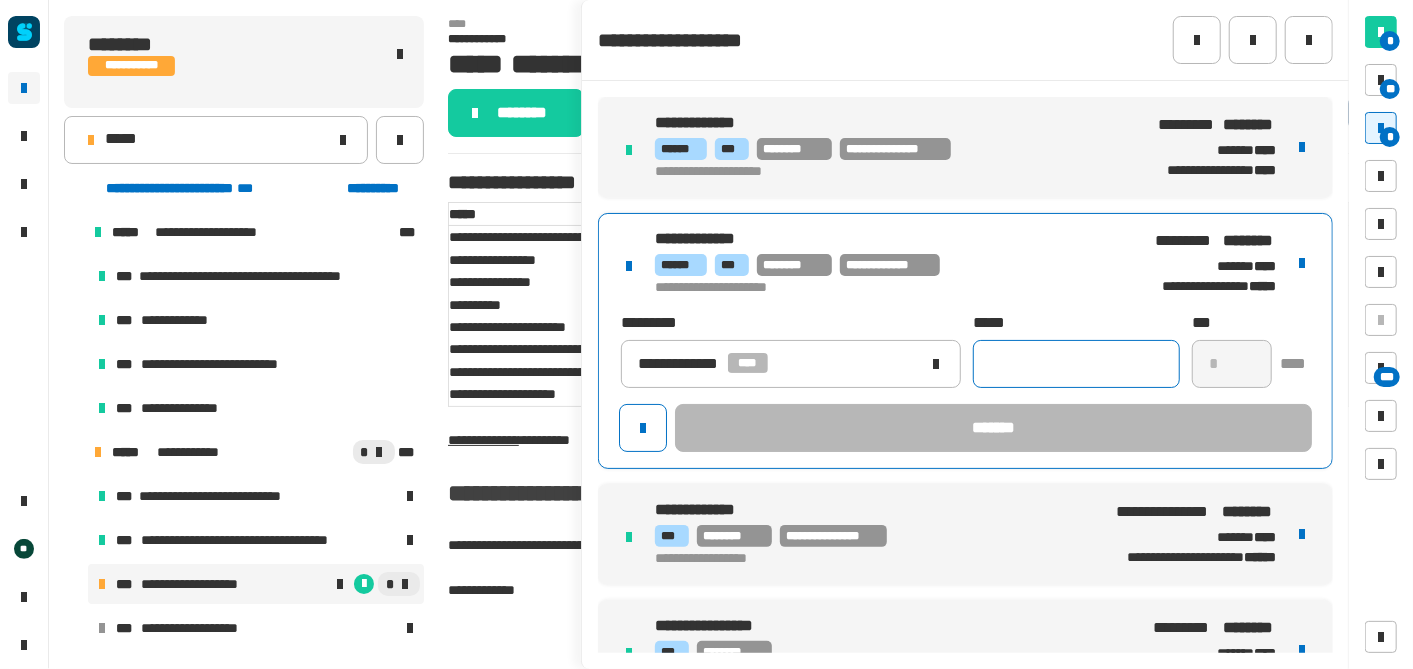 click 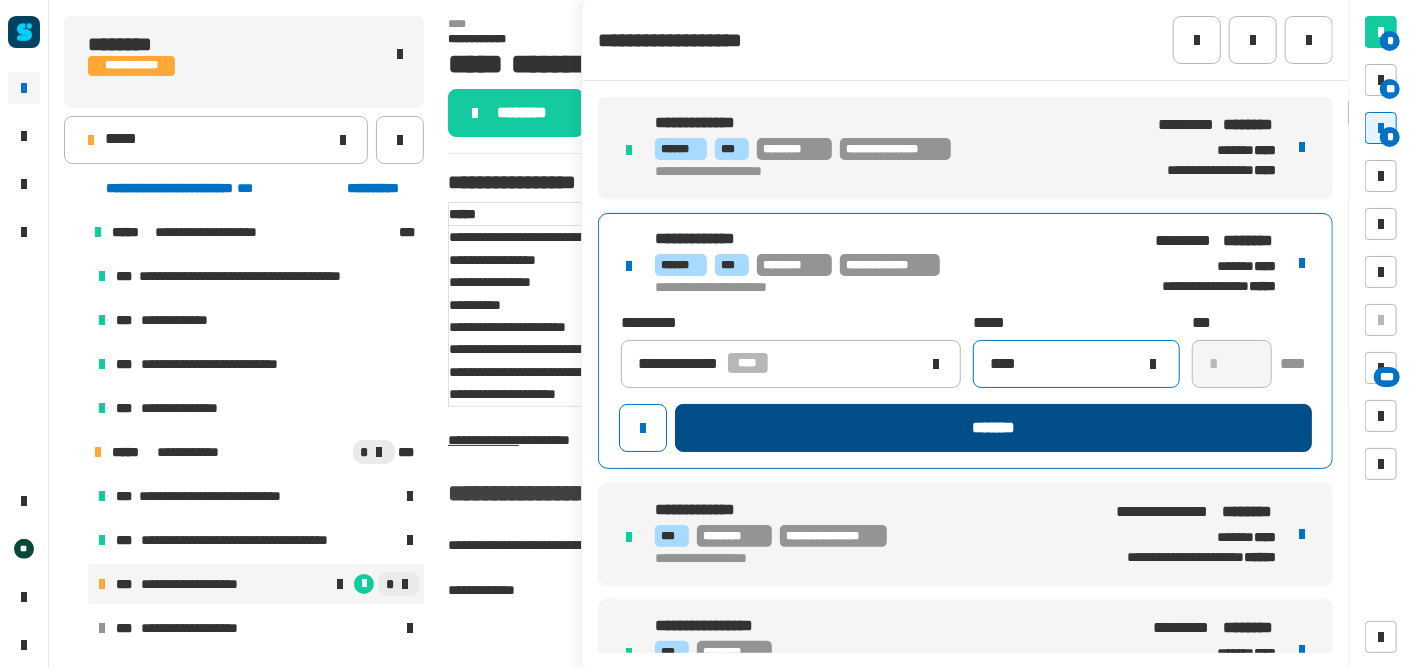 type on "****" 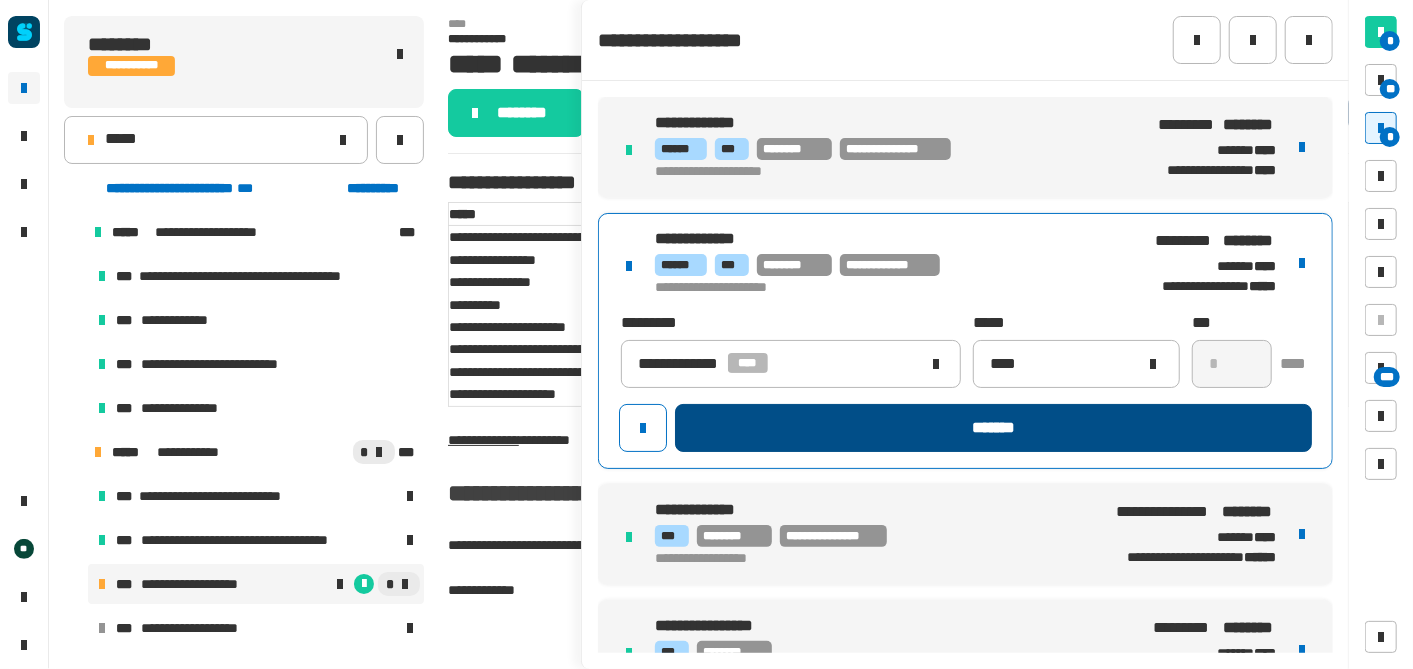 click on "*******" 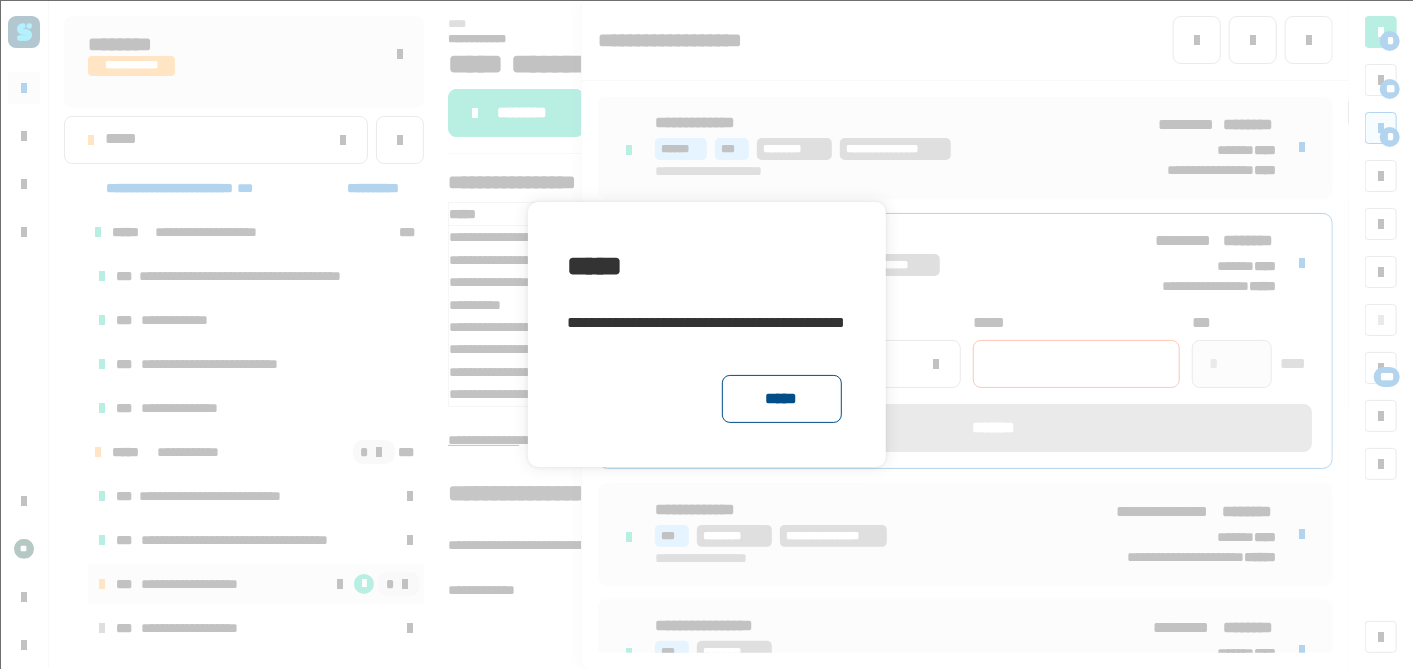 click on "*****" 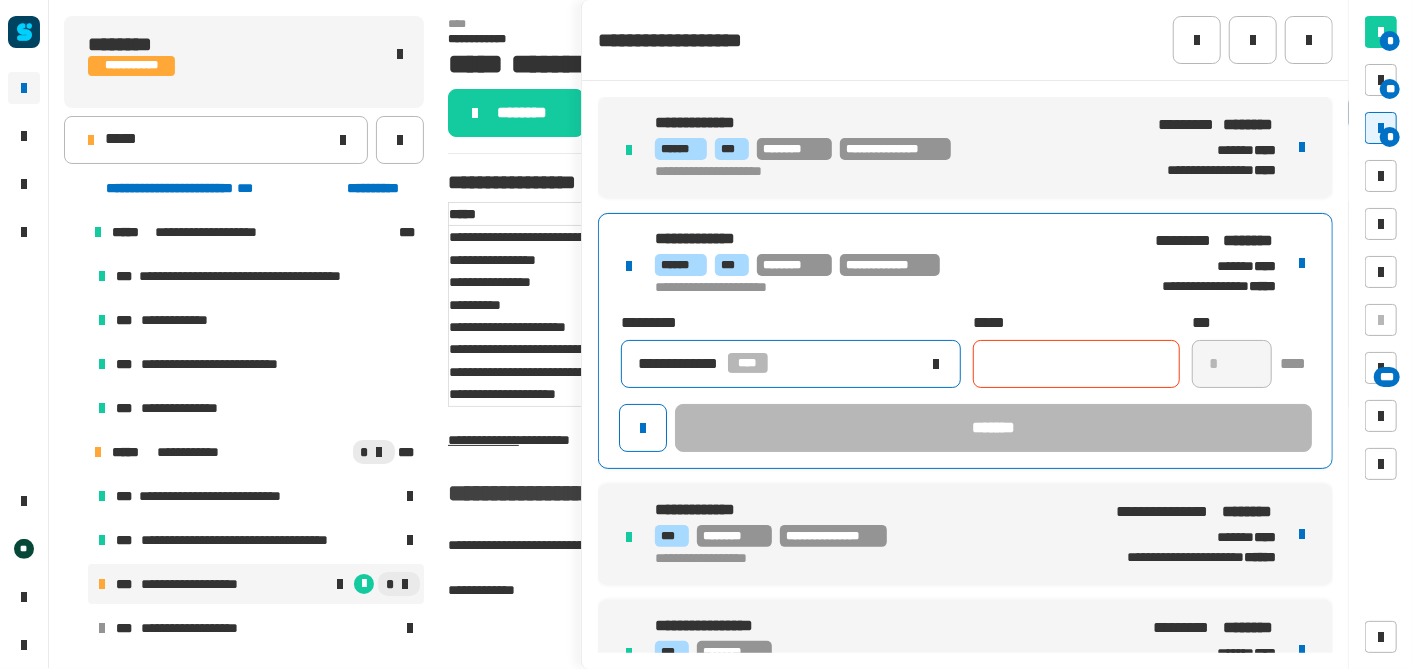 click on "**********" 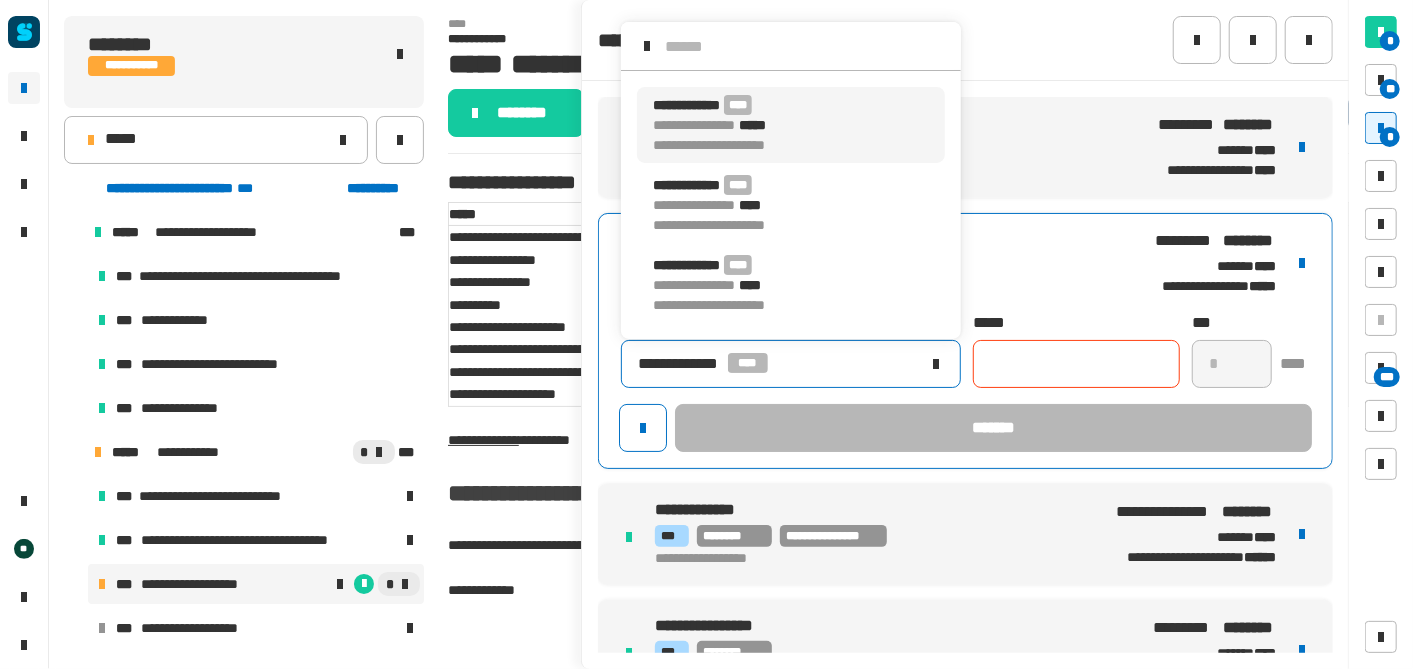 scroll, scrollTop: 0, scrollLeft: 0, axis: both 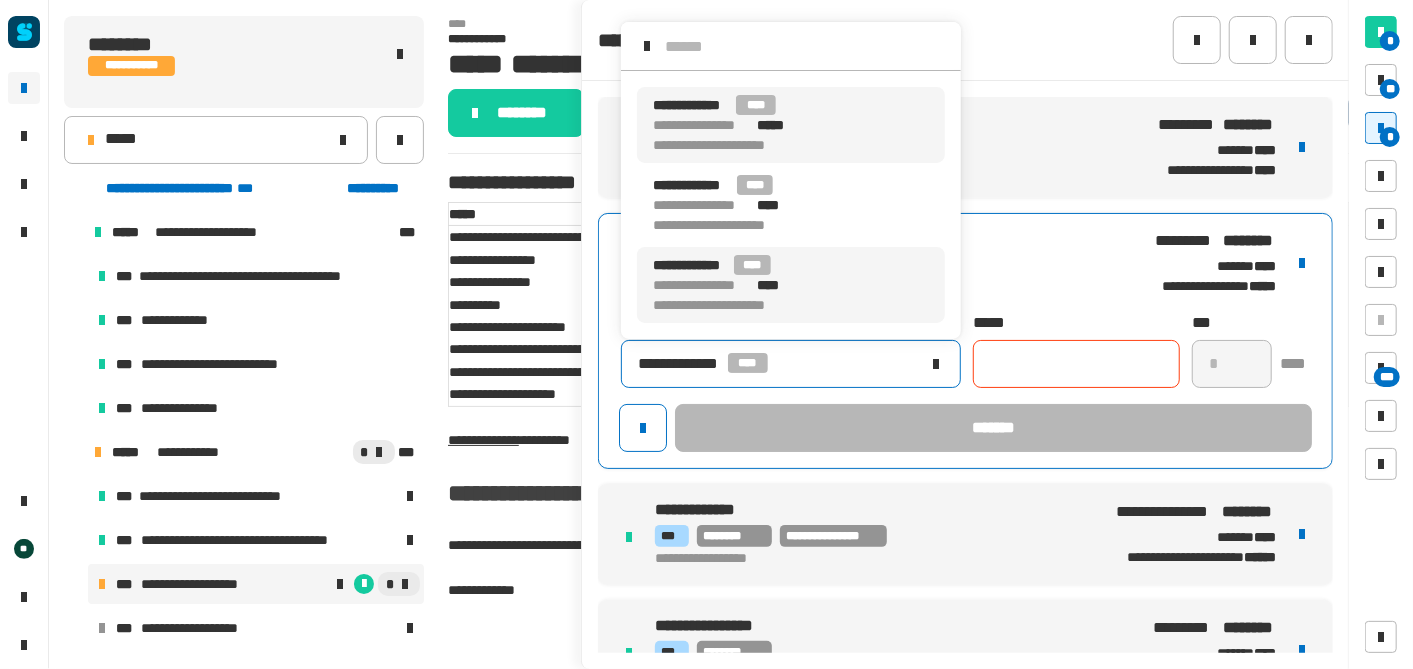 click on "**********" at bounding box center [741, 285] 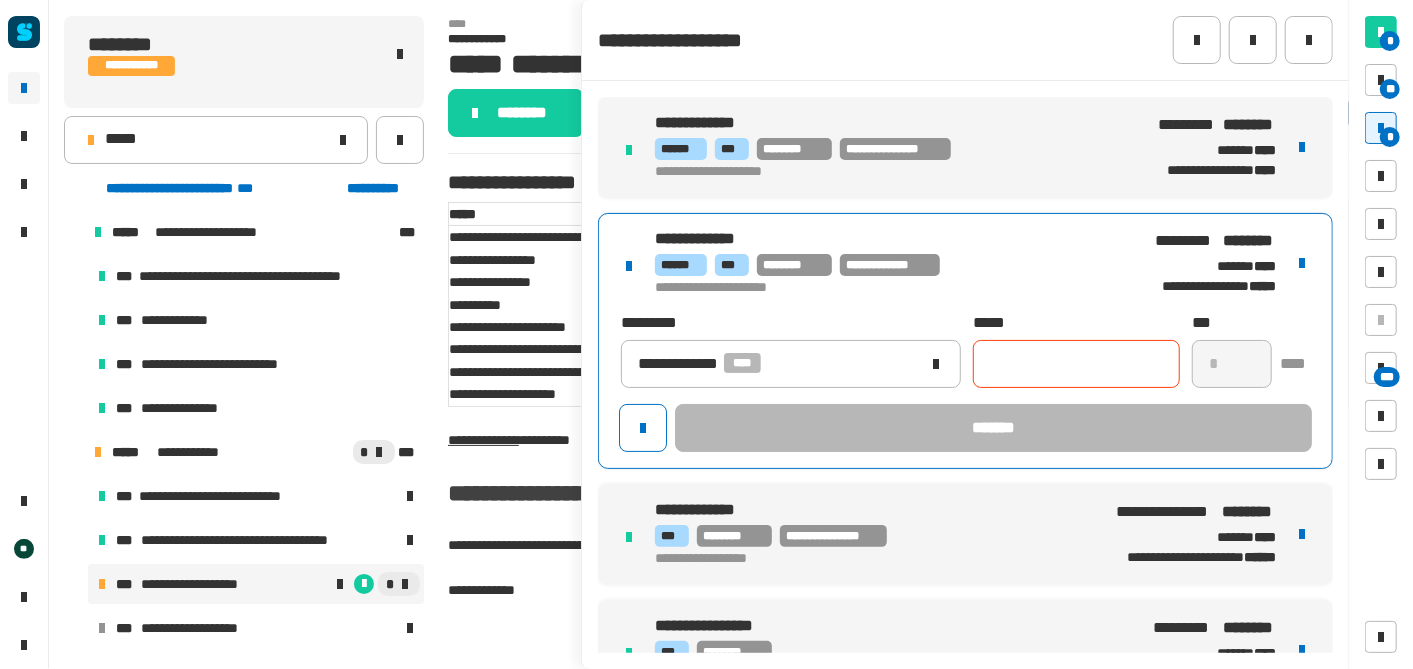 click 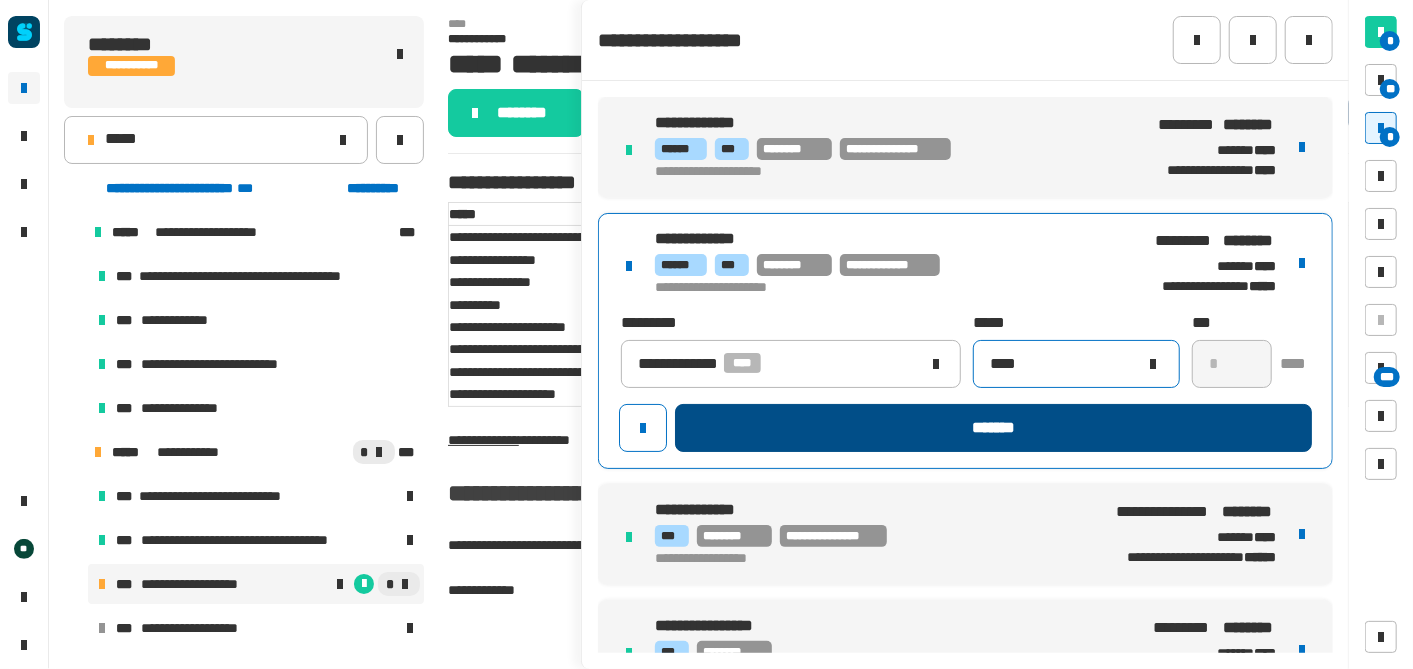 type on "****" 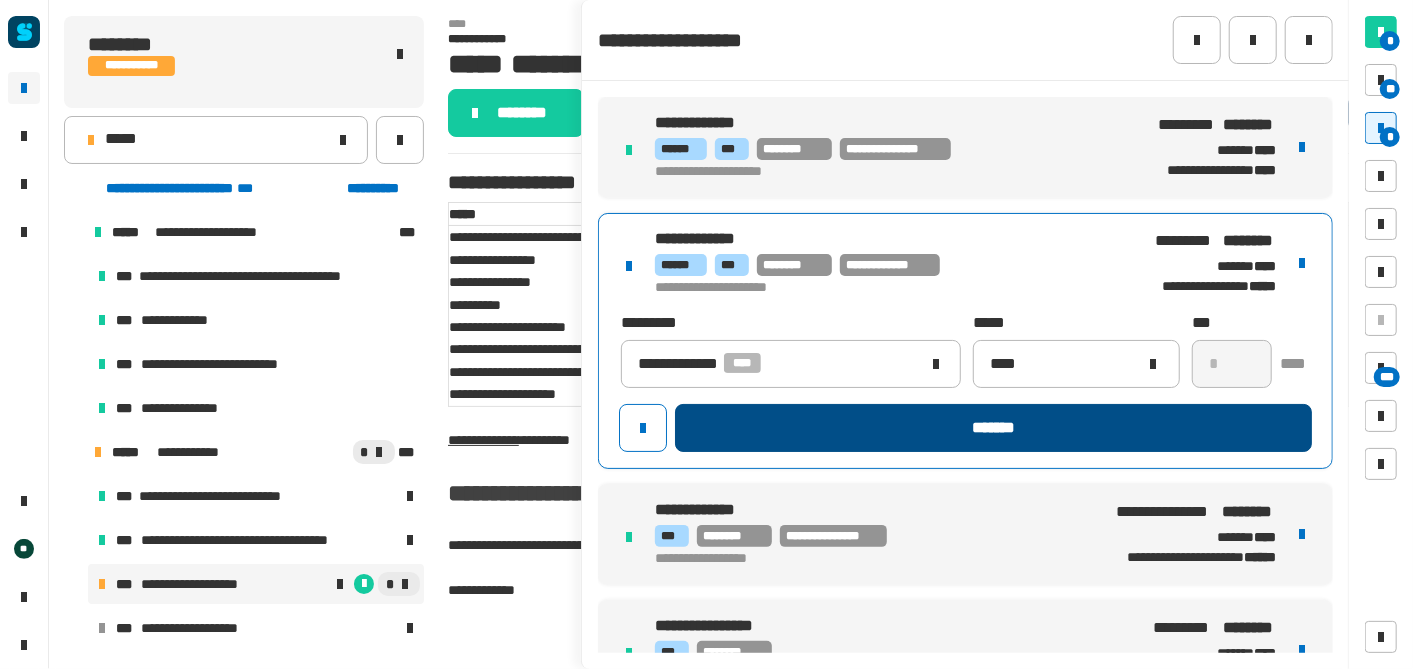 click on "*******" 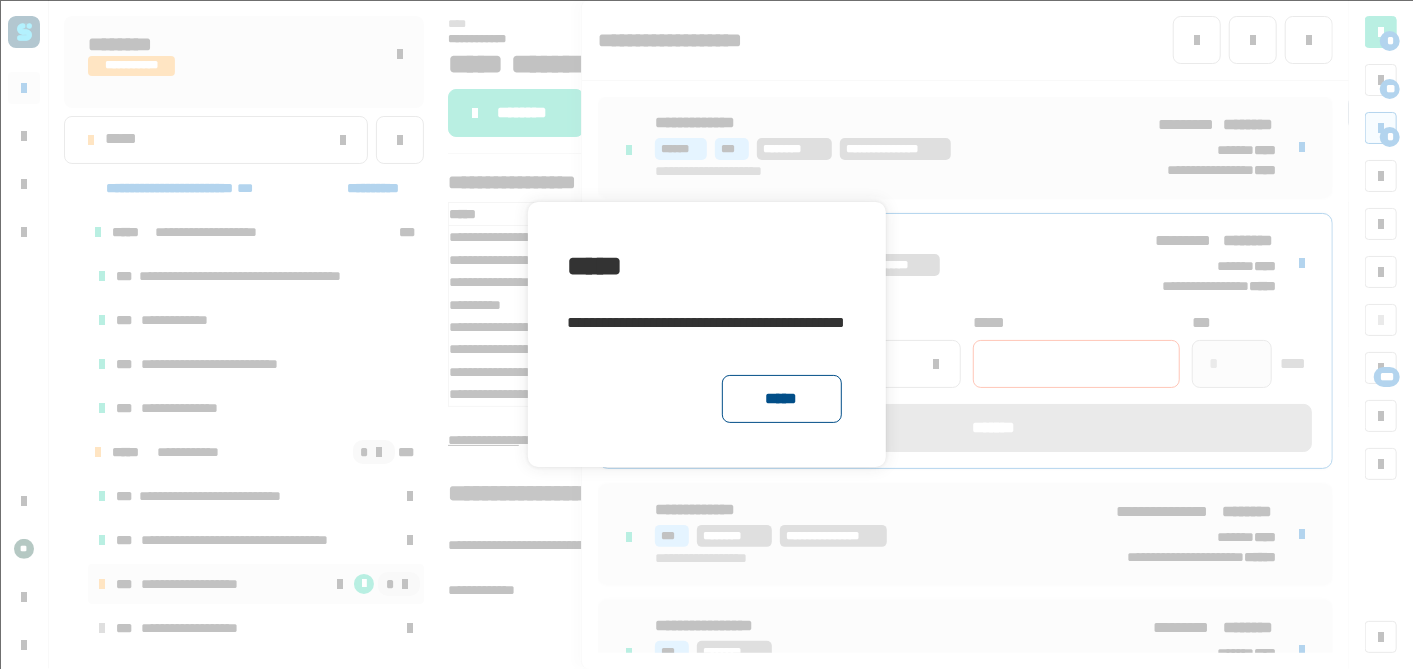 click on "*****" 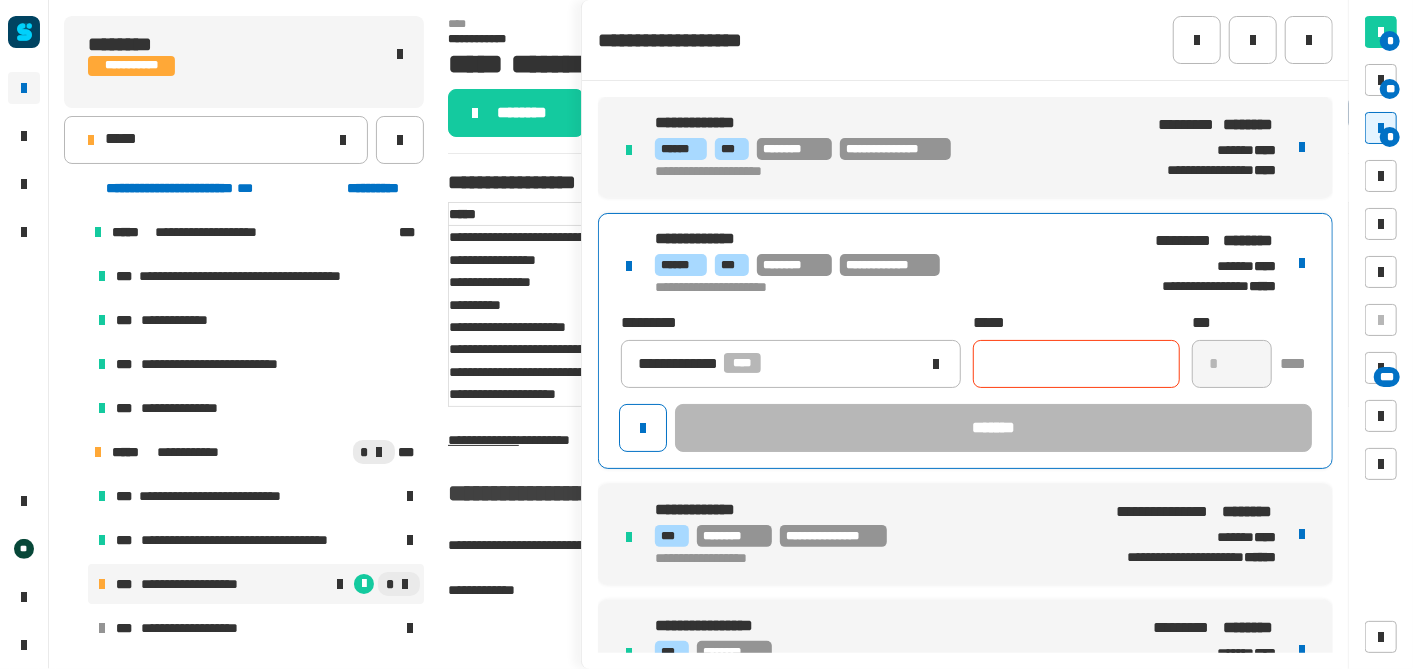 click 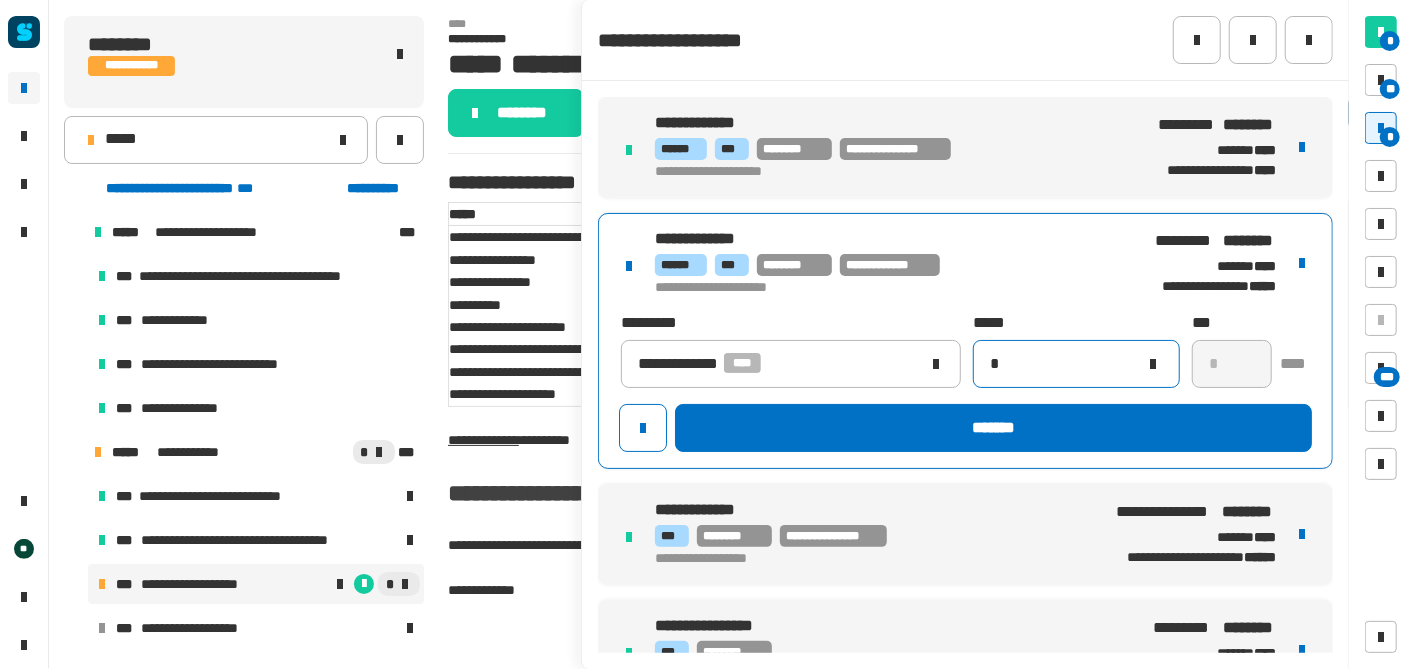 paste on "****" 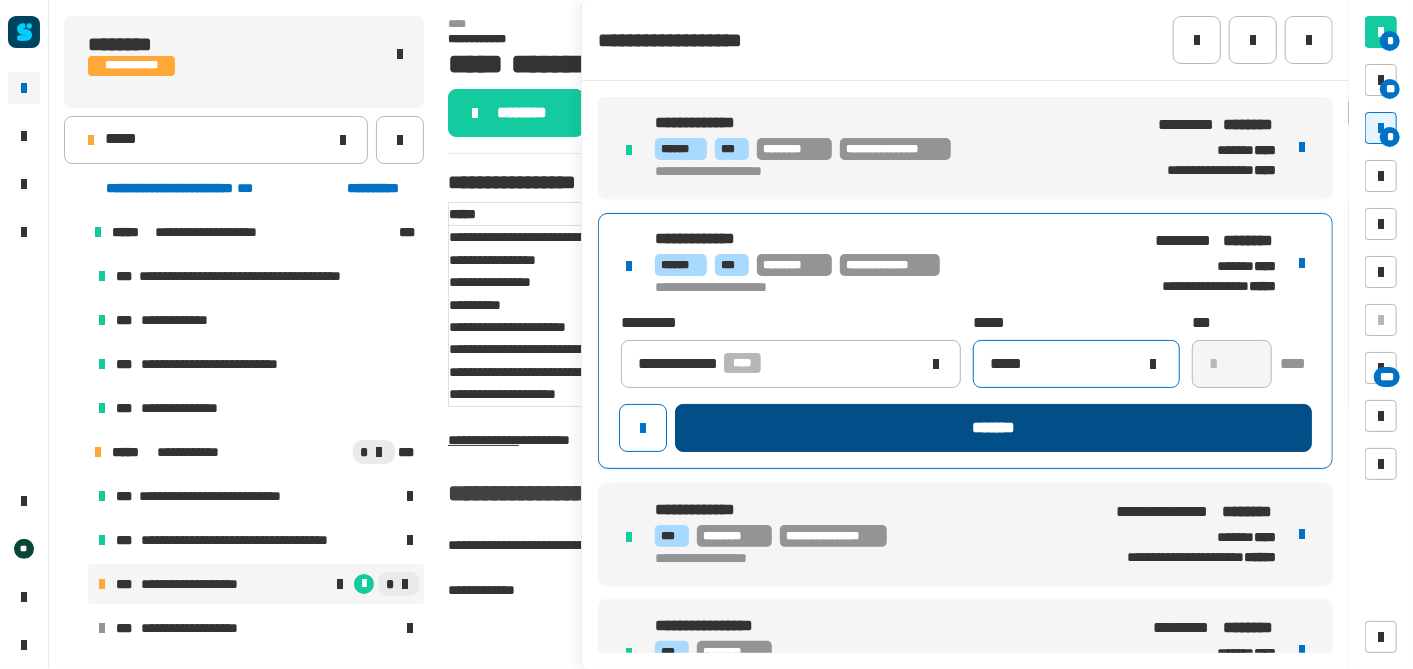 type on "*****" 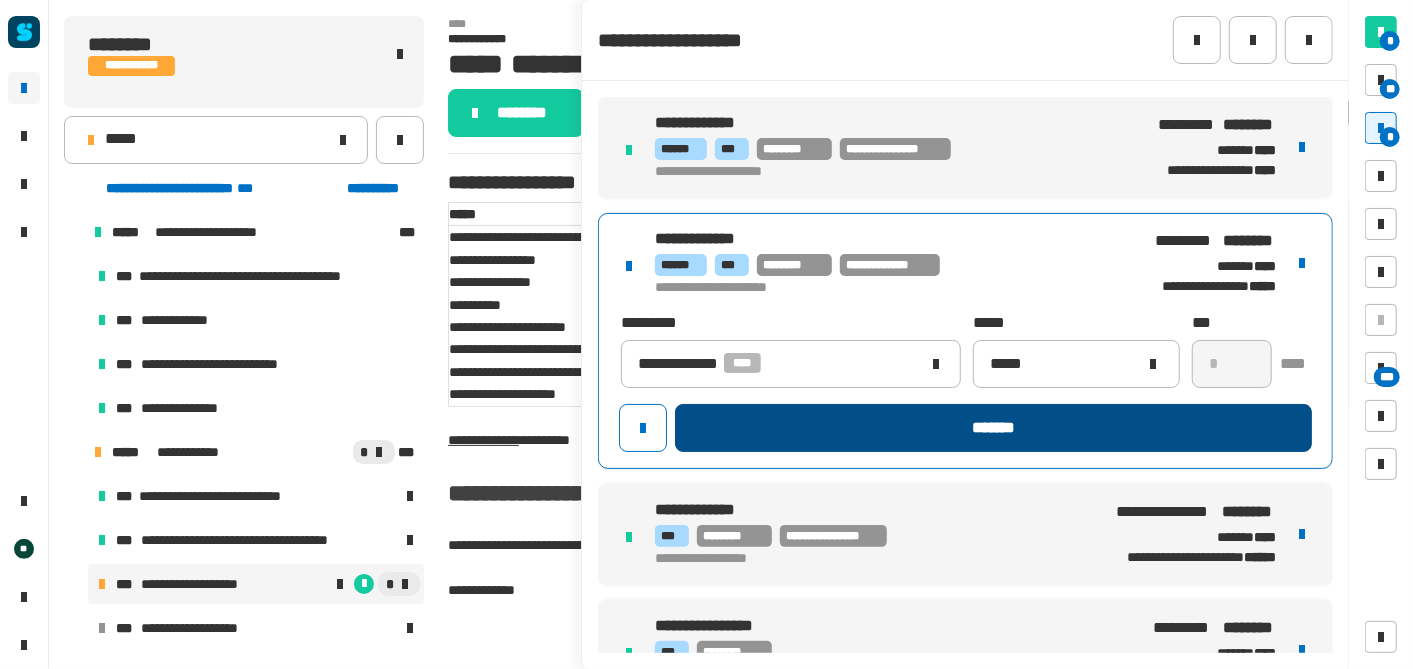 click on "*******" 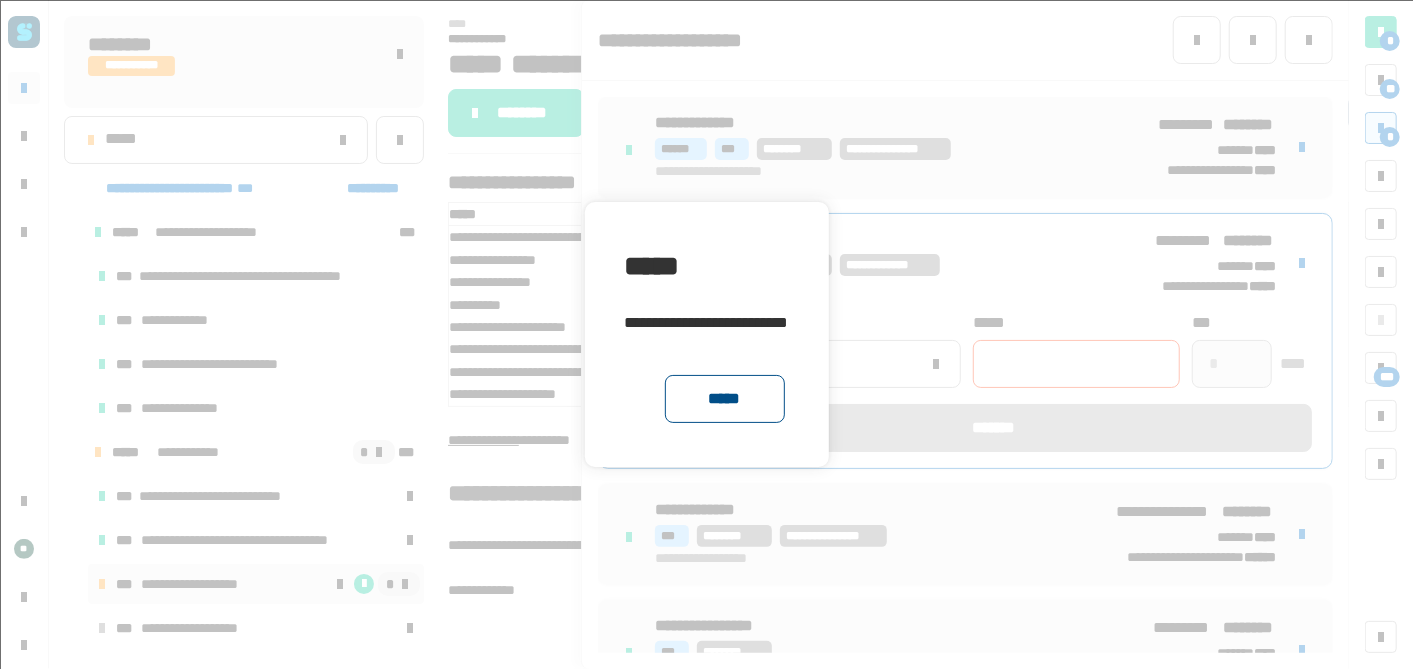 click on "*****" 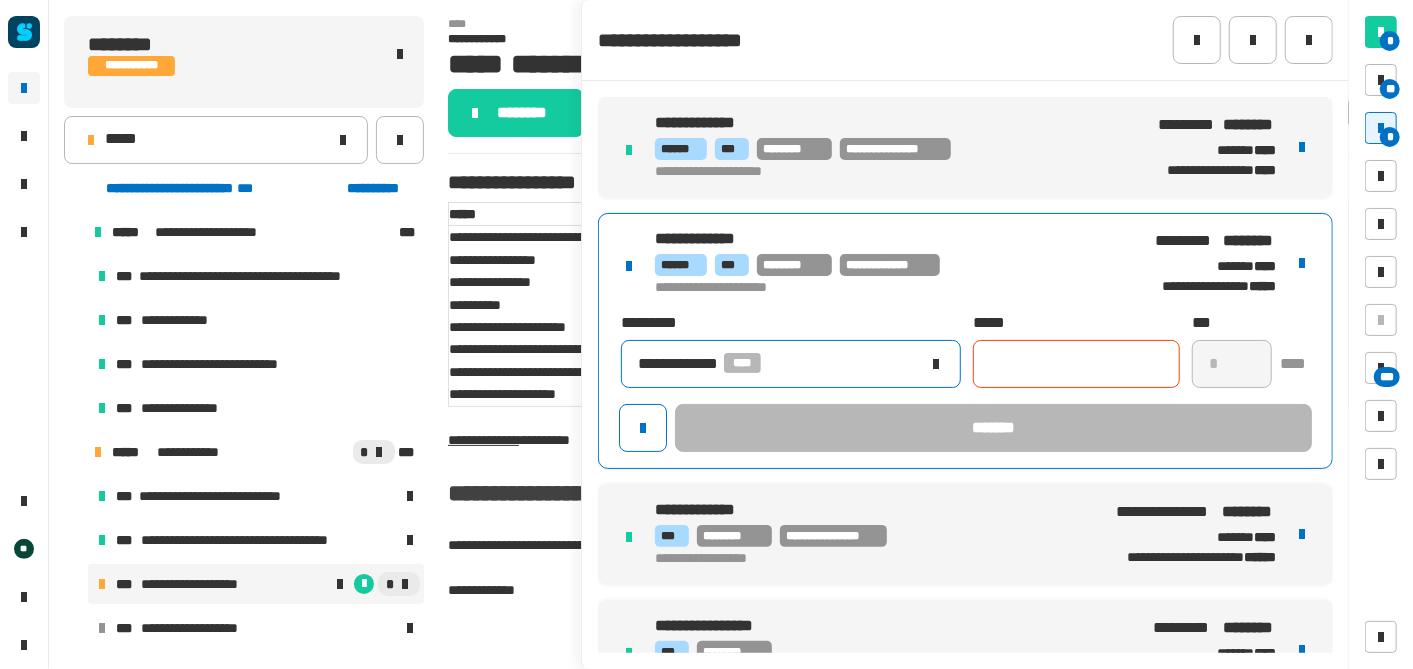 click on "**********" 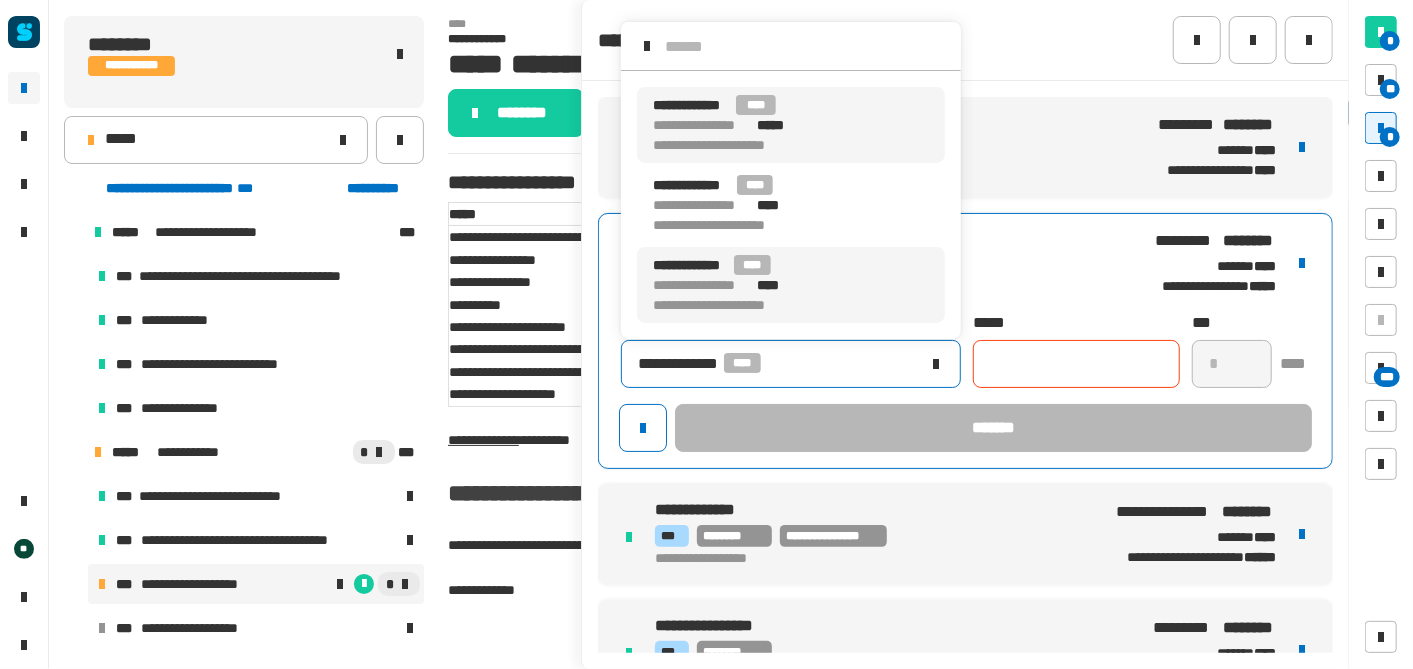 click on "**********" at bounding box center (741, 125) 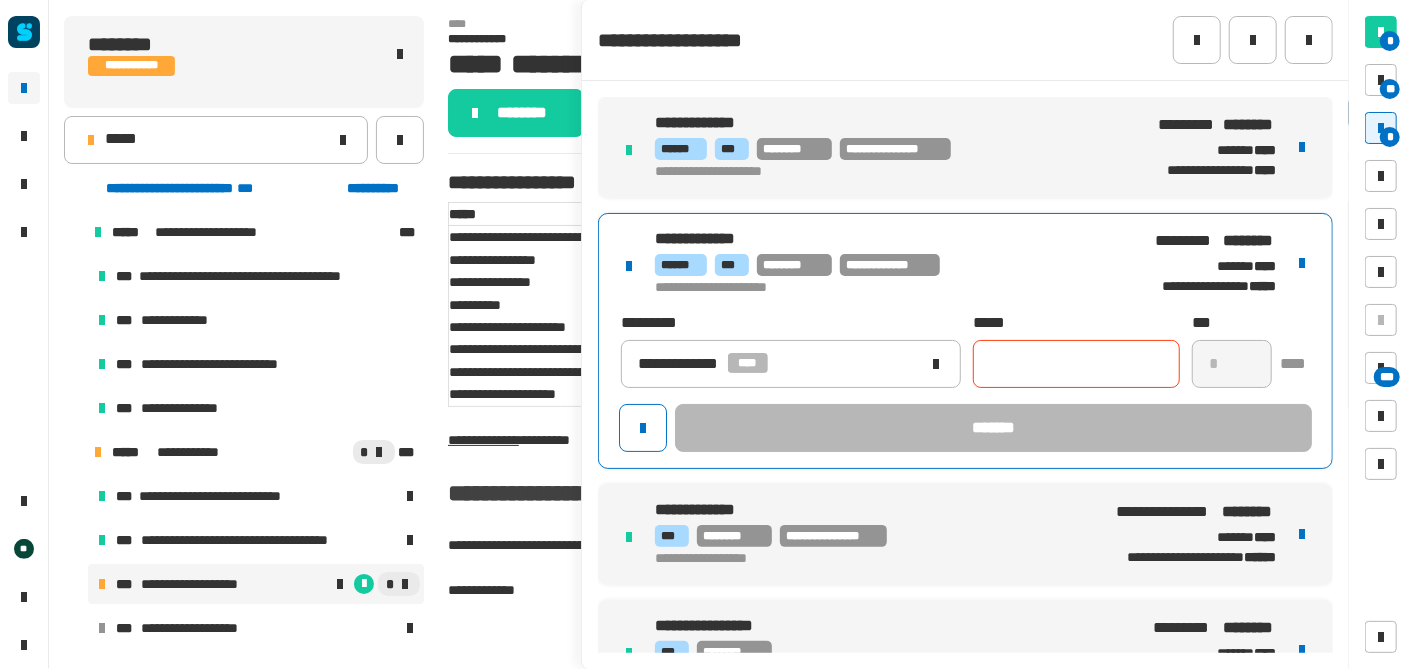click 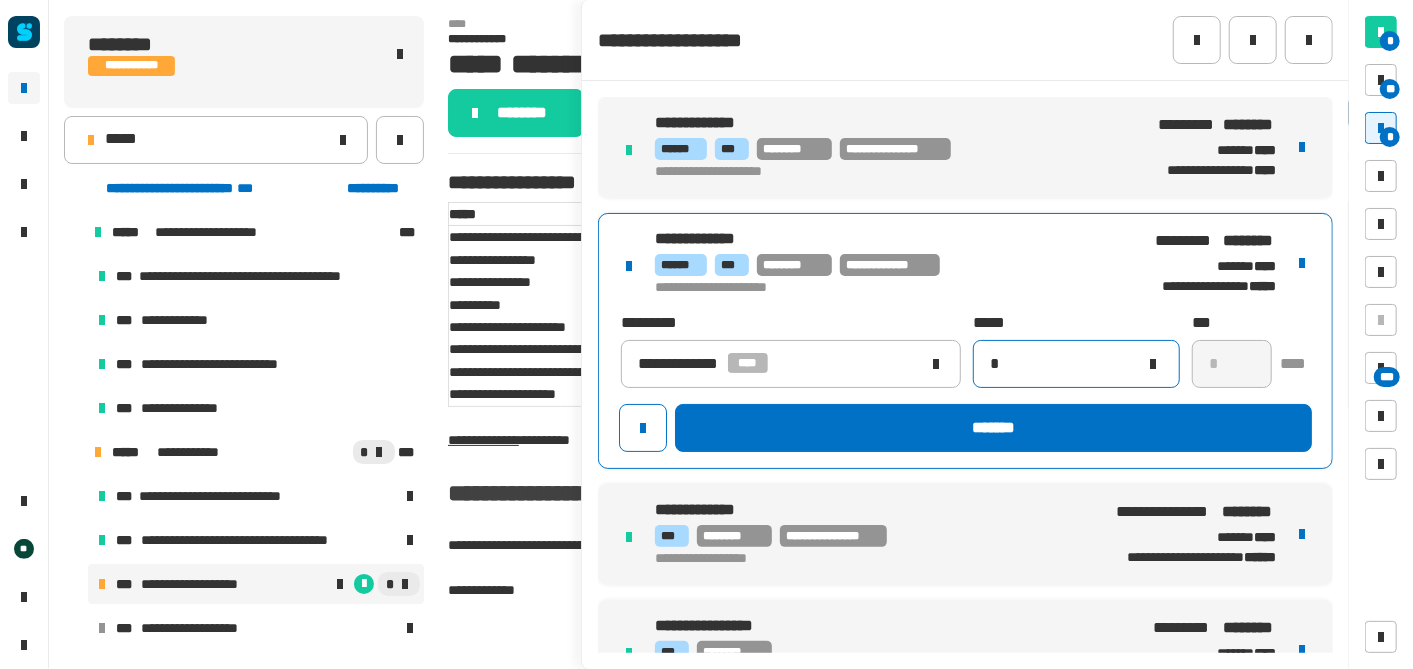 paste on "****" 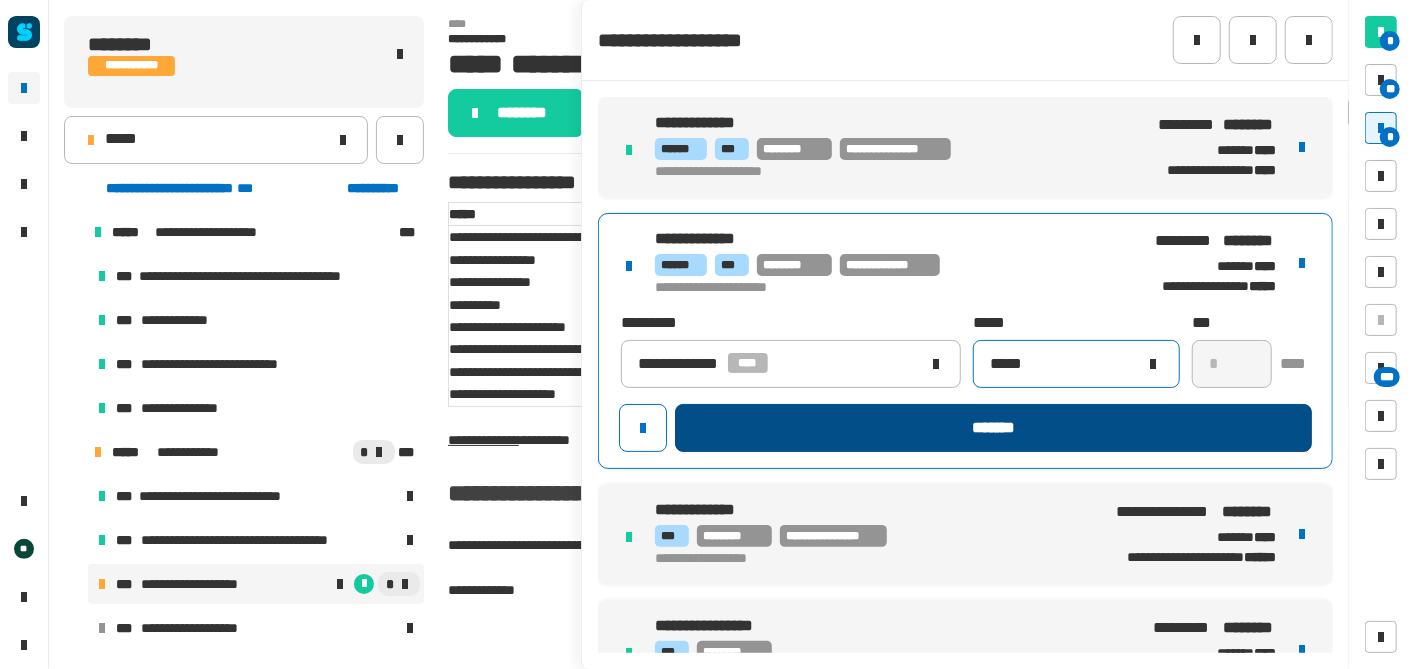 type on "*****" 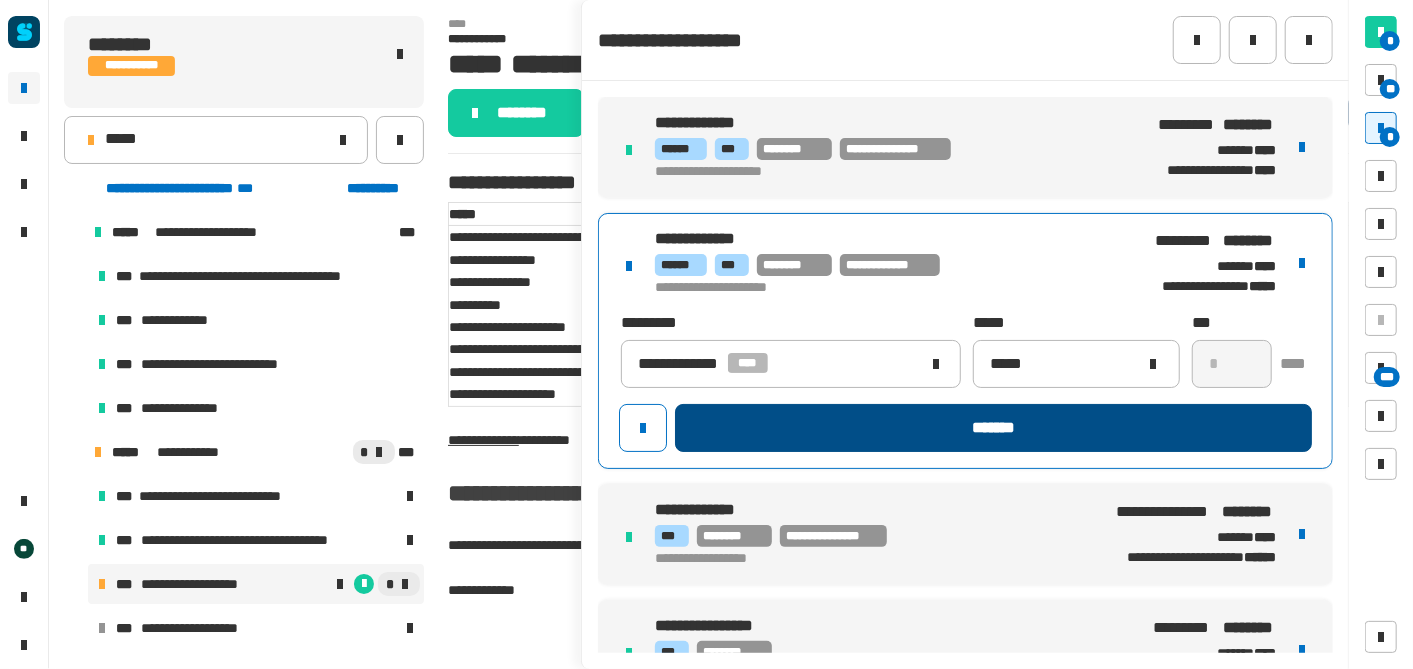 click on "*******" 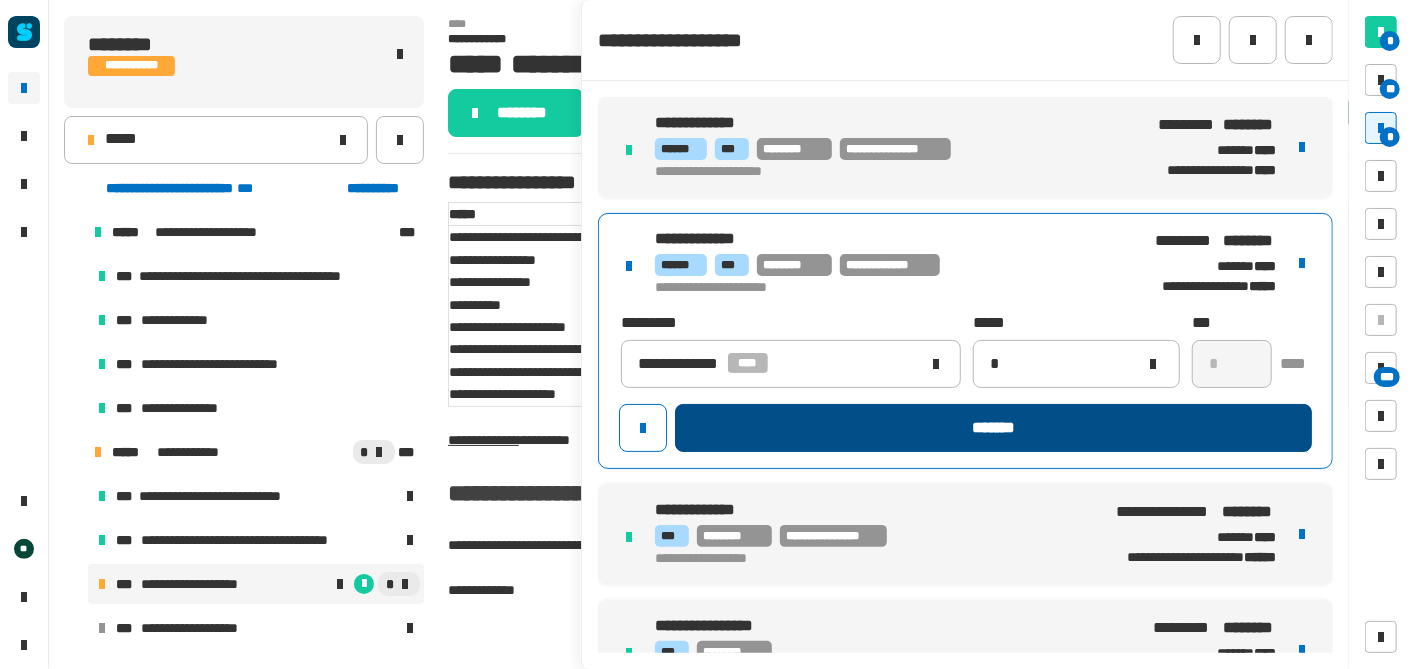 type 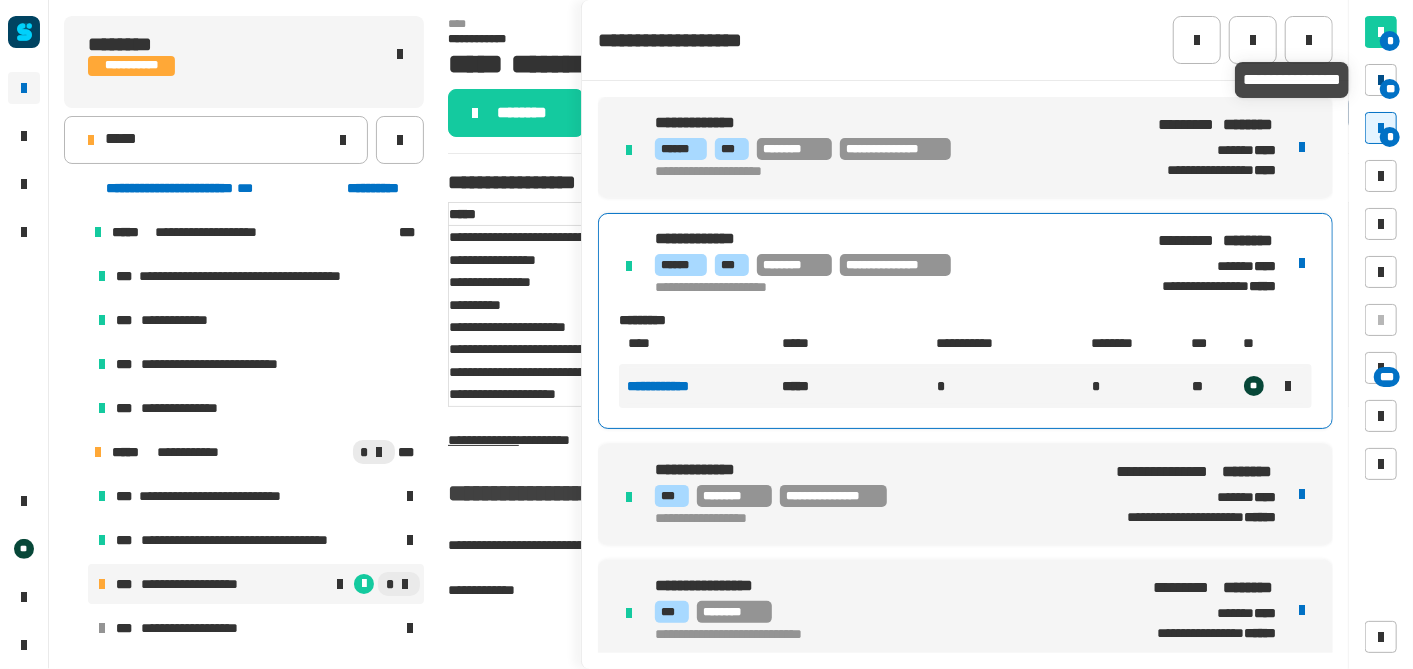 click on "**" at bounding box center (1390, 89) 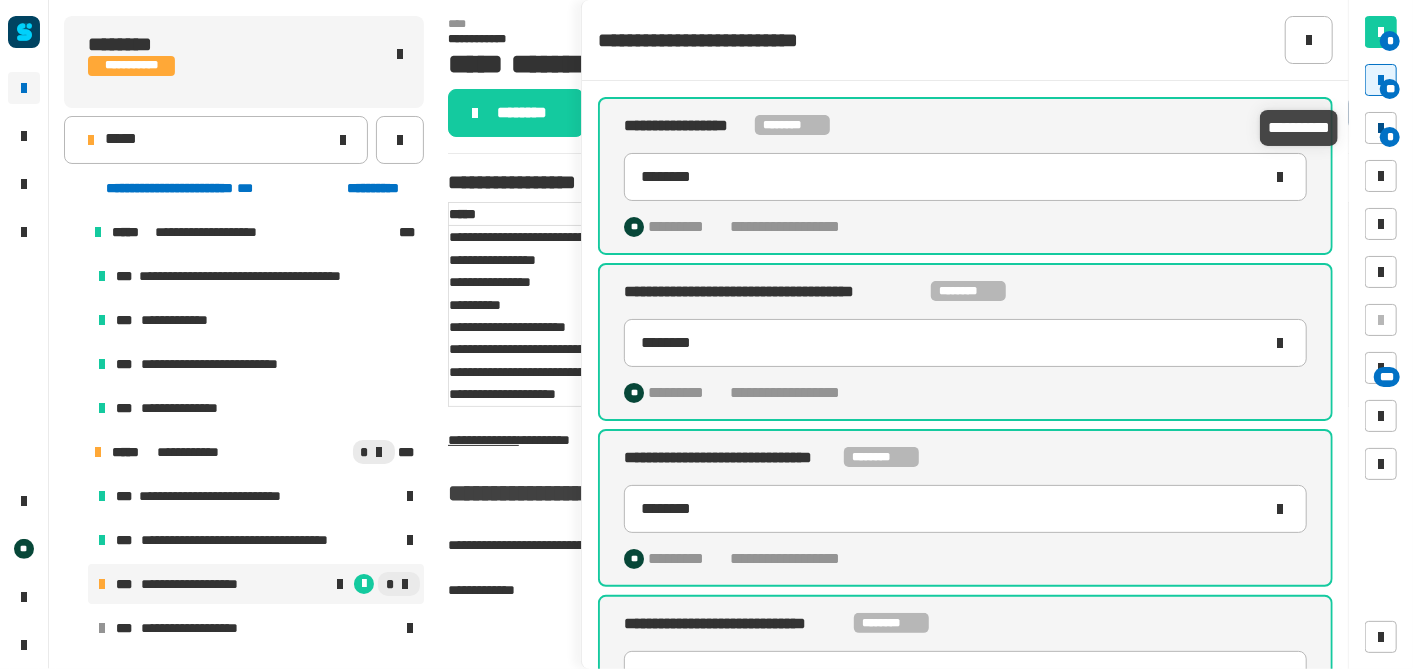 click on "*" at bounding box center (1390, 137) 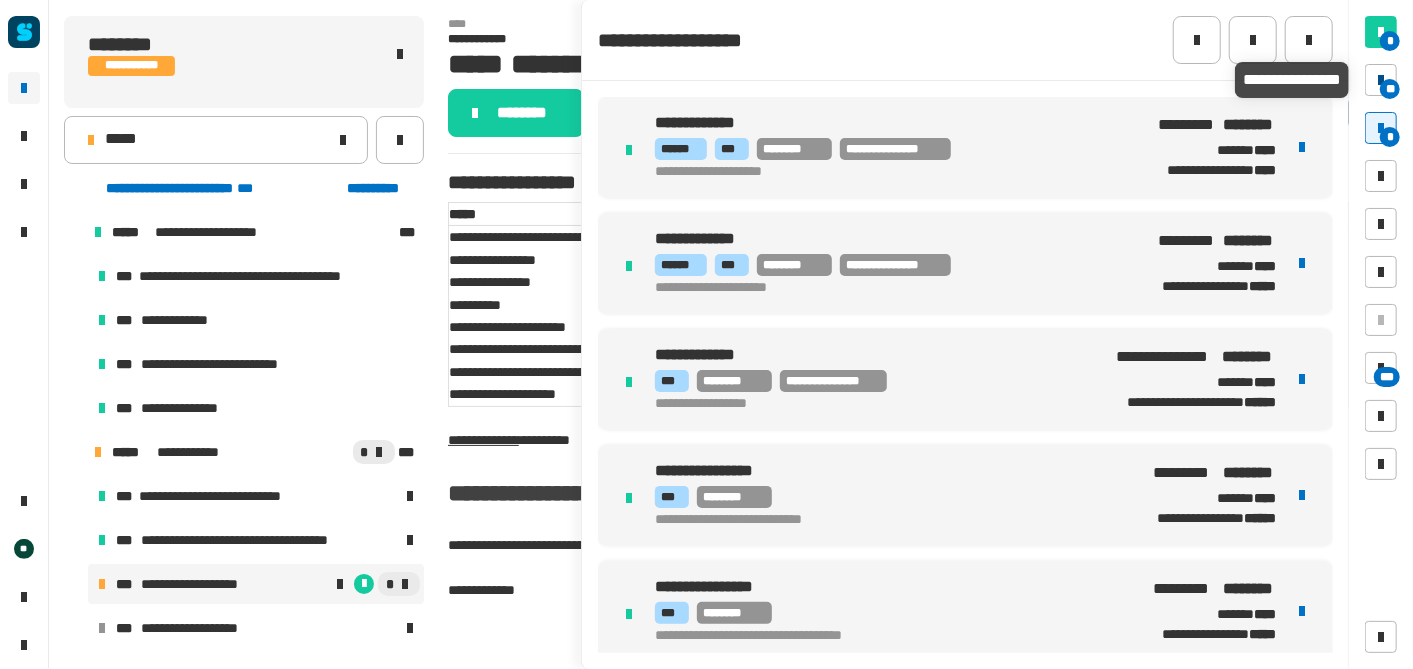 click on "**" at bounding box center [1381, 80] 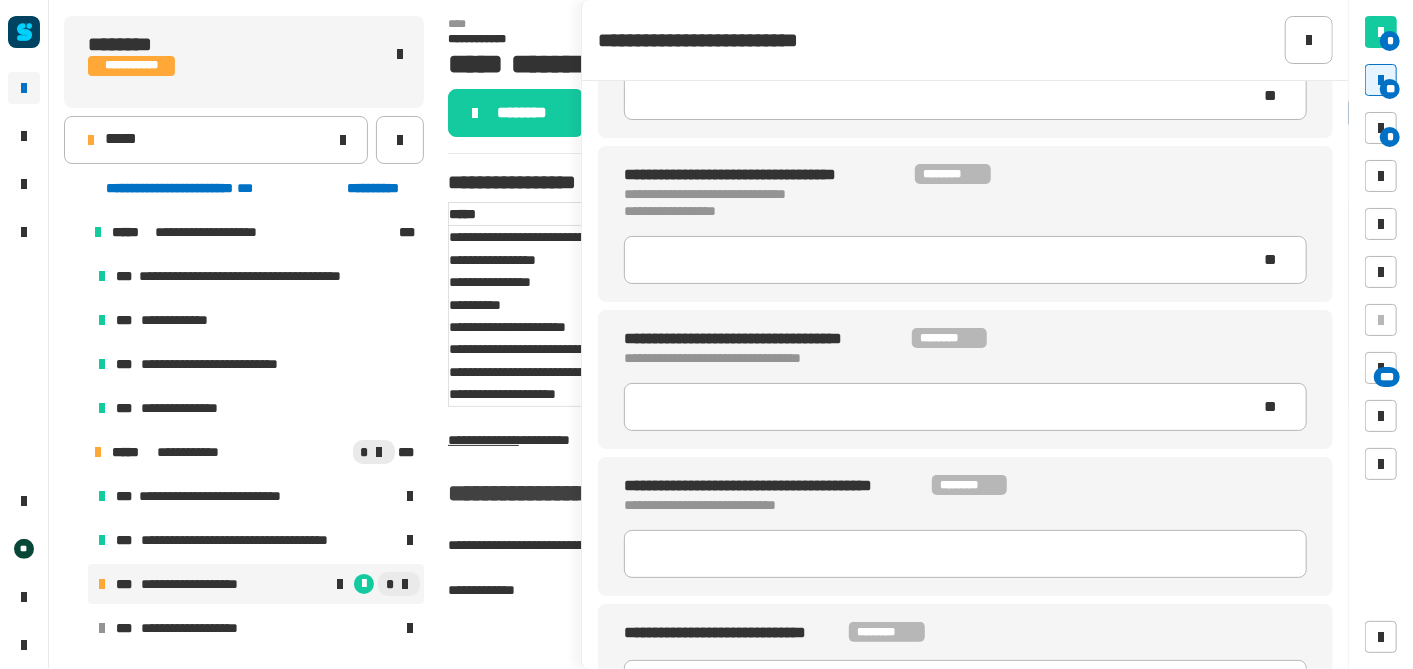 scroll, scrollTop: 1537, scrollLeft: 0, axis: vertical 